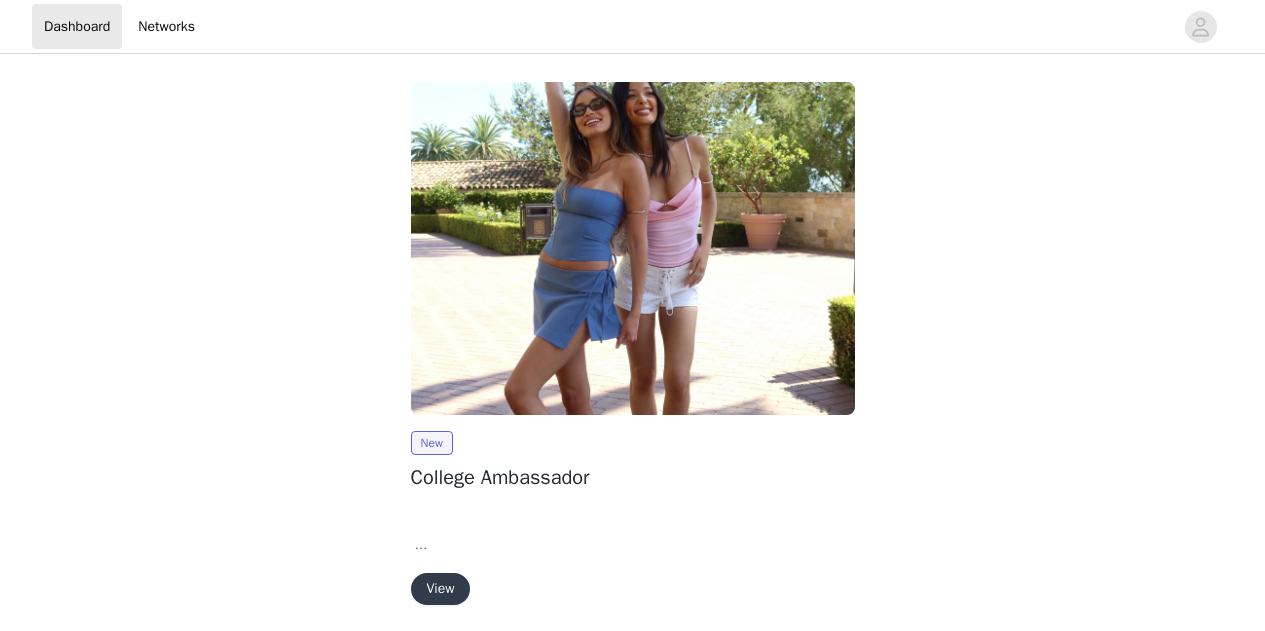 scroll, scrollTop: 0, scrollLeft: 0, axis: both 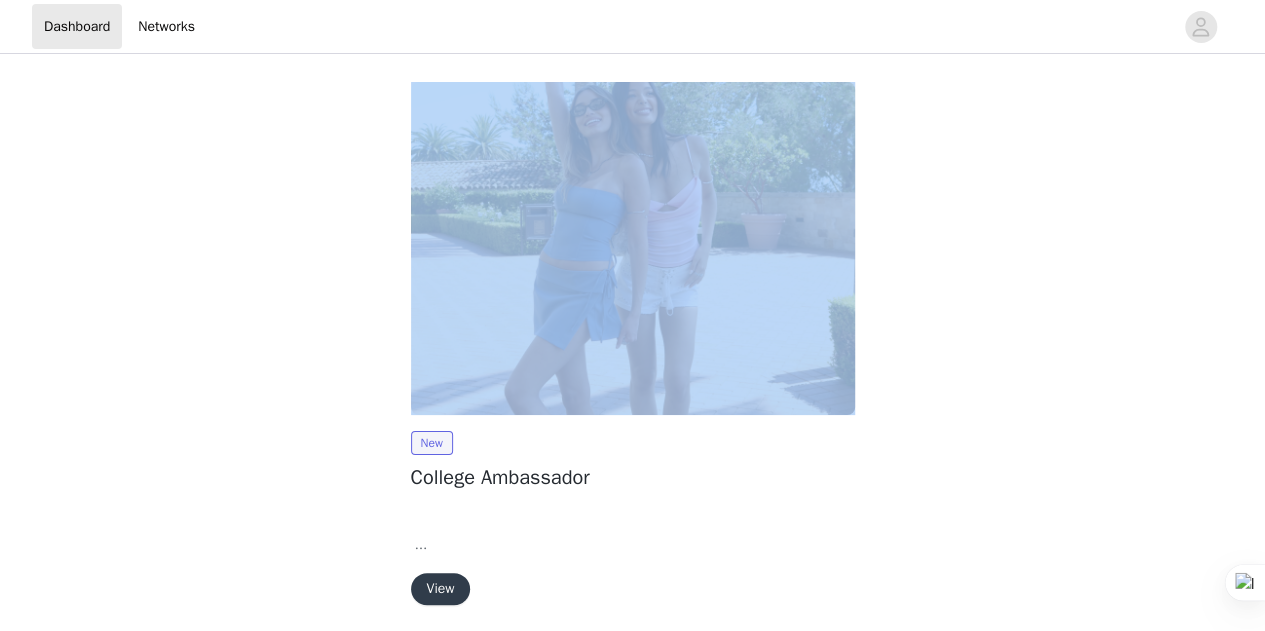 click on "Hi babe,
We are so happy to move forward with a collaboration together!!💞
In the next steps you will be able to choose your items for the collaboration, place your order and review the posting requirements.
Please note!
When placing your order and selecting your items please make sure to select a  size  and  color  for each item.
We will also be sending you your personalized discount code later on once your order has been placed :)  View" at bounding box center [633, 347] 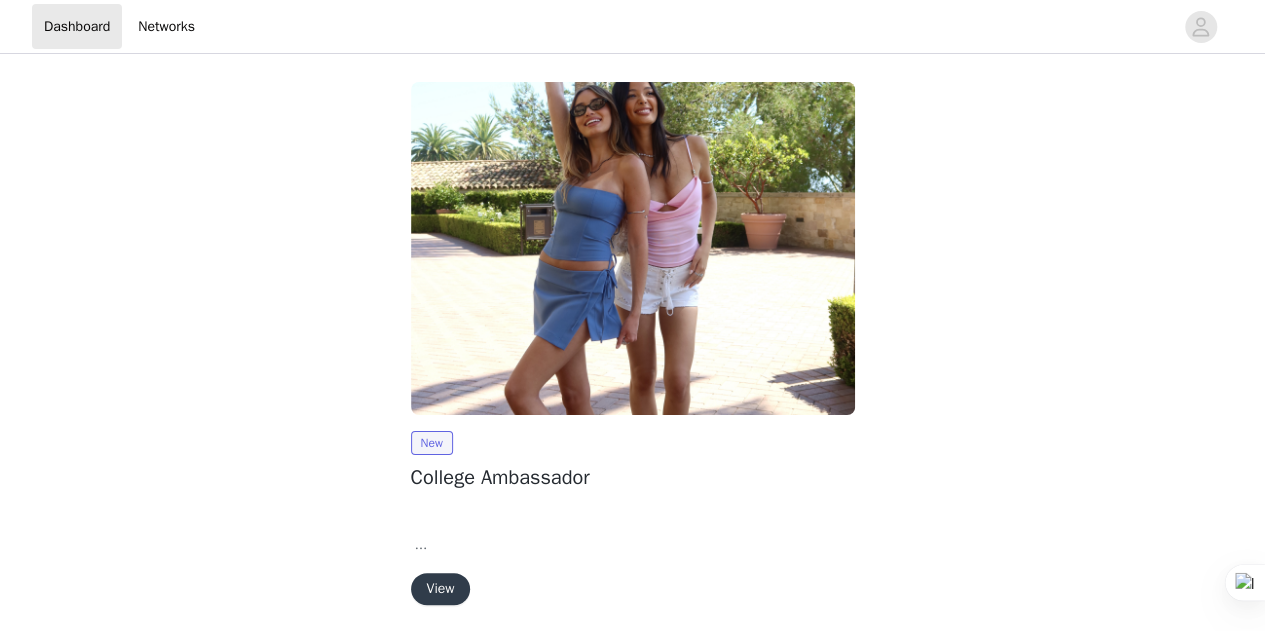 scroll, scrollTop: 0, scrollLeft: 0, axis: both 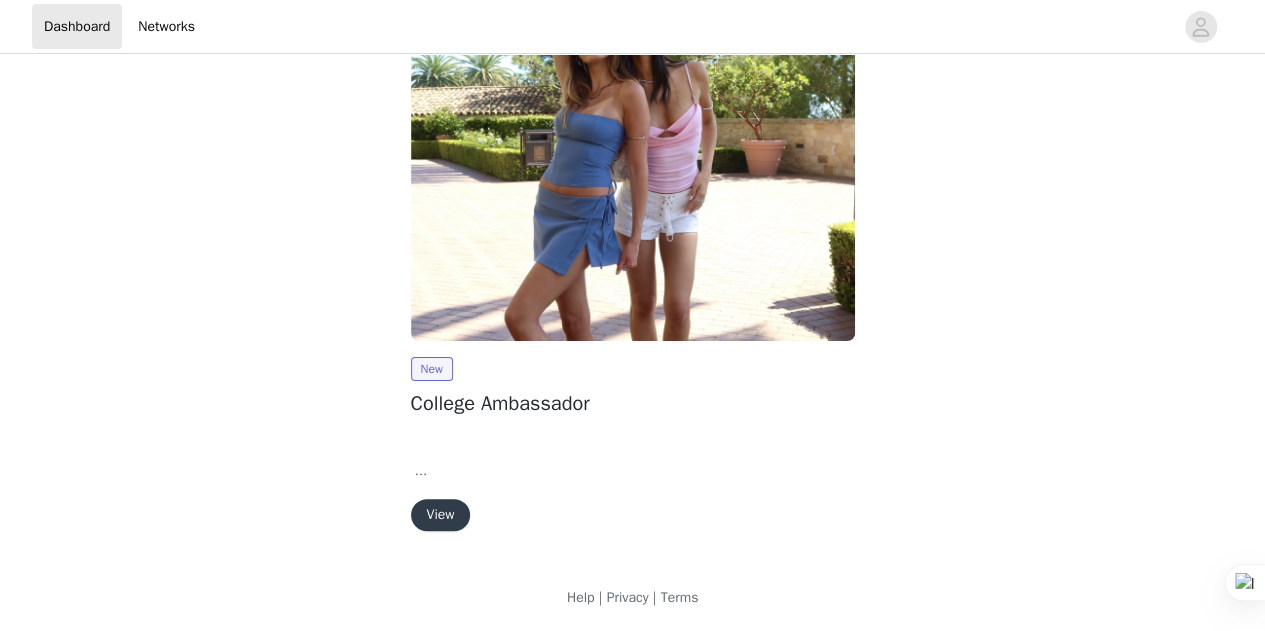 click on "View" at bounding box center (441, 515) 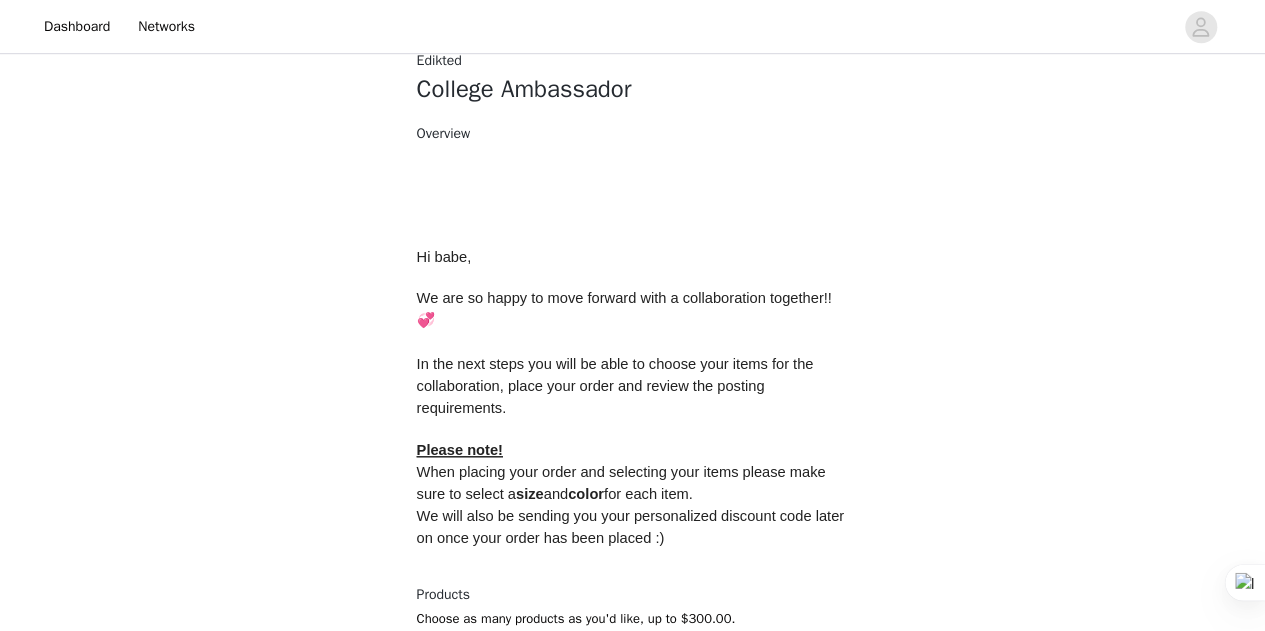 scroll, scrollTop: 886, scrollLeft: 0, axis: vertical 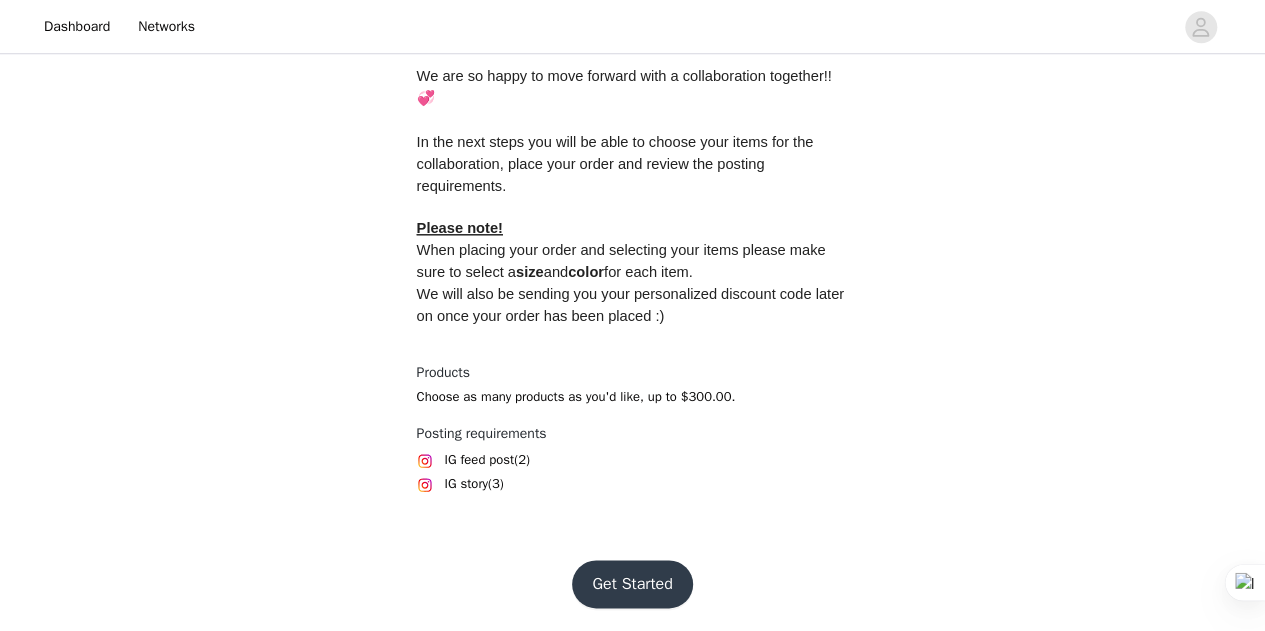 click on "Get Started" at bounding box center [632, 584] 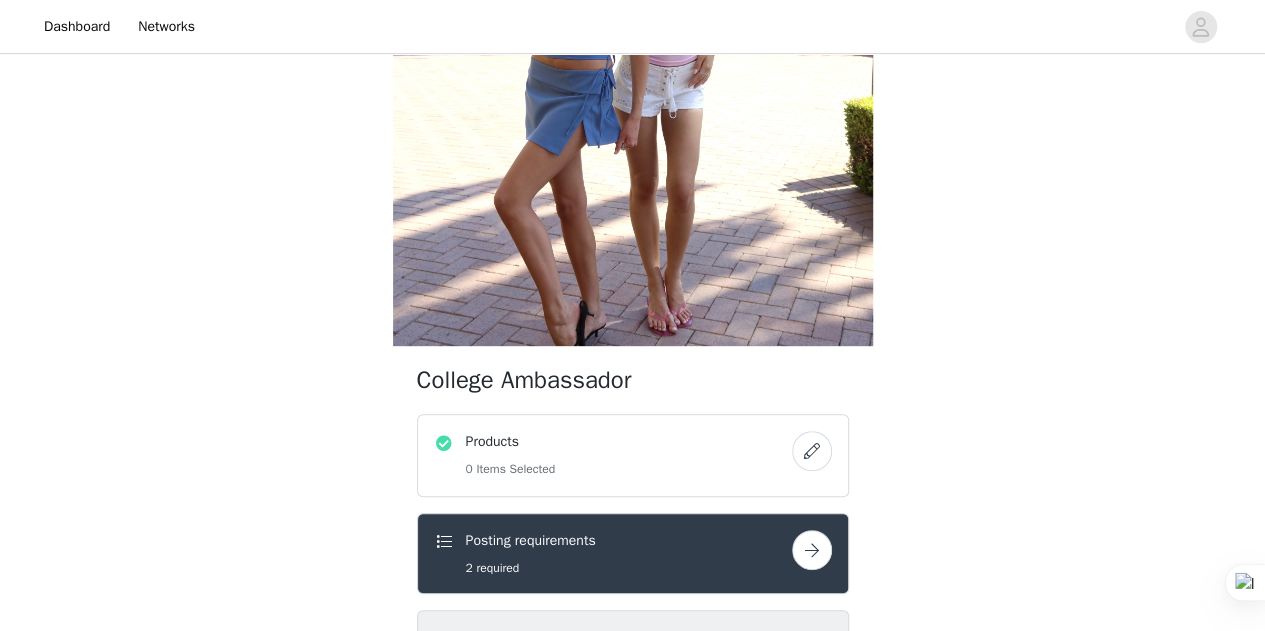 scroll, scrollTop: 314, scrollLeft: 0, axis: vertical 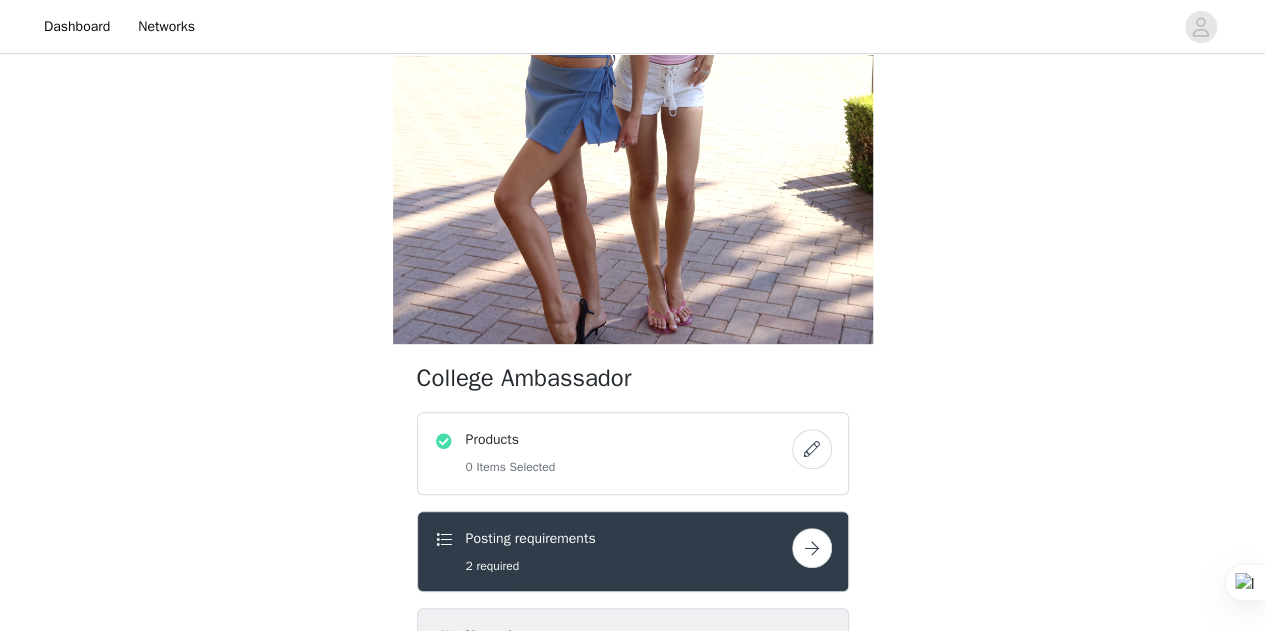 click at bounding box center (812, 449) 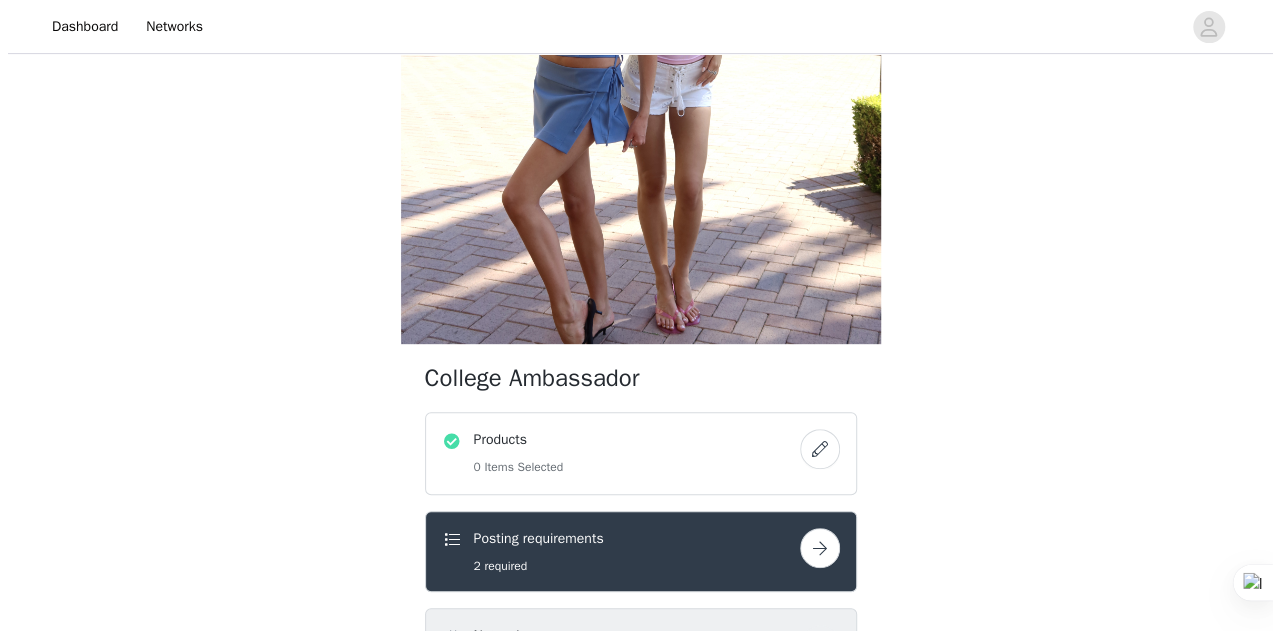 scroll, scrollTop: 0, scrollLeft: 0, axis: both 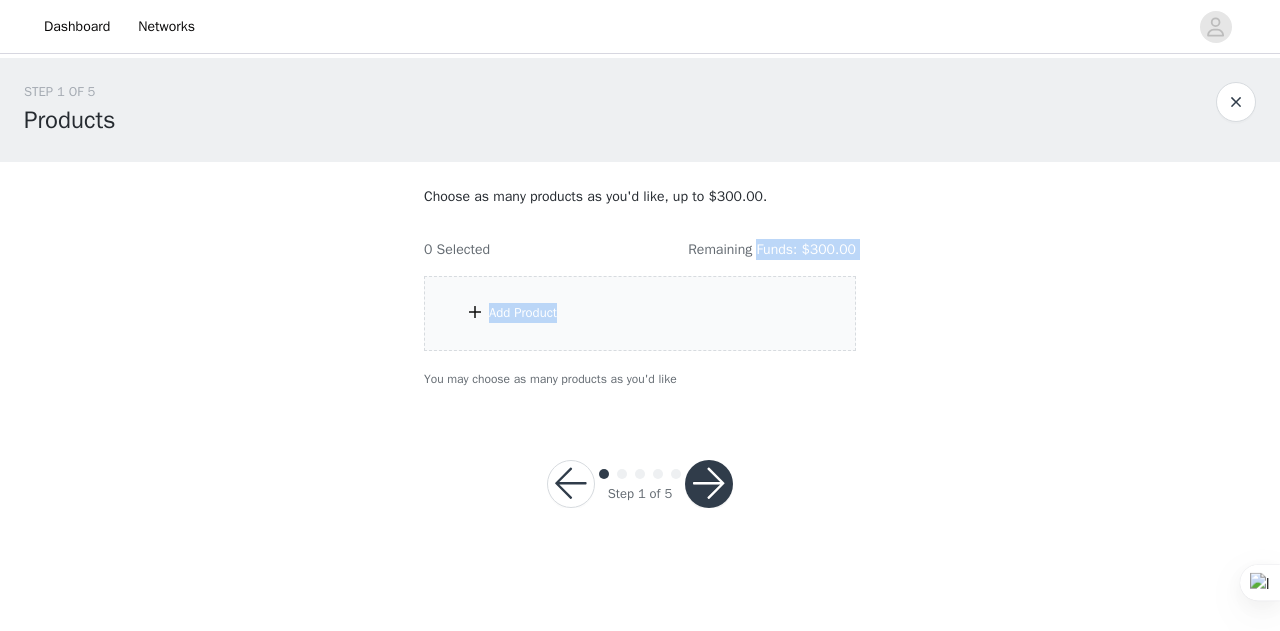 drag, startPoint x: 764, startPoint y: 255, endPoint x: 860, endPoint y: 263, distance: 96.332756 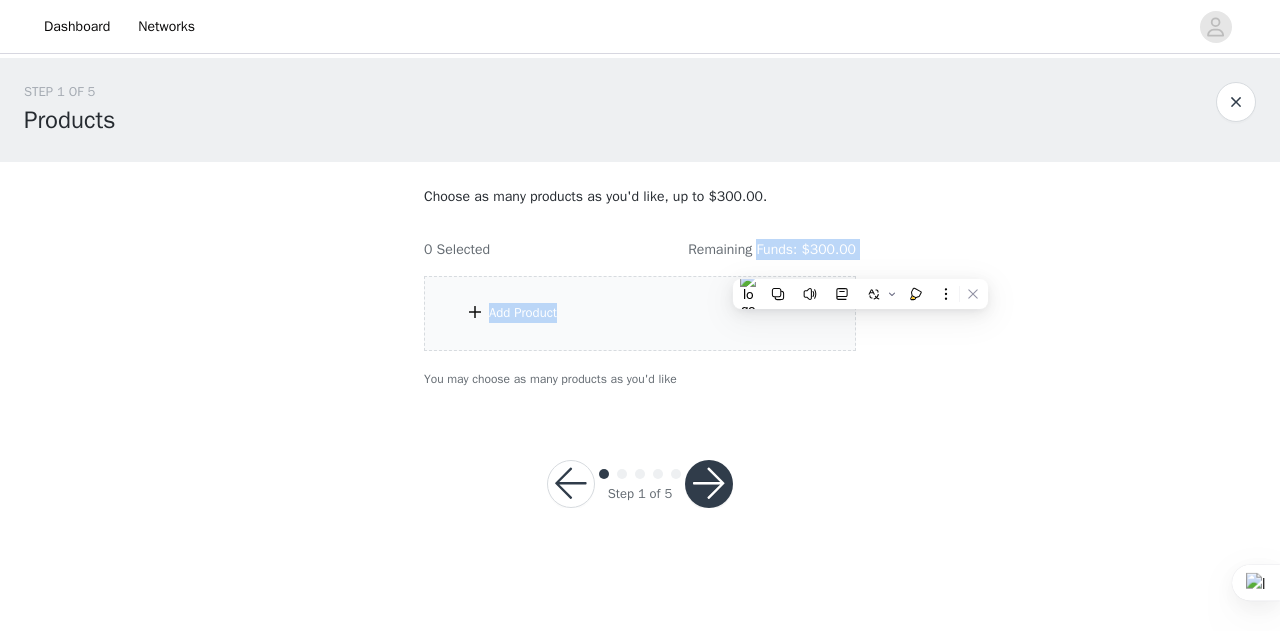 click on "STEP 1 OF 5
Products
Choose as many products as you'd like, up to $300.00.       0 Selected   Remaining Funds: $300.00         Add Product     You may choose as many products as you'd like" at bounding box center (640, 235) 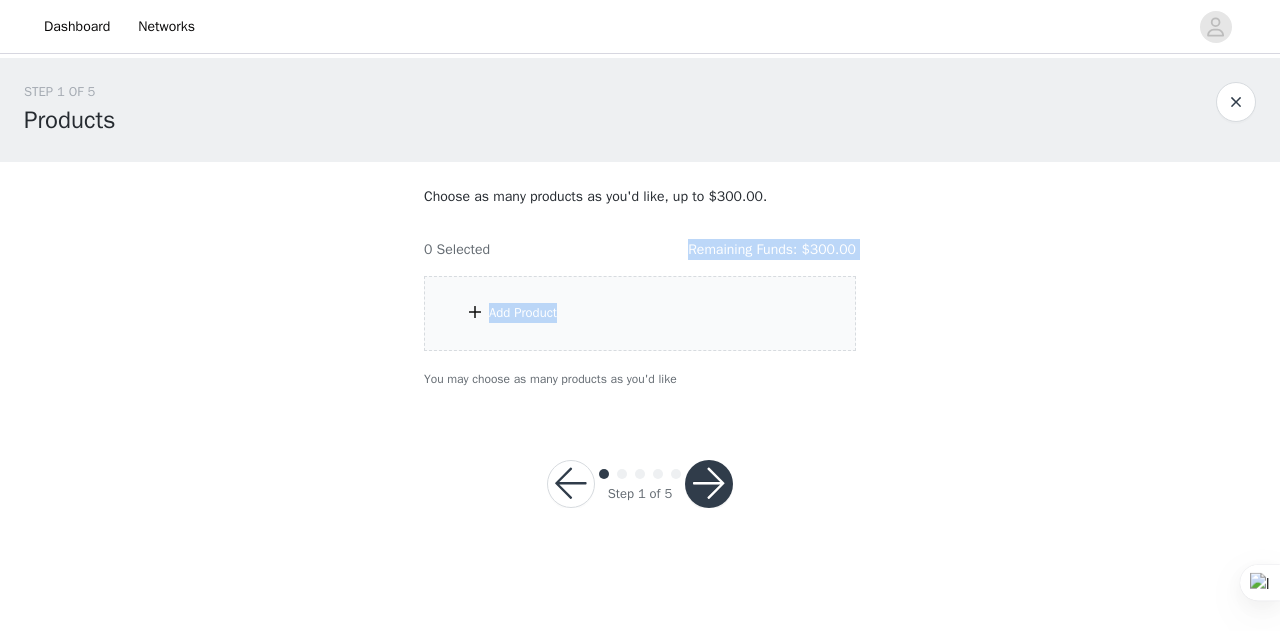 drag, startPoint x: 689, startPoint y: 251, endPoint x: 828, endPoint y: 266, distance: 139.807 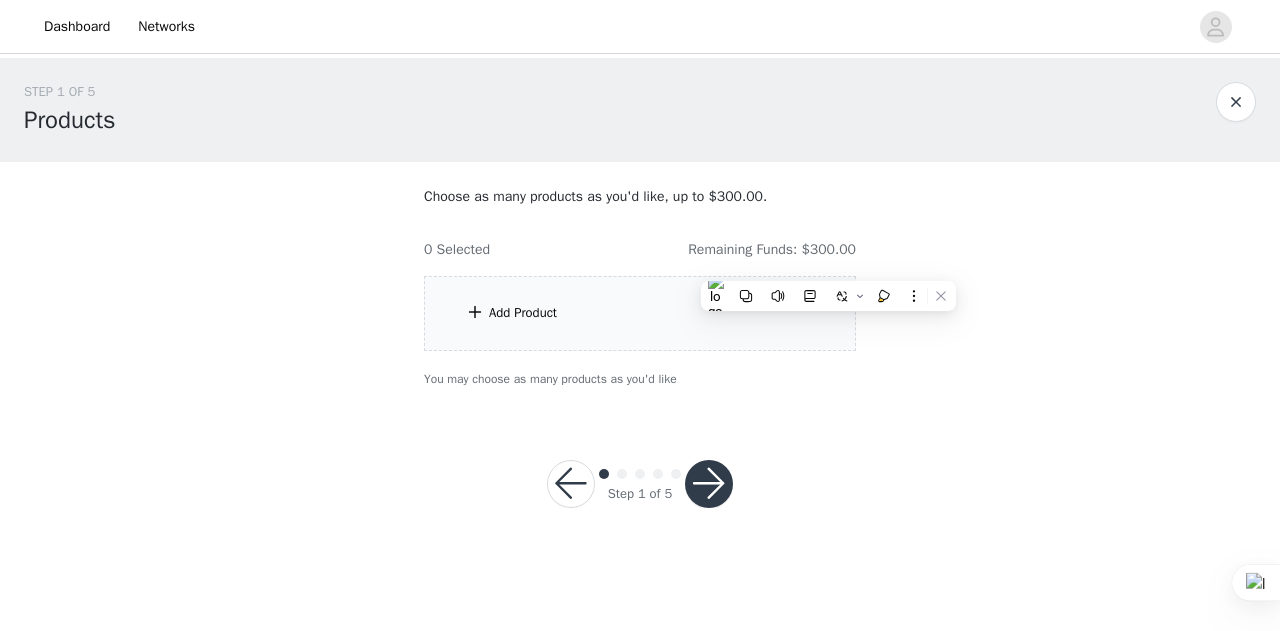 click on "STEP 1 OF 5
Products
Choose as many products as you'd like, up to $300.00.       0 Selected   Remaining Funds: $300.00         Add Product     You may choose as many products as you'd like
Step 1 of 5" at bounding box center [640, 307] 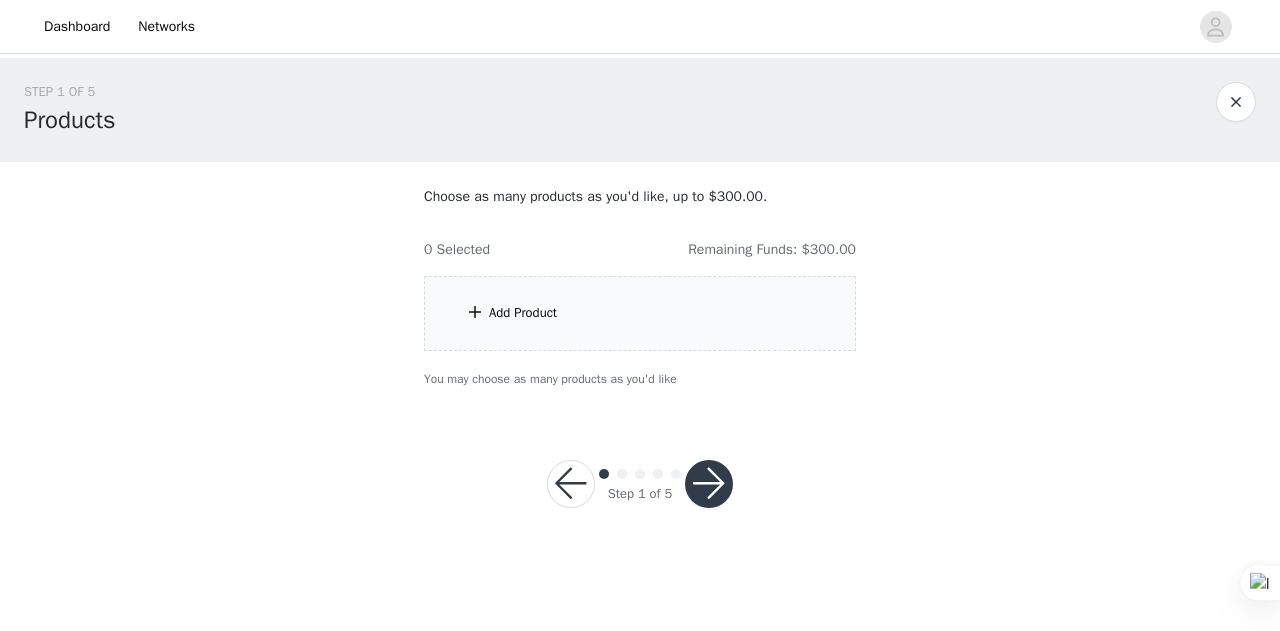 click on "Add Product" at bounding box center [523, 313] 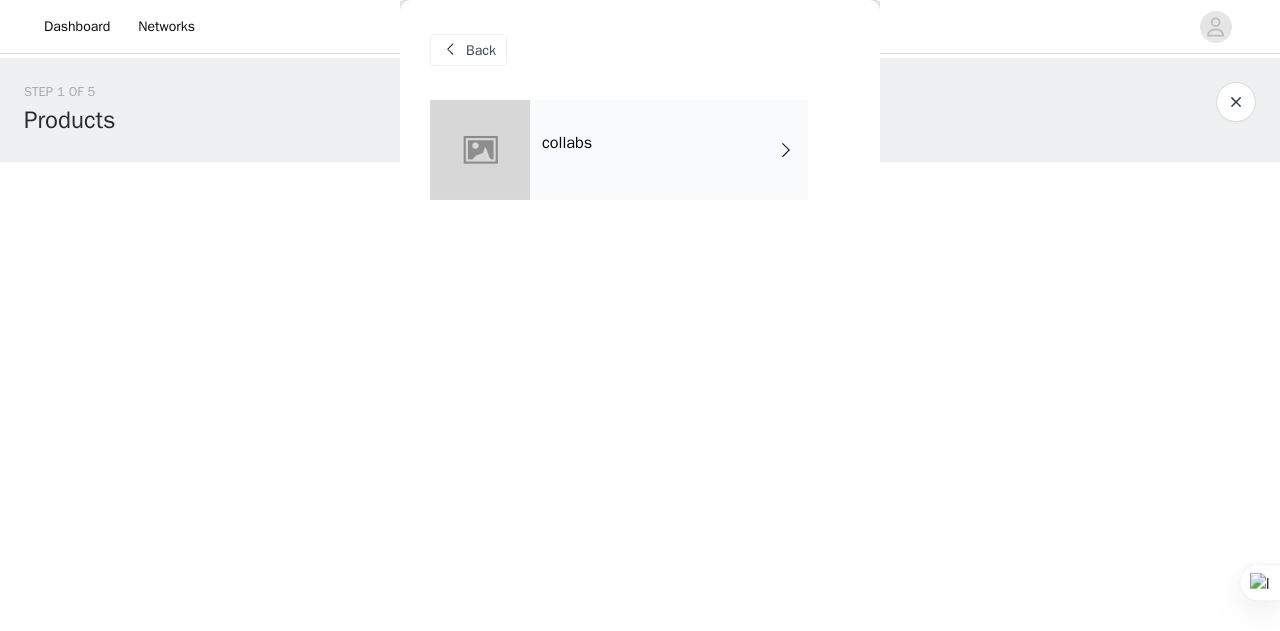 click at bounding box center (450, 50) 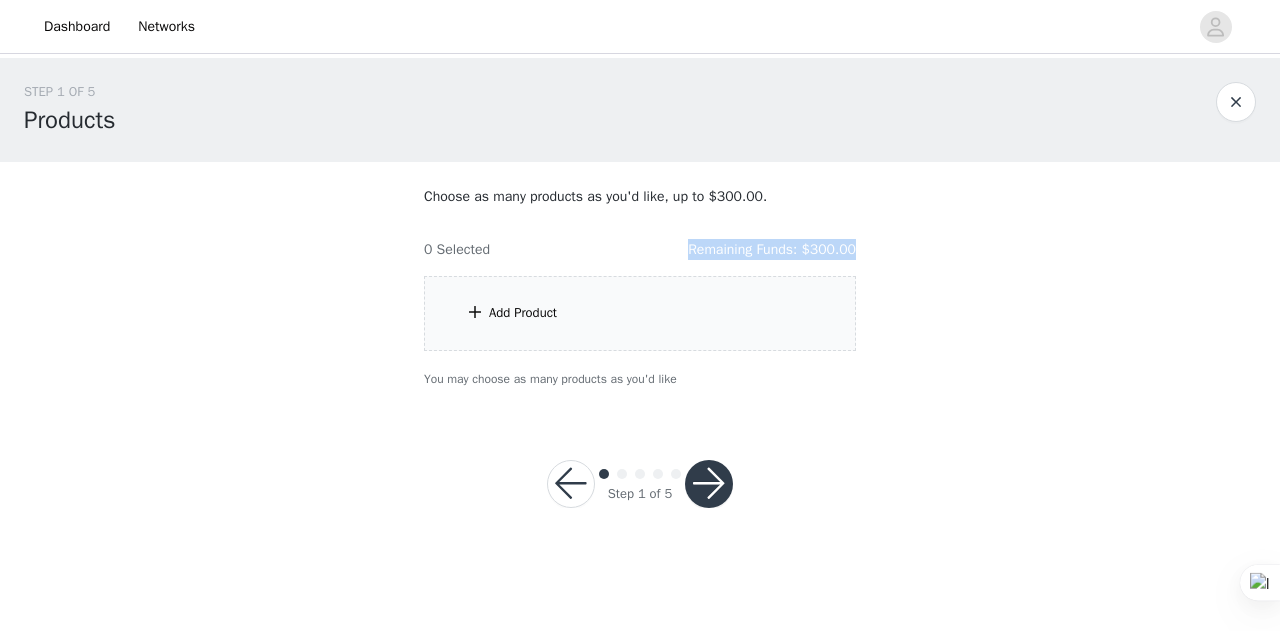 drag, startPoint x: 690, startPoint y: 247, endPoint x: 982, endPoint y: 251, distance: 292.0274 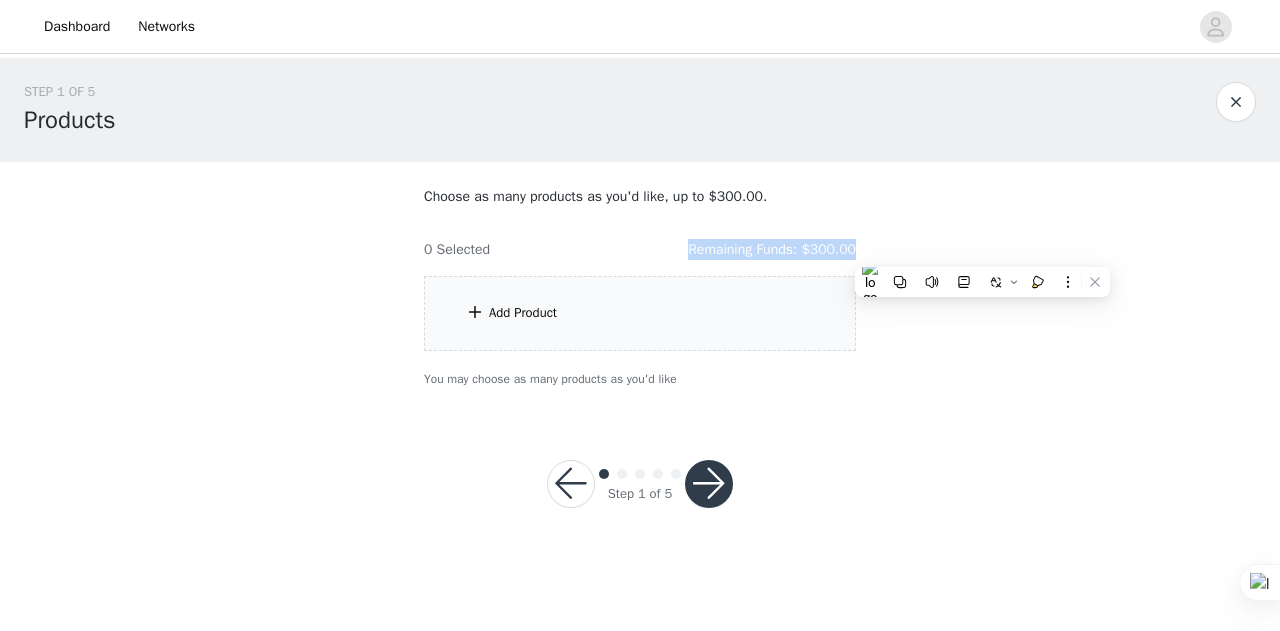 click on "0 Selected   Remaining Funds: $300.00" at bounding box center (640, 241) 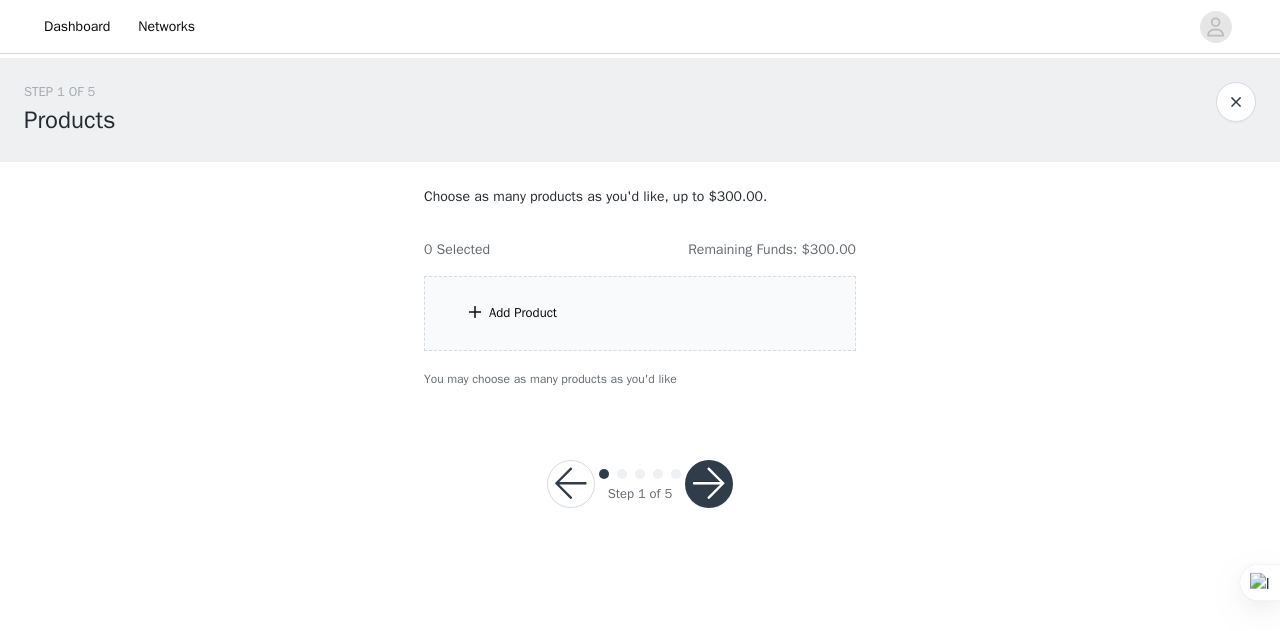 click on "Add Product" at bounding box center [640, 313] 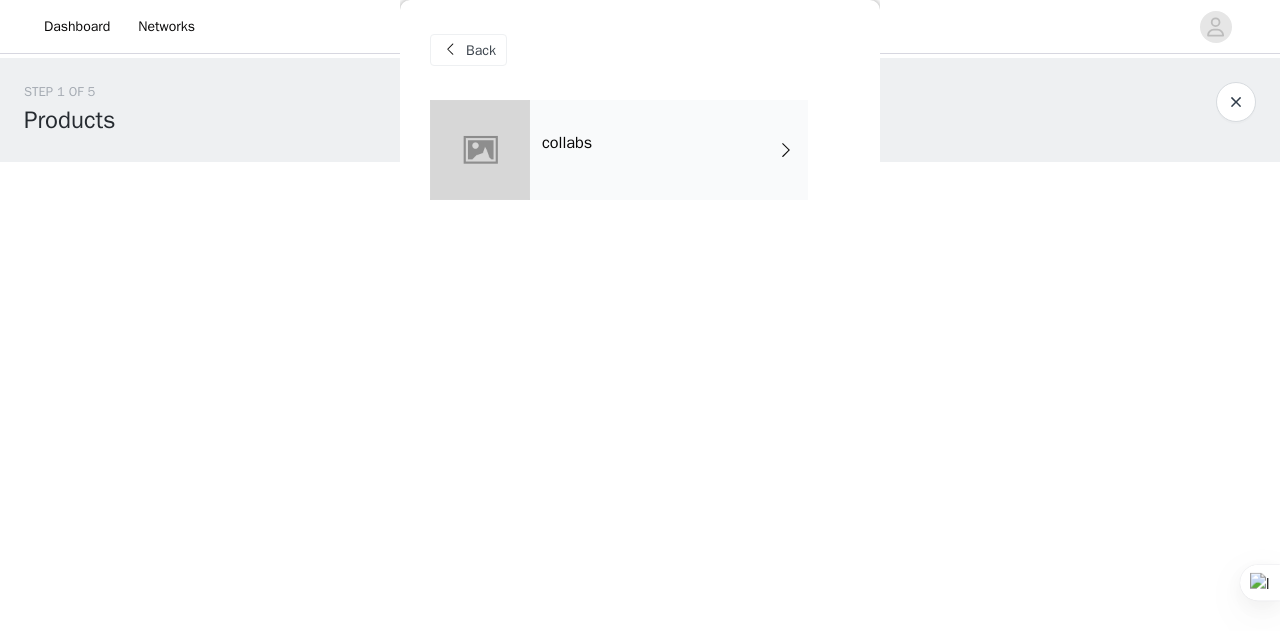 click on "collabs" at bounding box center [669, 150] 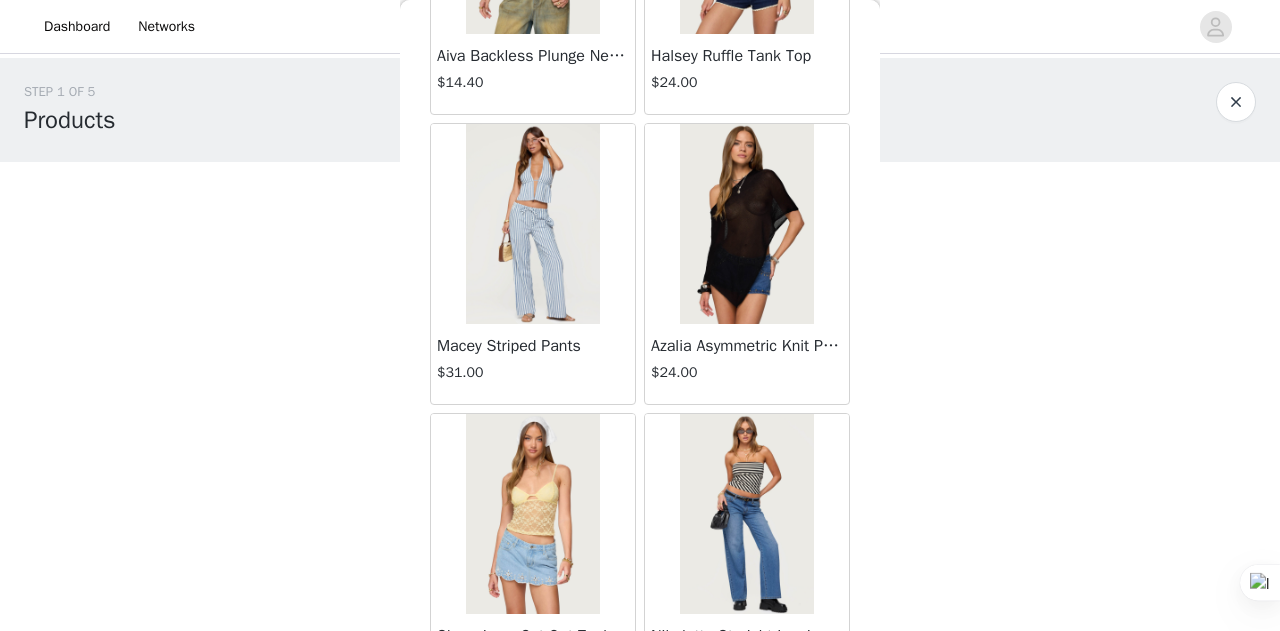 scroll, scrollTop: 2422, scrollLeft: 0, axis: vertical 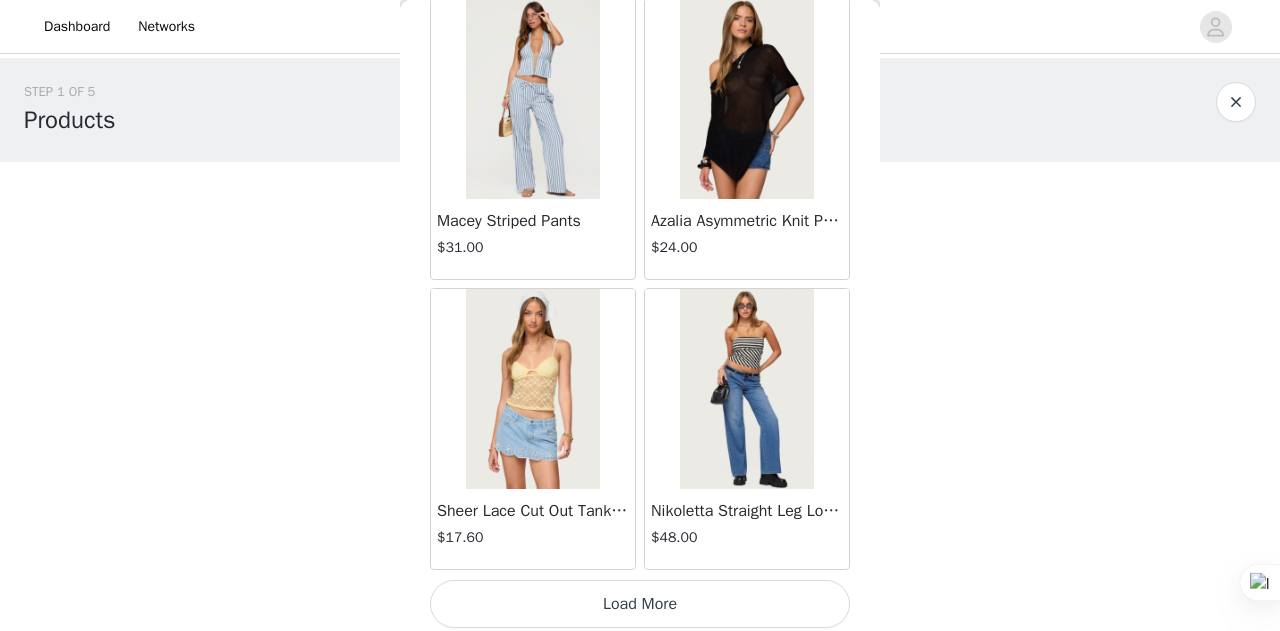 click on "Load More" at bounding box center (640, 604) 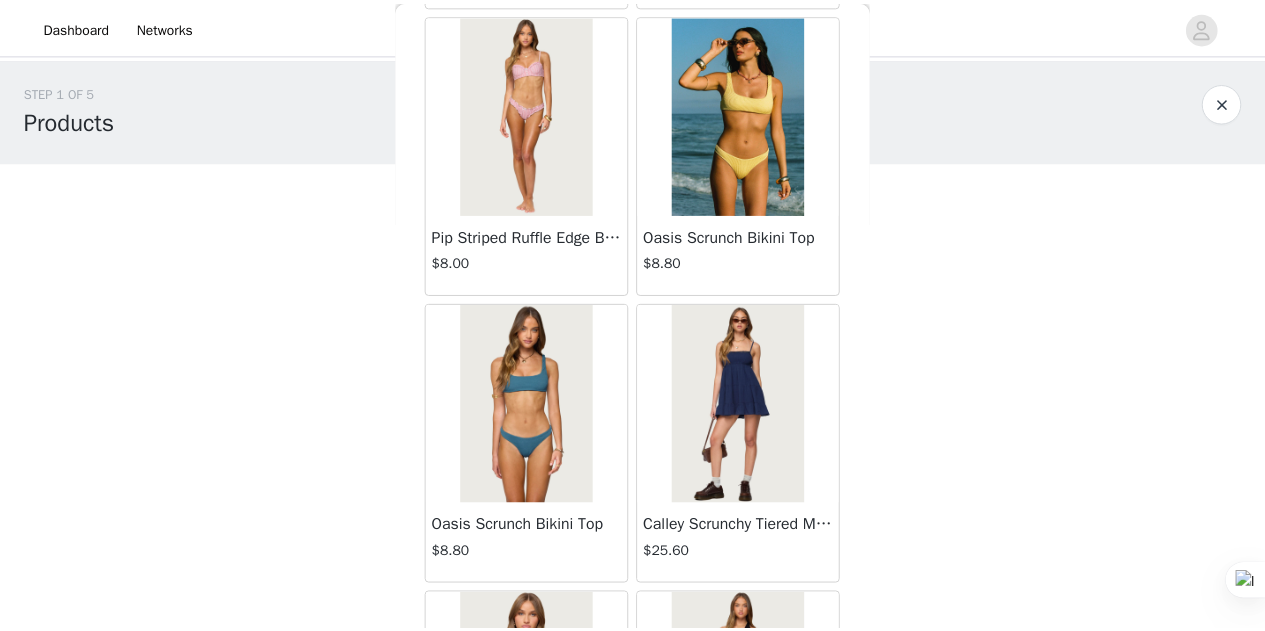 scroll, scrollTop: 4148, scrollLeft: 0, axis: vertical 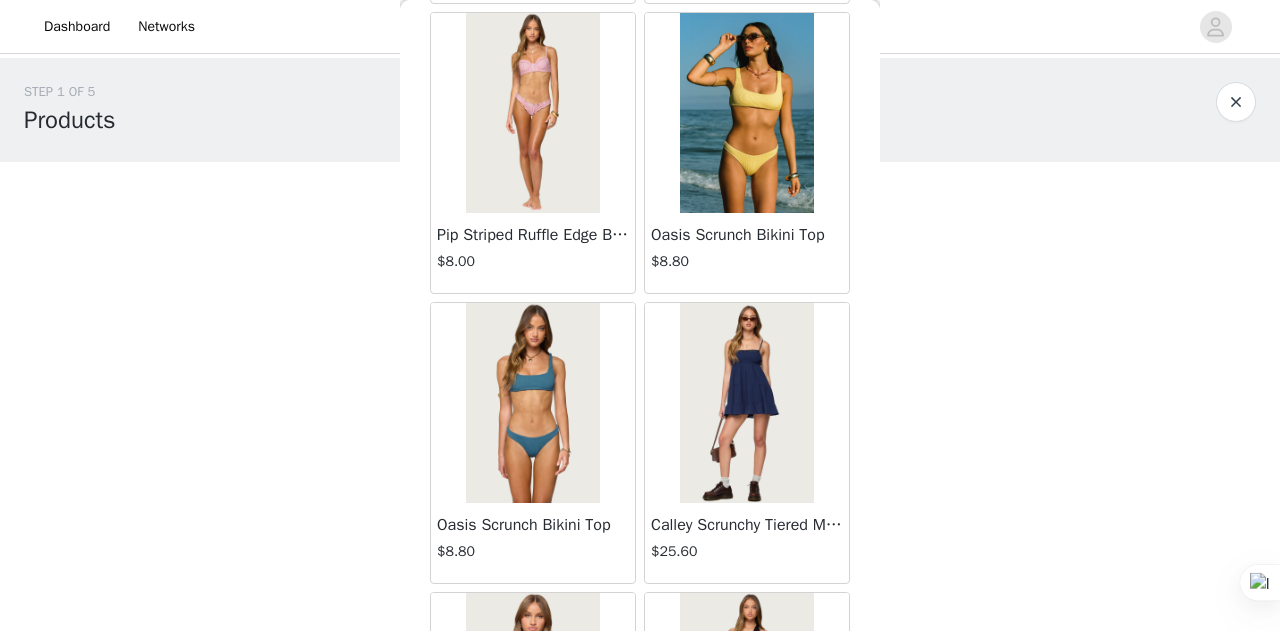 click at bounding box center [1236, 102] 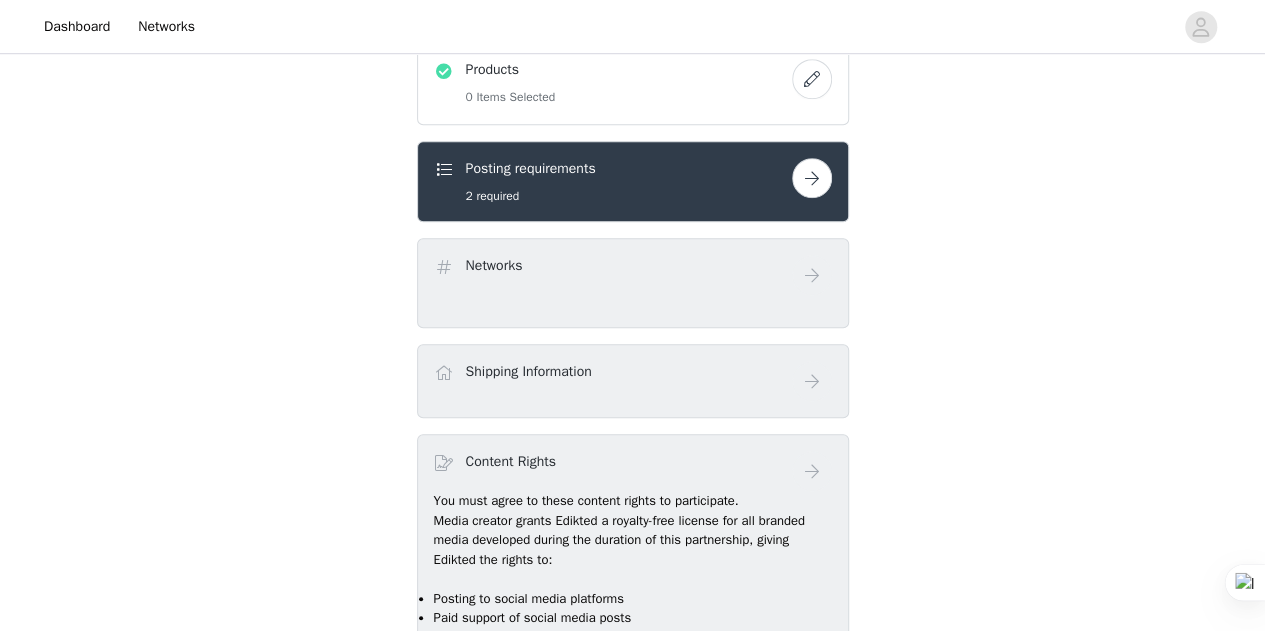 scroll, scrollTop: 733, scrollLeft: 0, axis: vertical 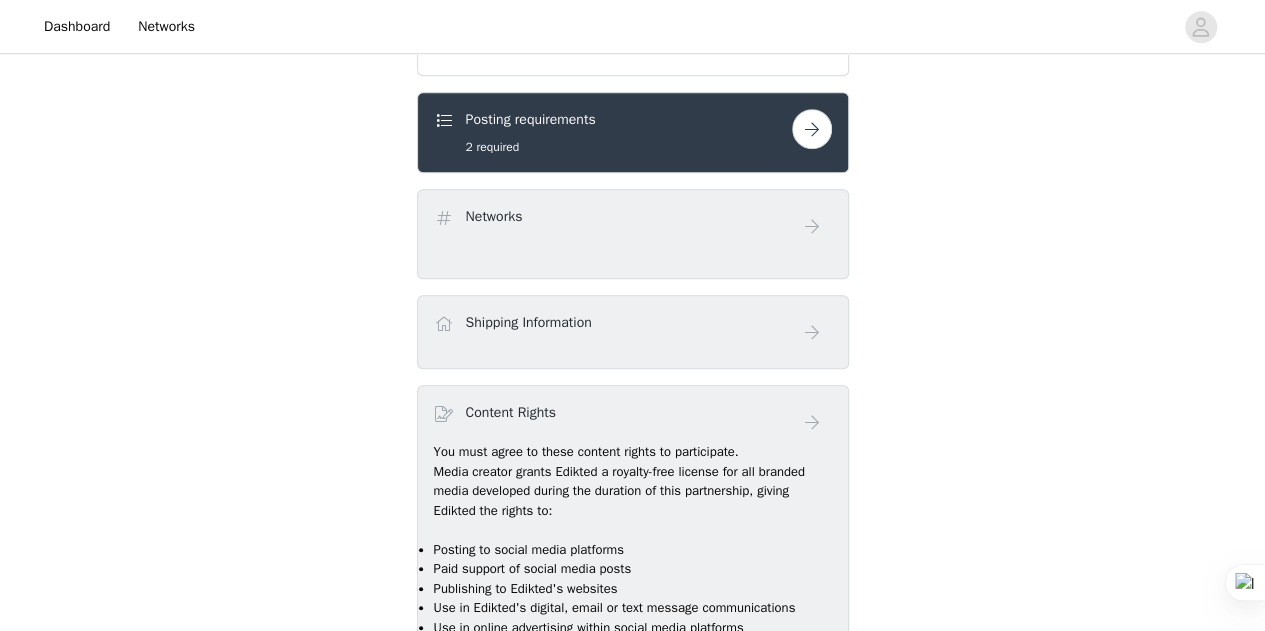 click on "Shipping Information" at bounding box center (633, 332) 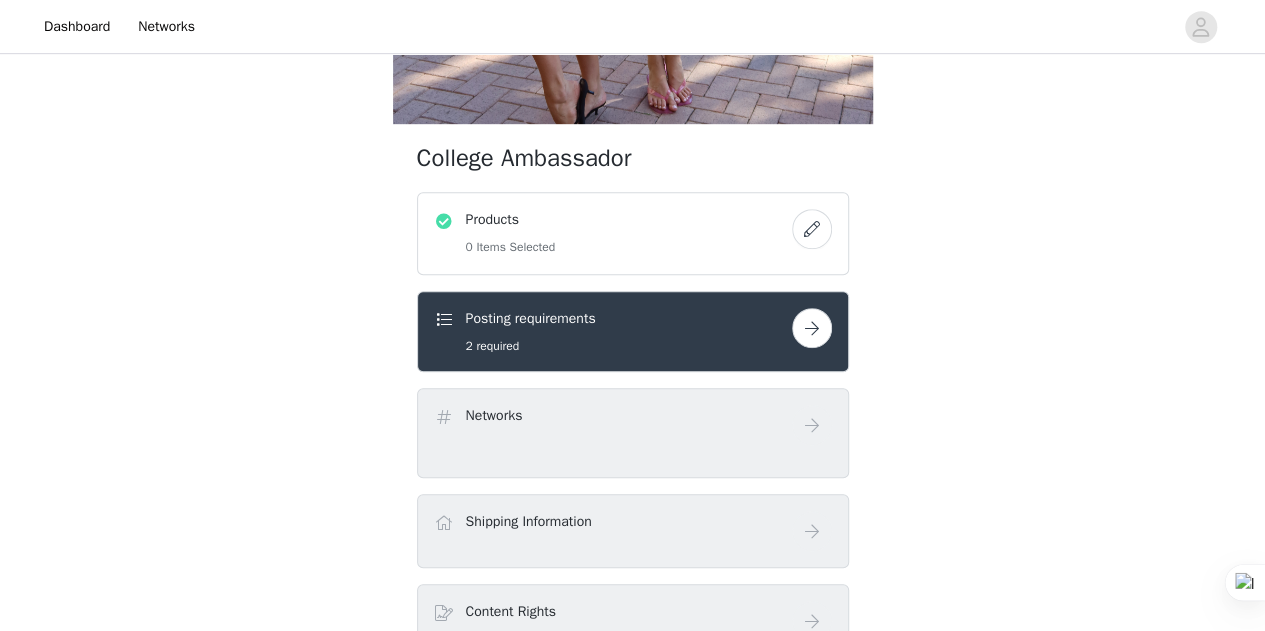 scroll, scrollTop: 499, scrollLeft: 0, axis: vertical 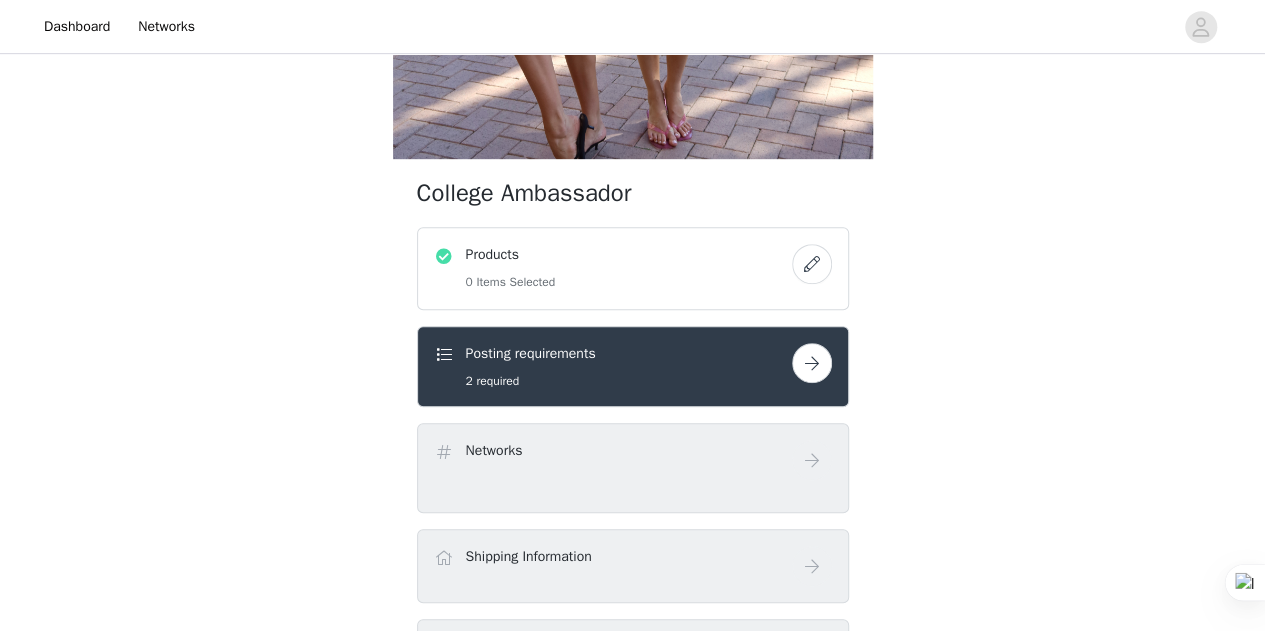 click at bounding box center [812, 264] 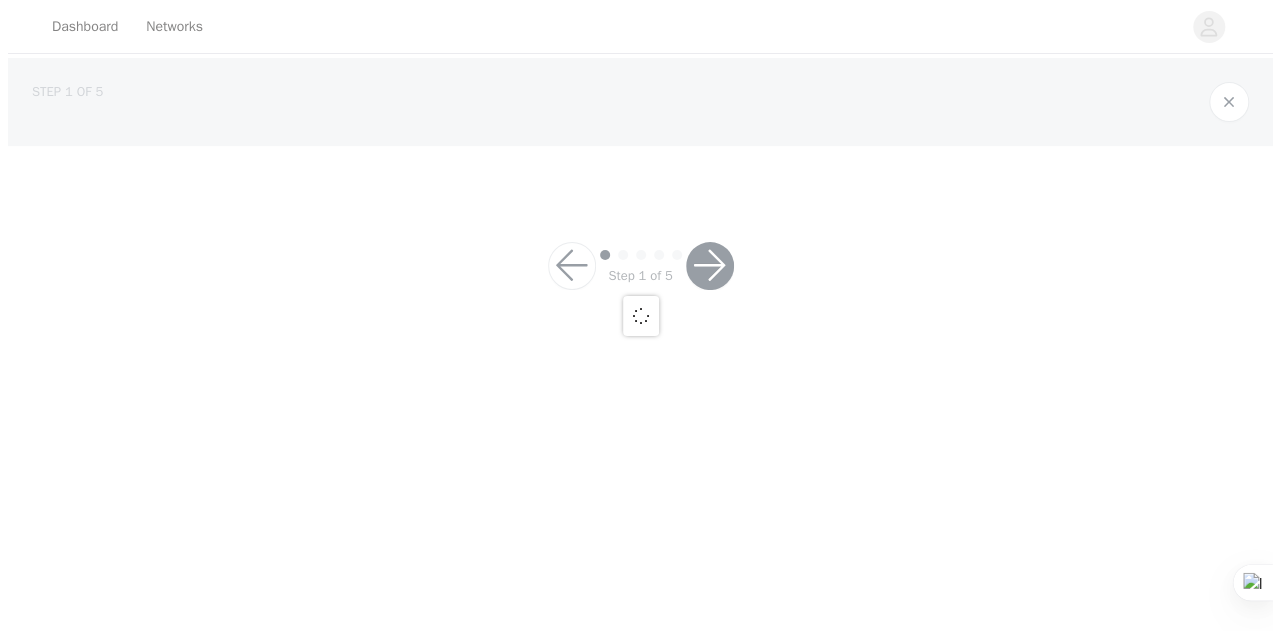 scroll, scrollTop: 0, scrollLeft: 0, axis: both 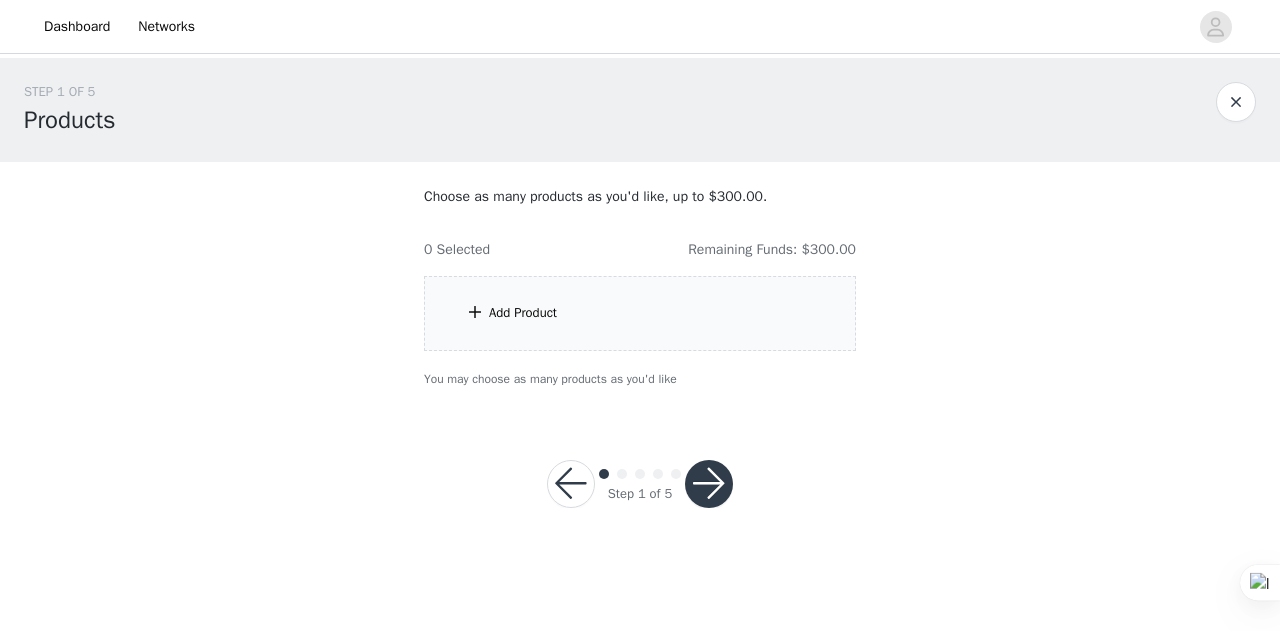 click on "Add Product" at bounding box center [640, 313] 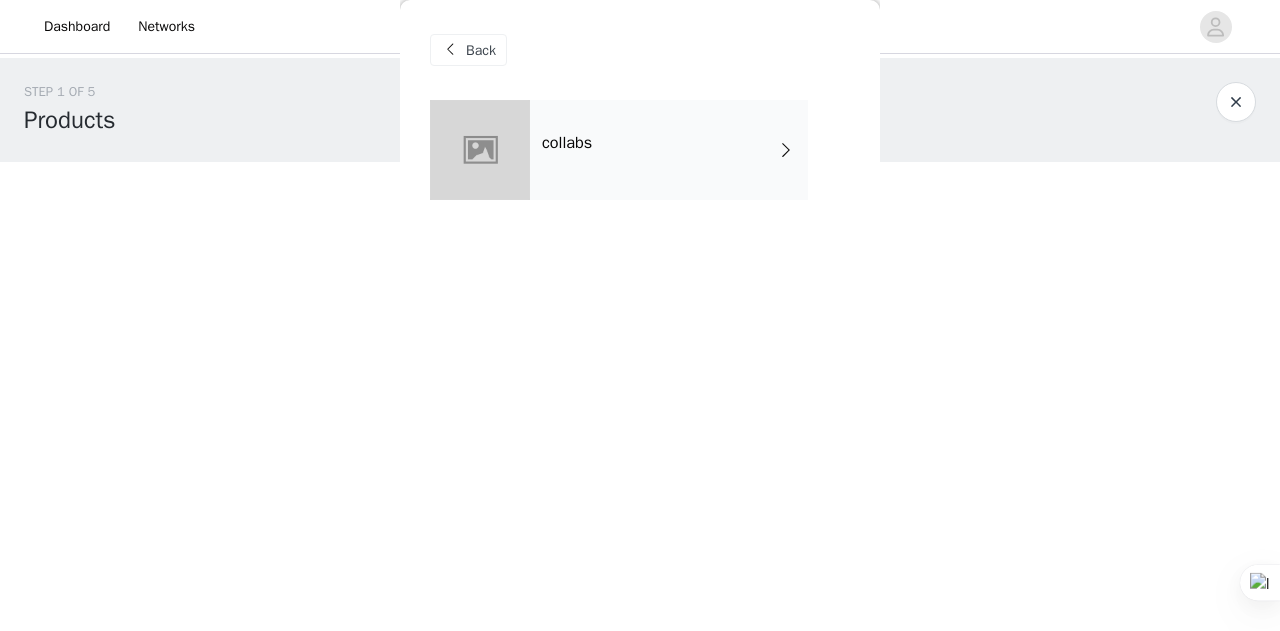 click on "collabs" at bounding box center (669, 150) 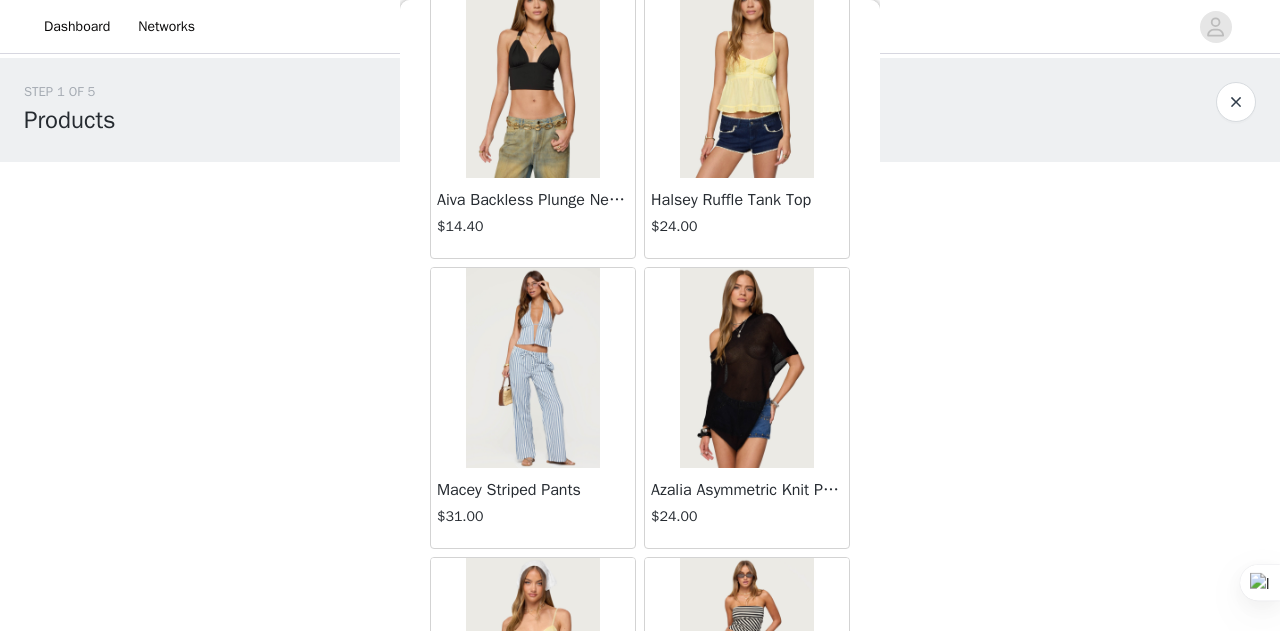 scroll, scrollTop: 2422, scrollLeft: 0, axis: vertical 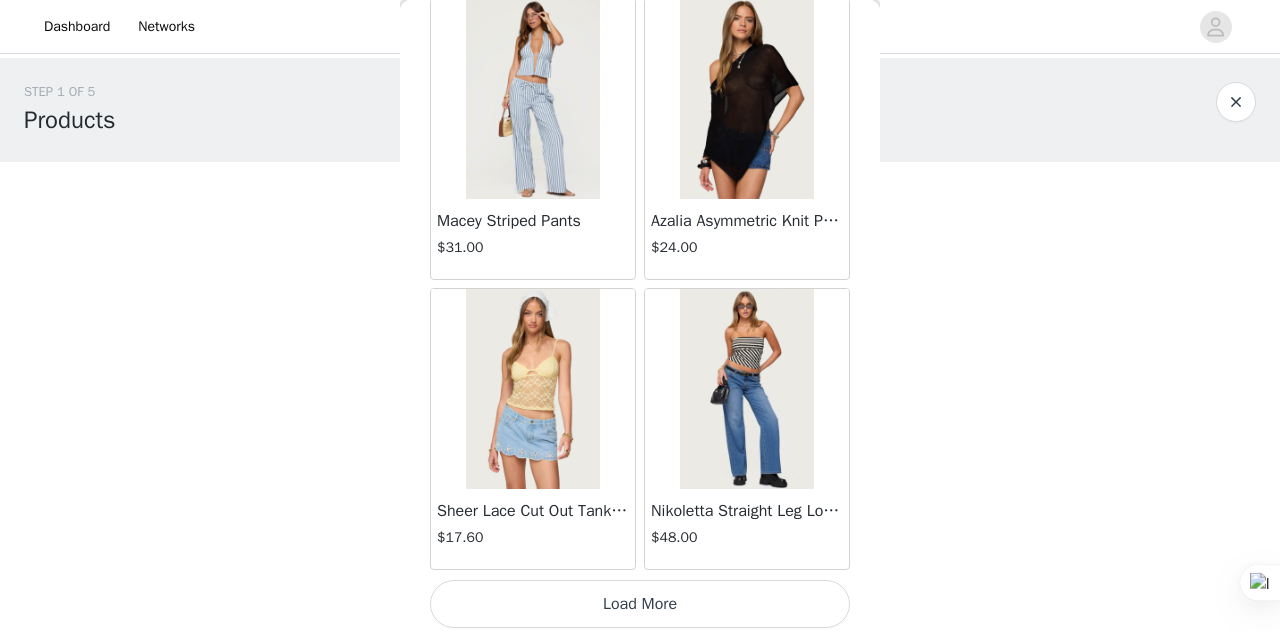click on "Load More" at bounding box center (640, 604) 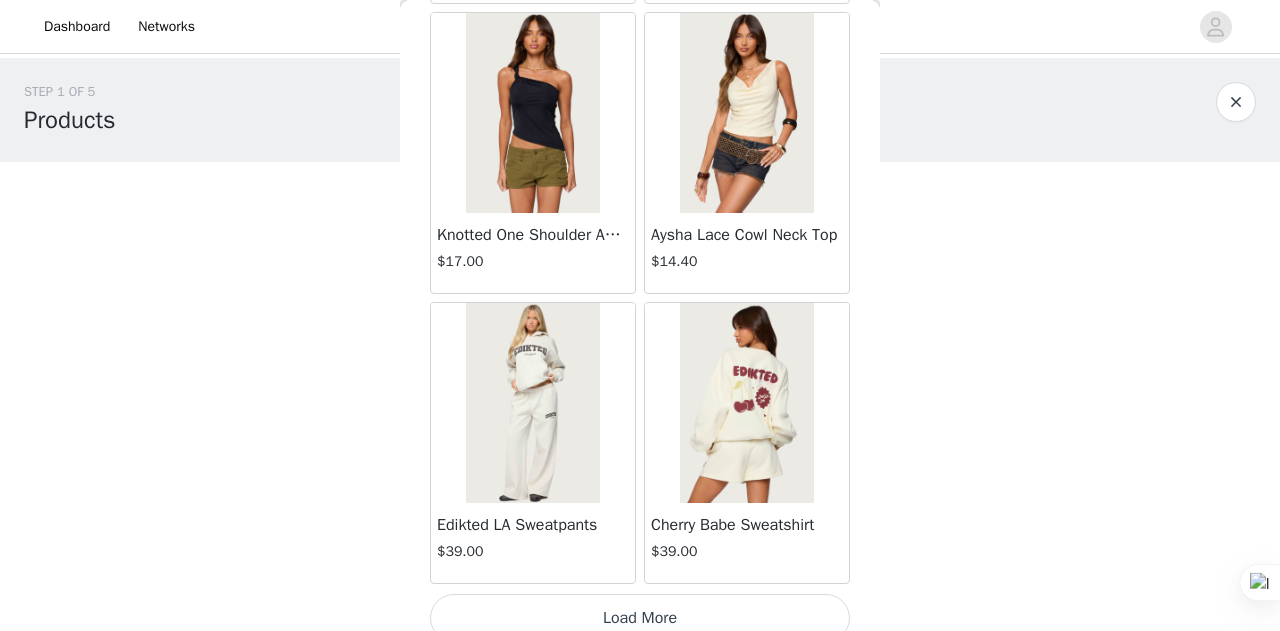 scroll, scrollTop: 5315, scrollLeft: 0, axis: vertical 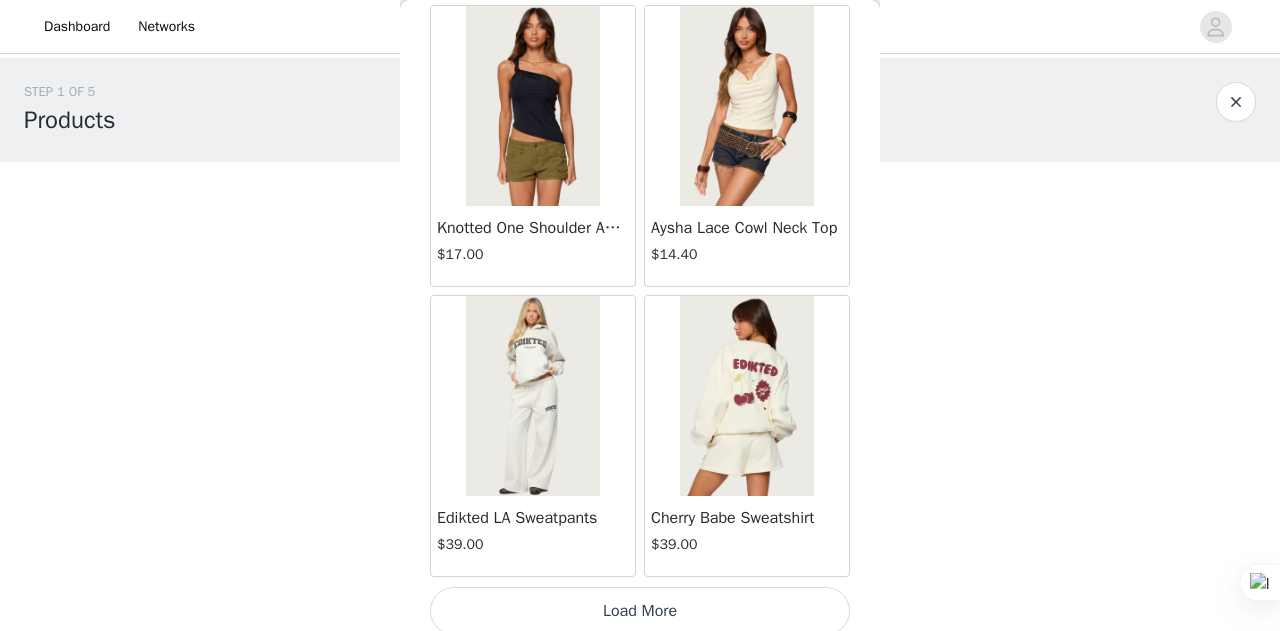 click on "Load More" at bounding box center (640, 611) 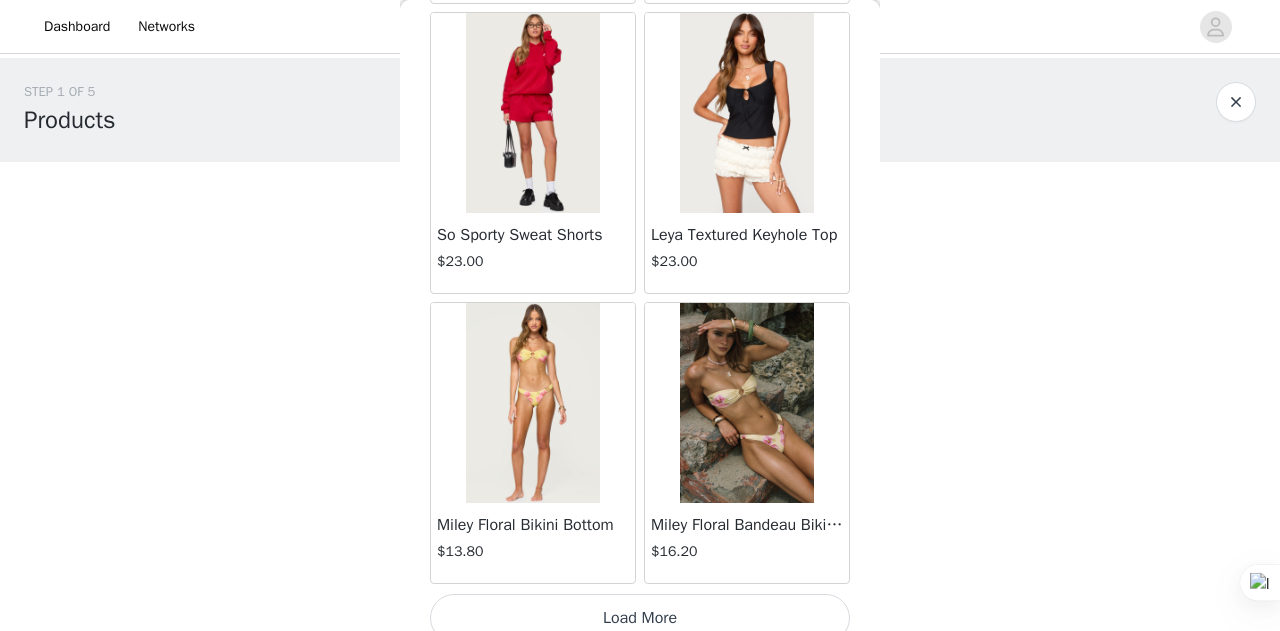 click on "Load More" at bounding box center (640, 618) 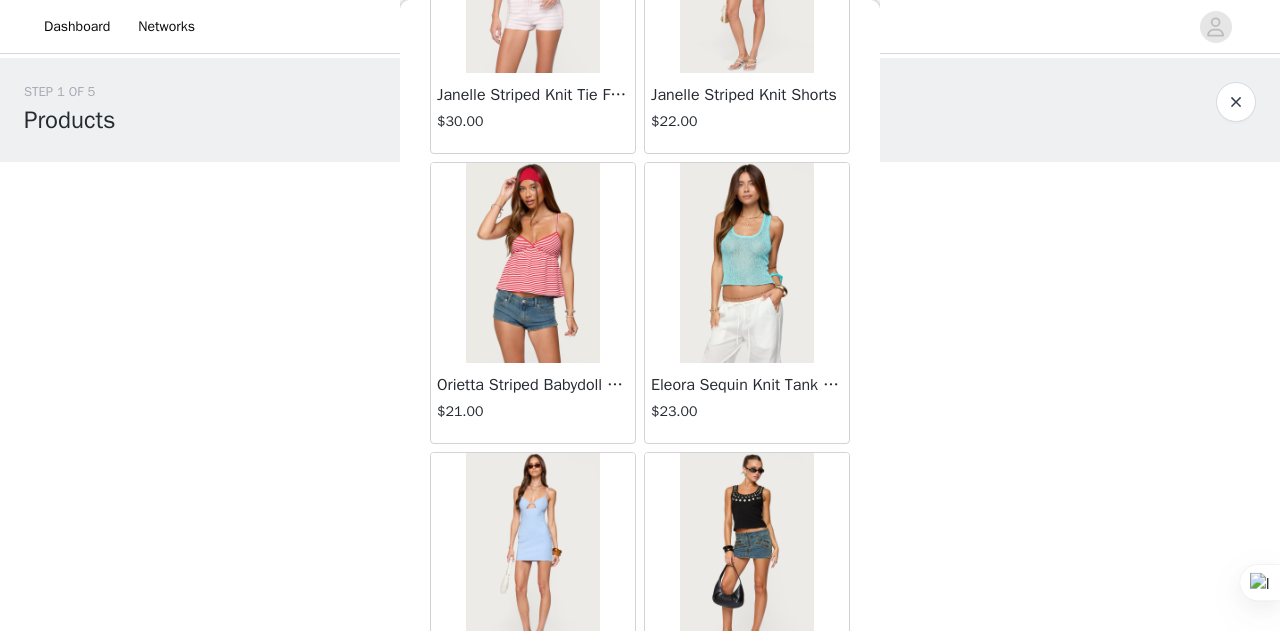 scroll, scrollTop: 11102, scrollLeft: 0, axis: vertical 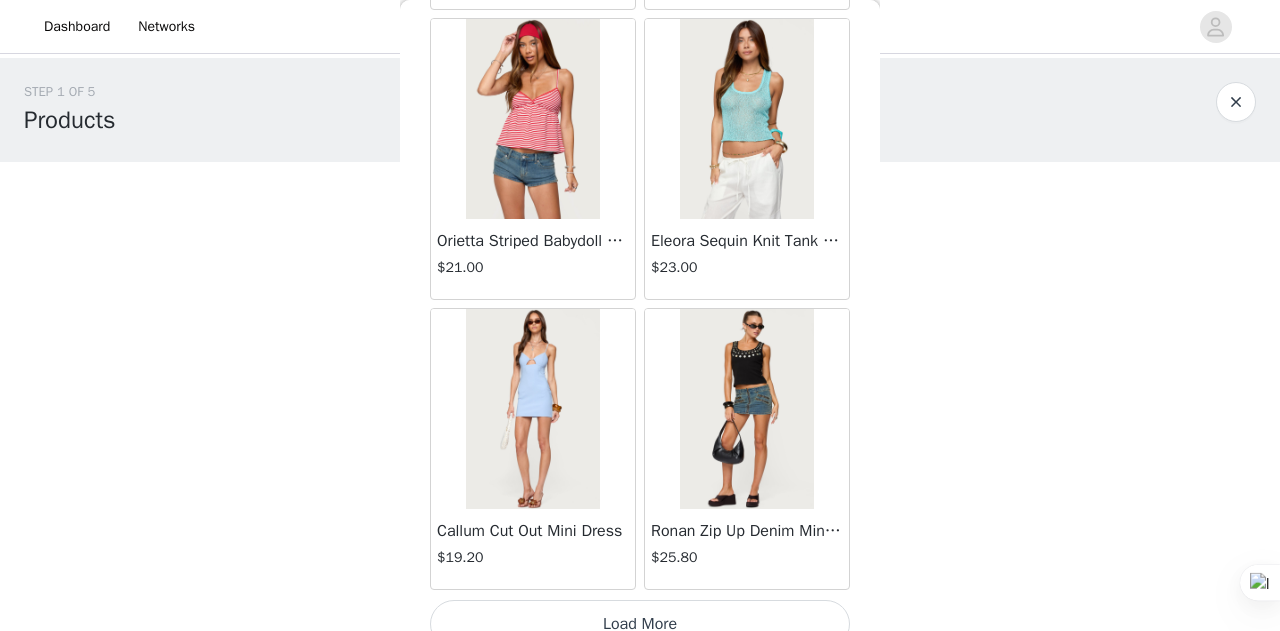 click on "Load More" at bounding box center (640, 624) 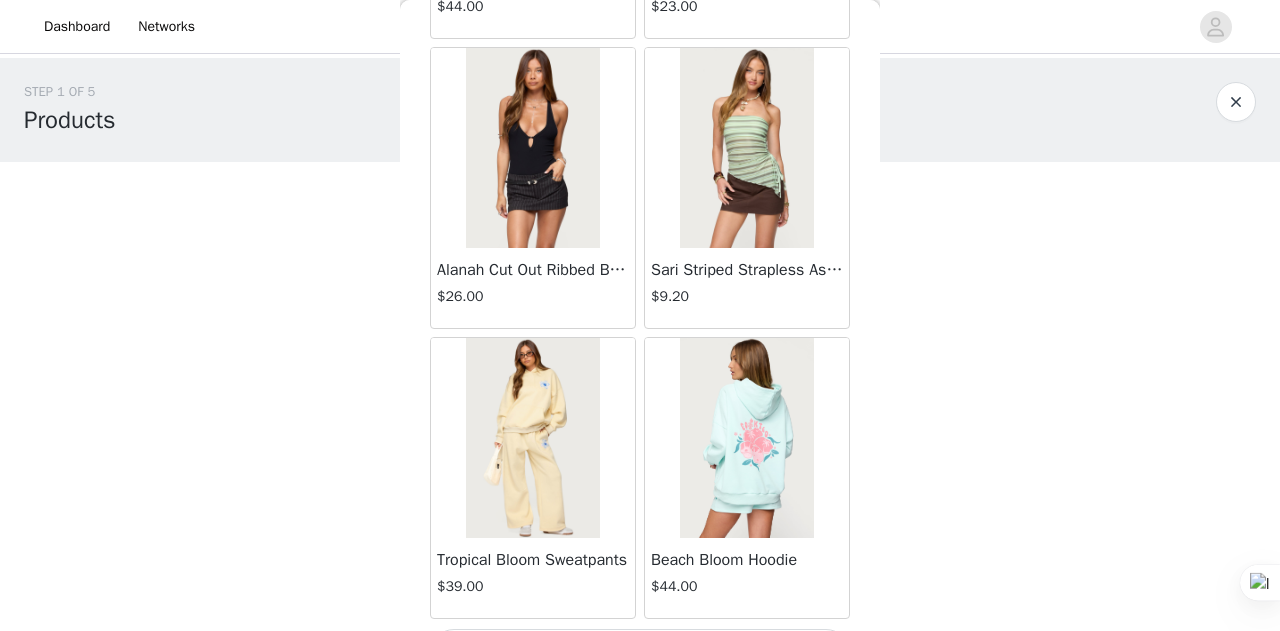 scroll, scrollTop: 13995, scrollLeft: 0, axis: vertical 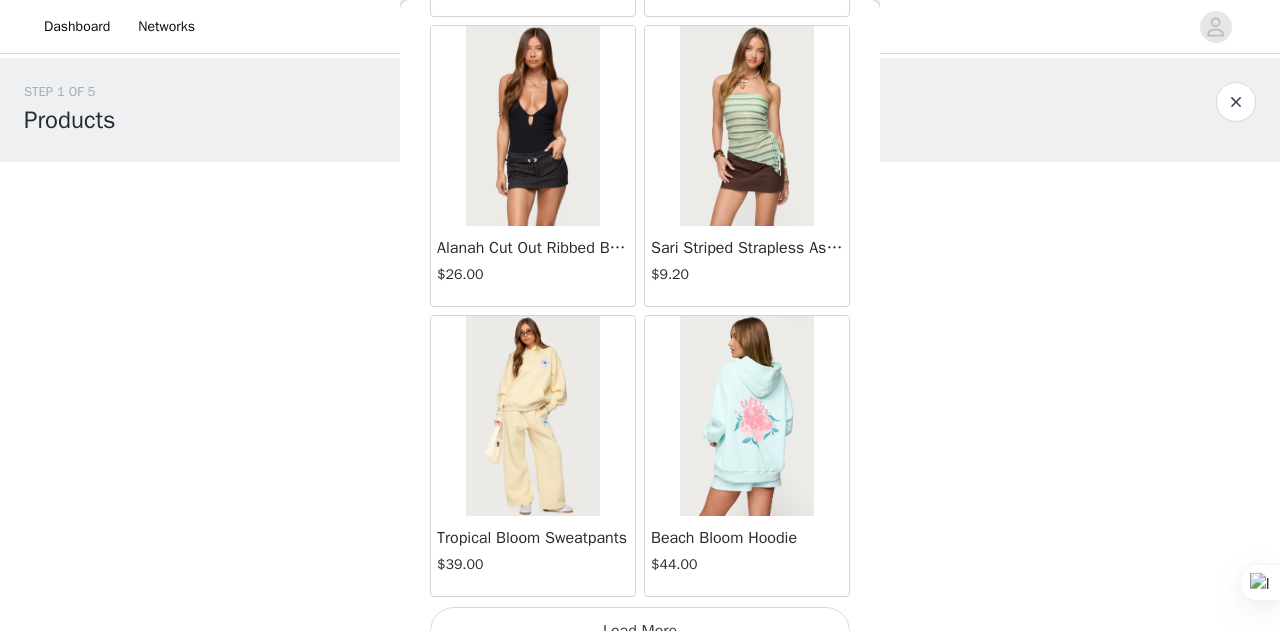 click on "Load More" at bounding box center (640, 631) 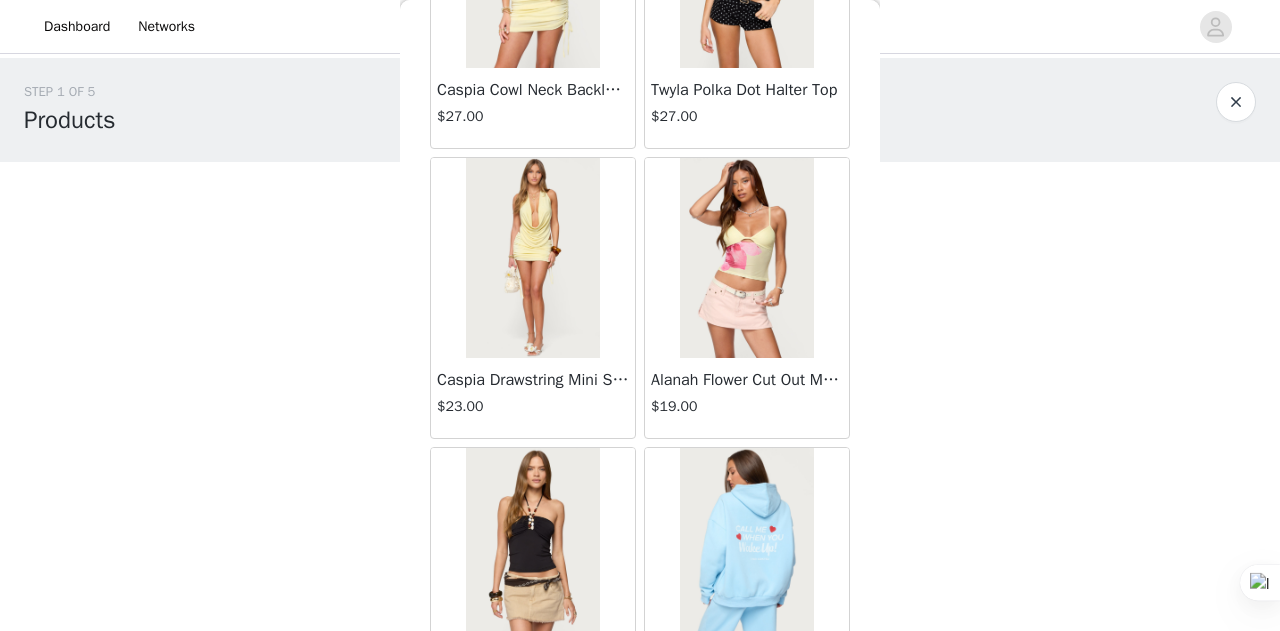 scroll, scrollTop: 16888, scrollLeft: 0, axis: vertical 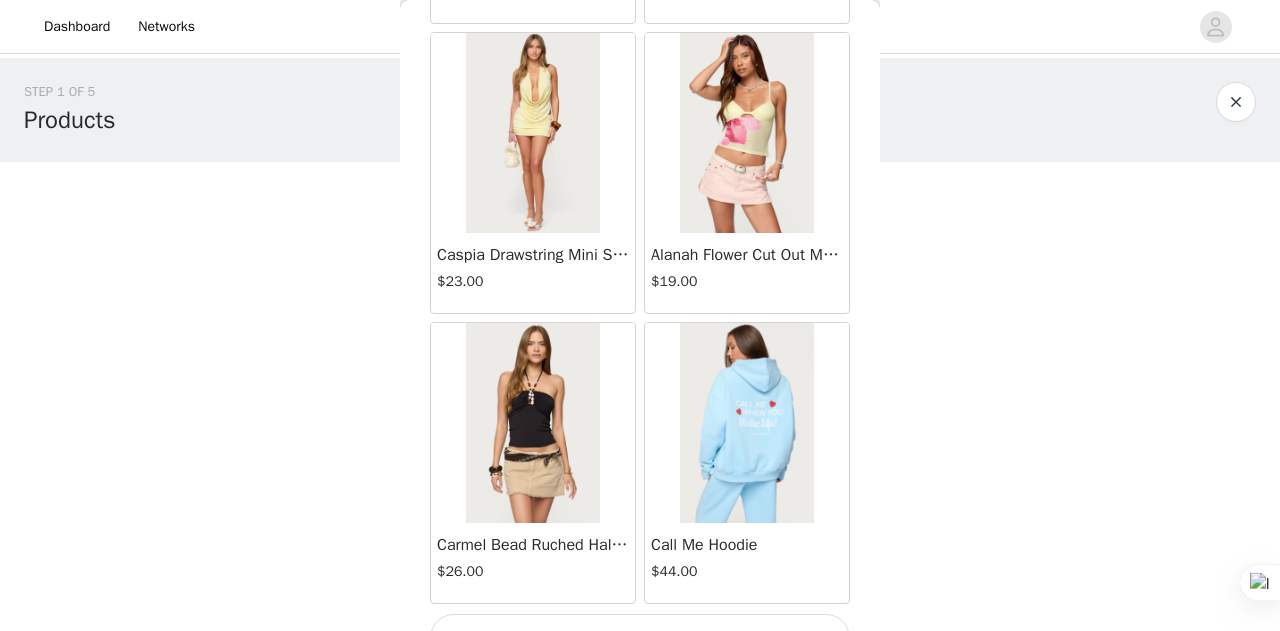 click on "Load More" at bounding box center (640, 638) 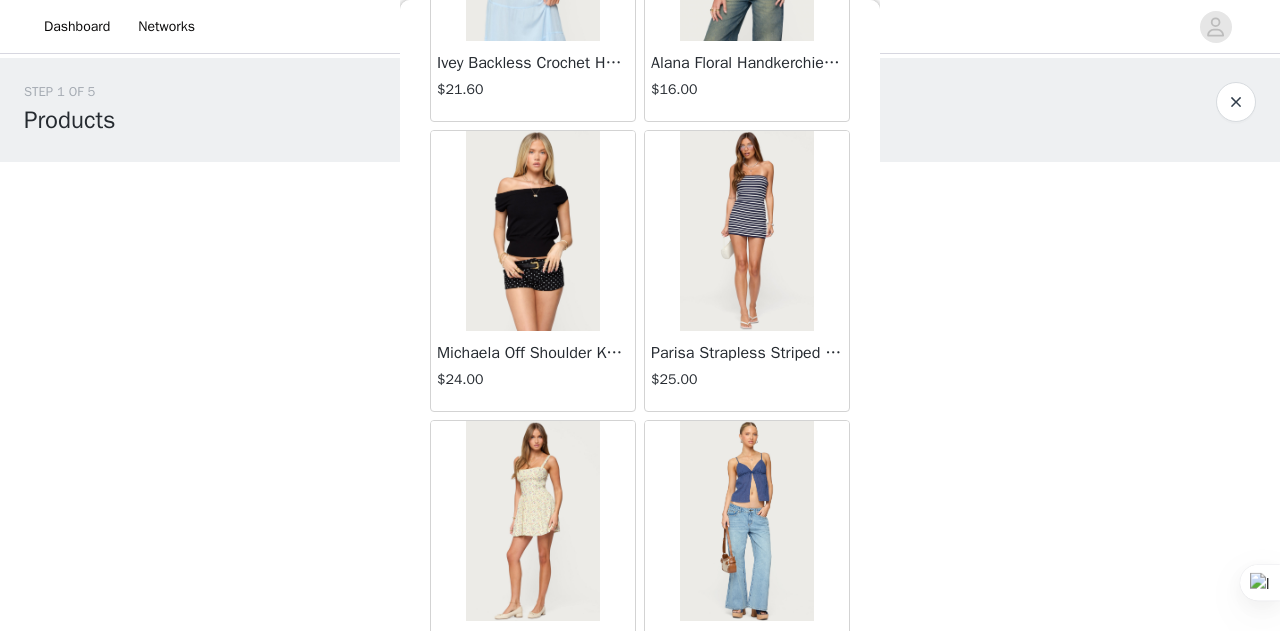 scroll, scrollTop: 17658, scrollLeft: 0, axis: vertical 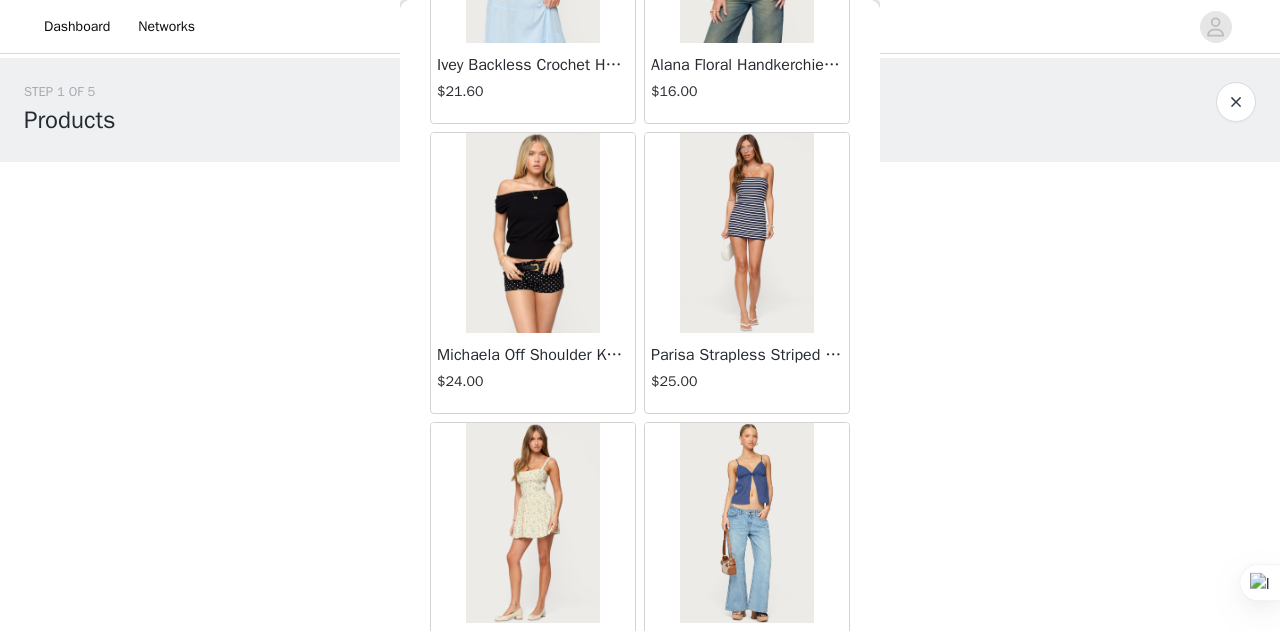 click on "Michaela Off Shoulder Knit Top" at bounding box center (533, 355) 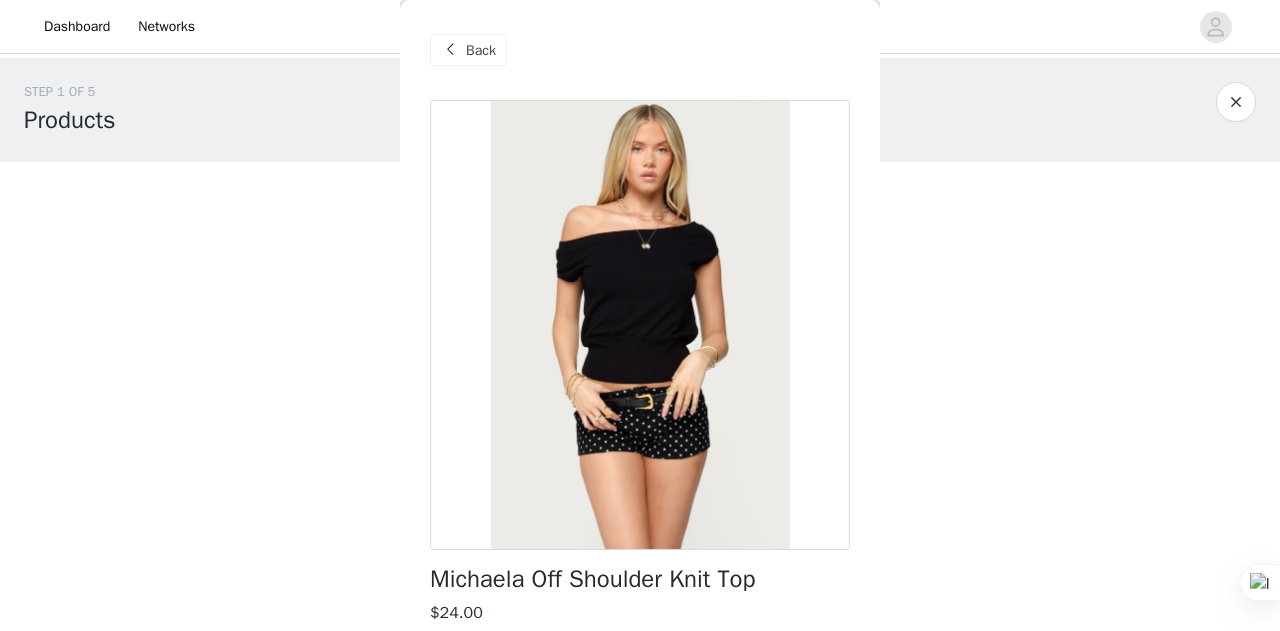 scroll, scrollTop: 342, scrollLeft: 0, axis: vertical 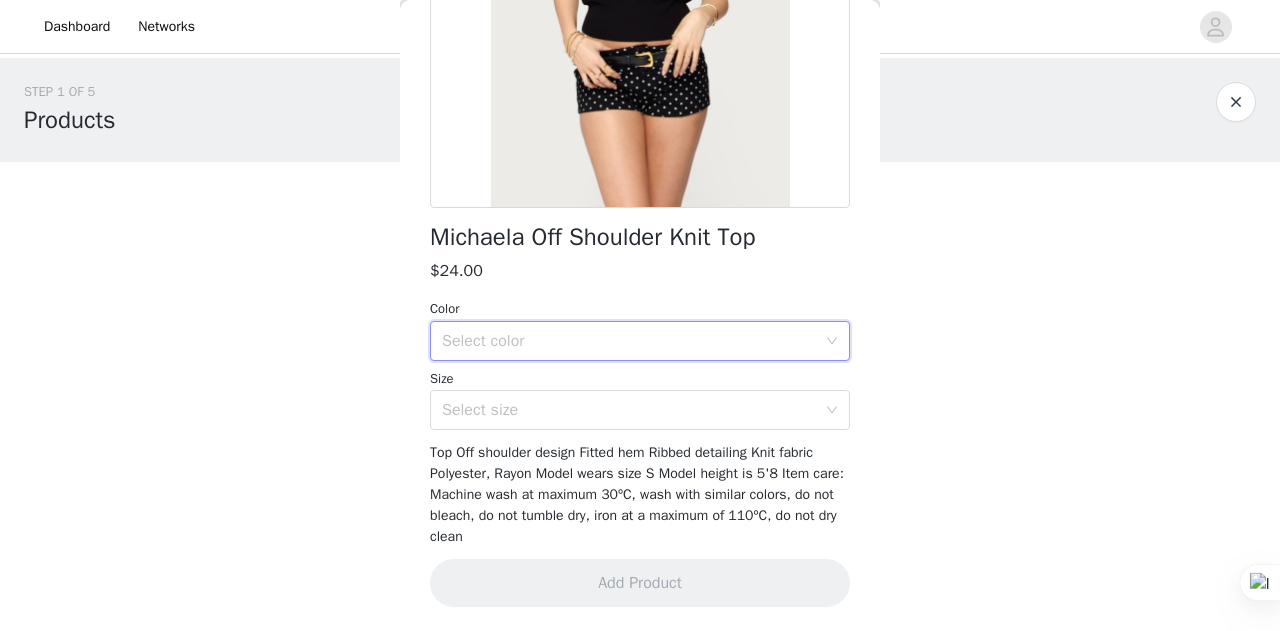 click on "Select color" at bounding box center [640, 341] 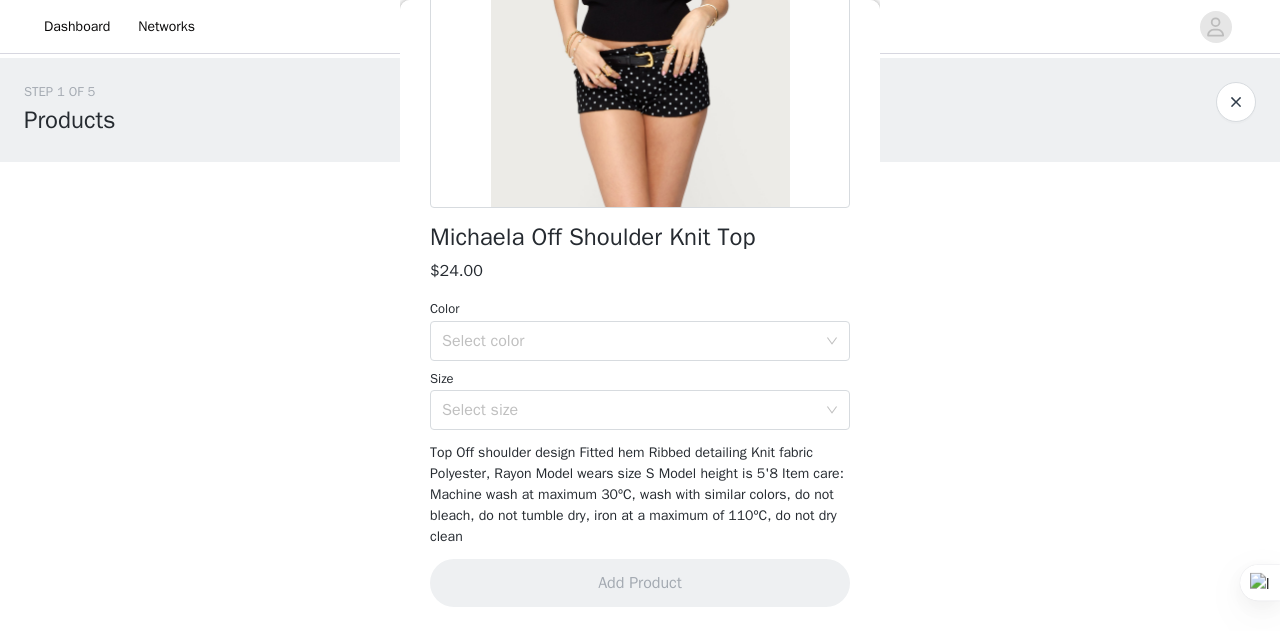 scroll, scrollTop: 0, scrollLeft: 0, axis: both 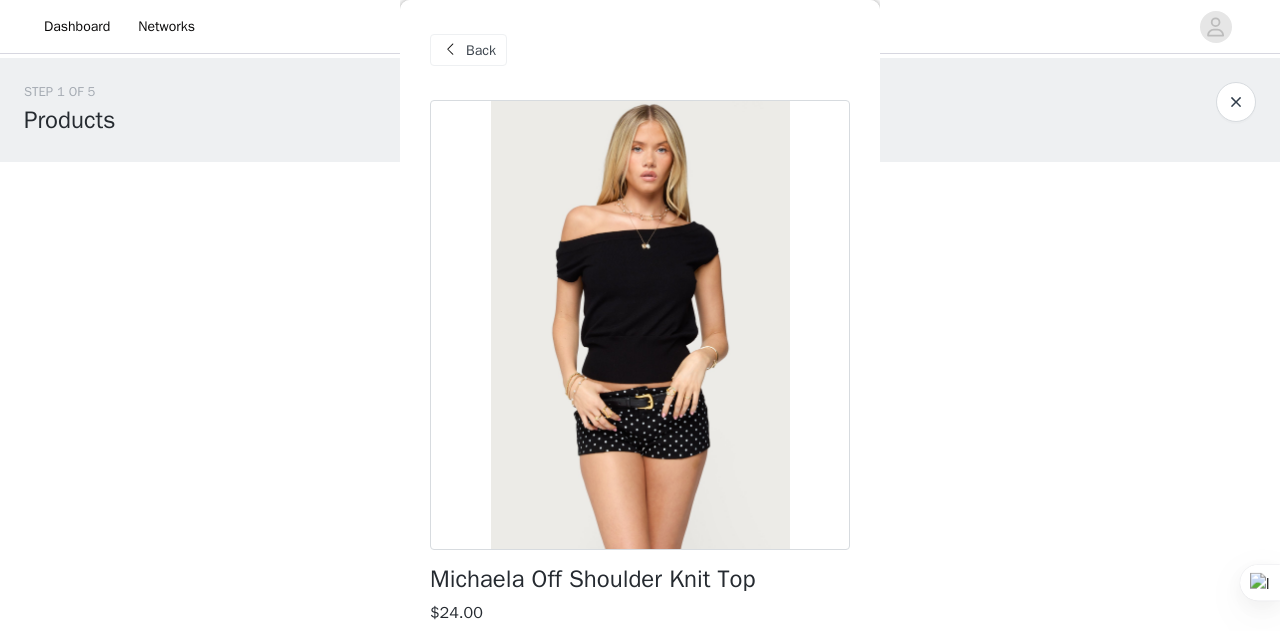 click on "Back" at bounding box center [481, 50] 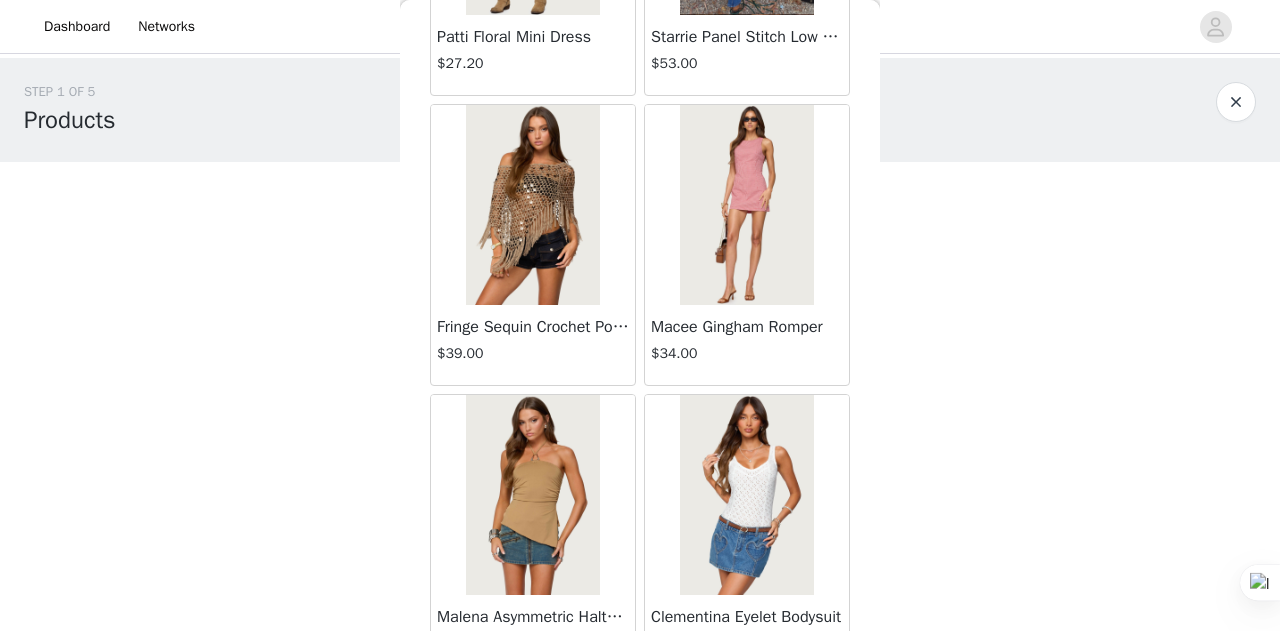 scroll, scrollTop: 582, scrollLeft: 0, axis: vertical 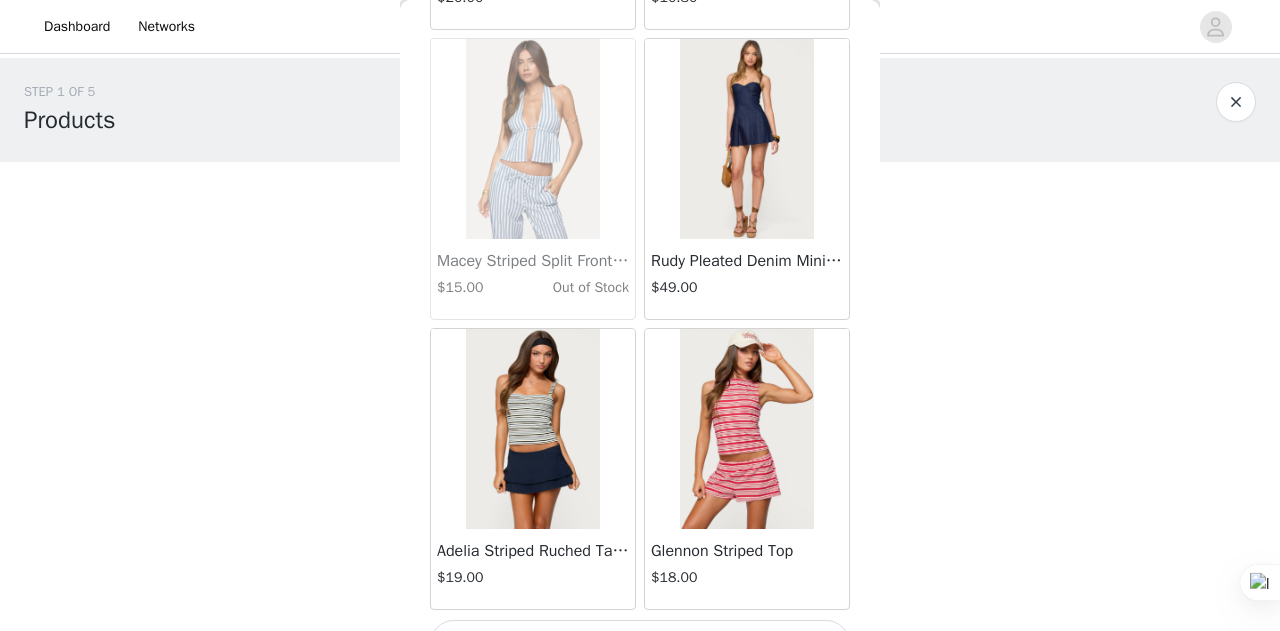 click on "Load More" at bounding box center [640, 644] 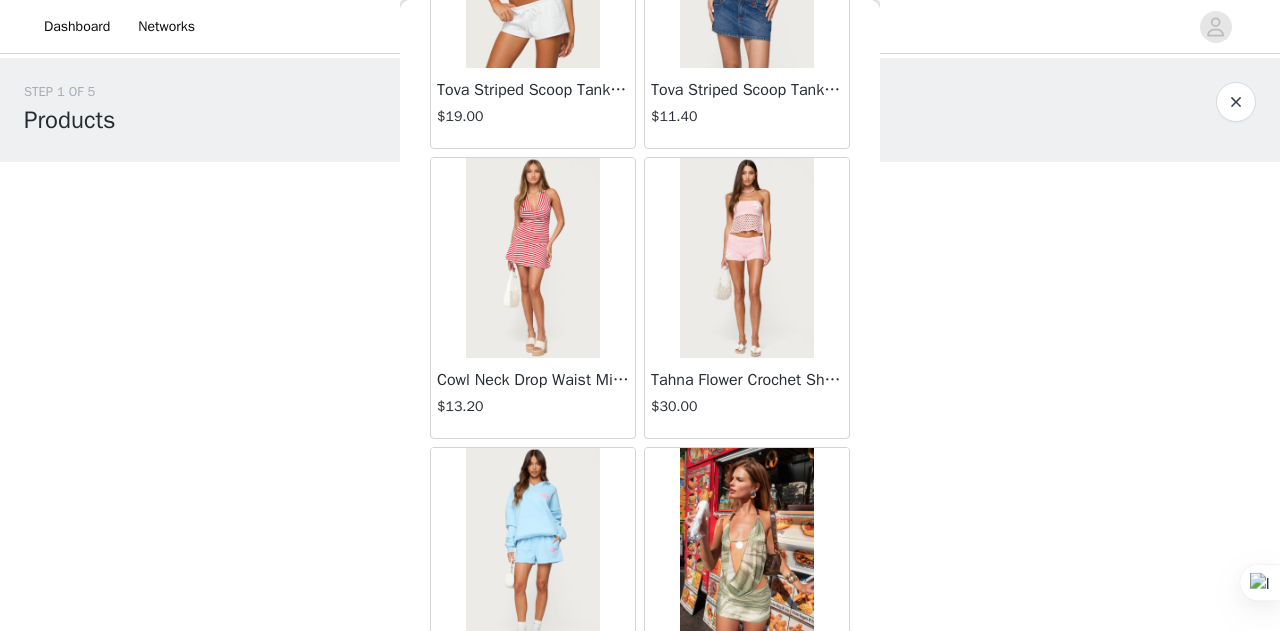 scroll, scrollTop: 22675, scrollLeft: 0, axis: vertical 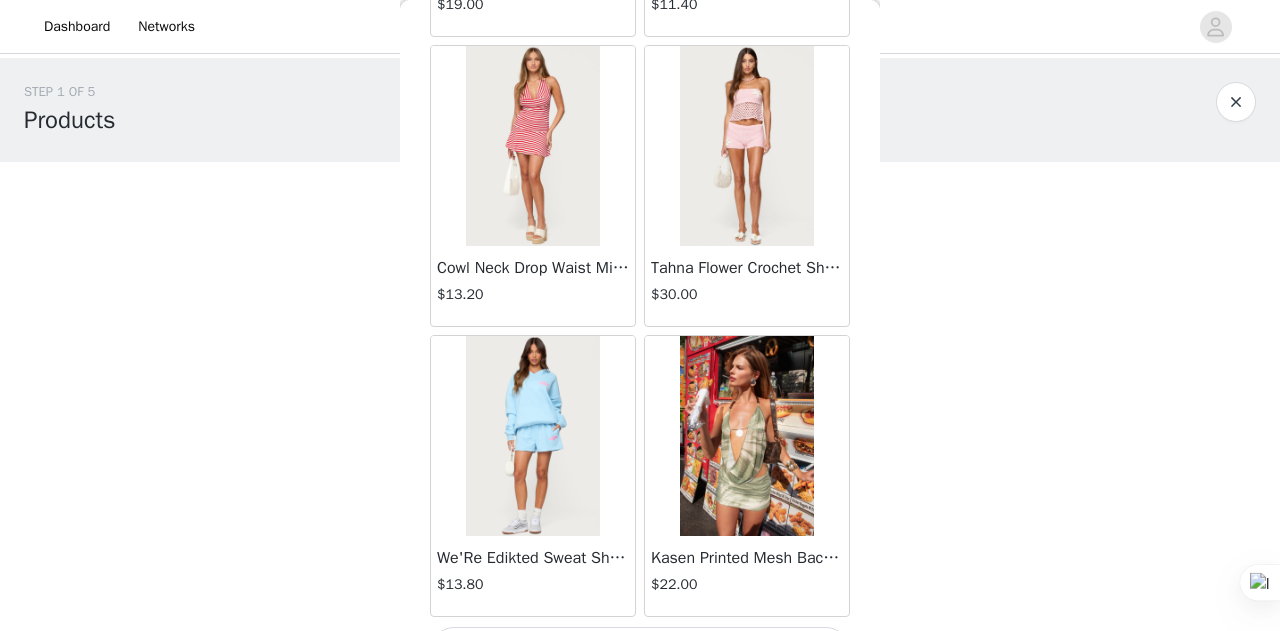 click on "Load More" at bounding box center (640, 651) 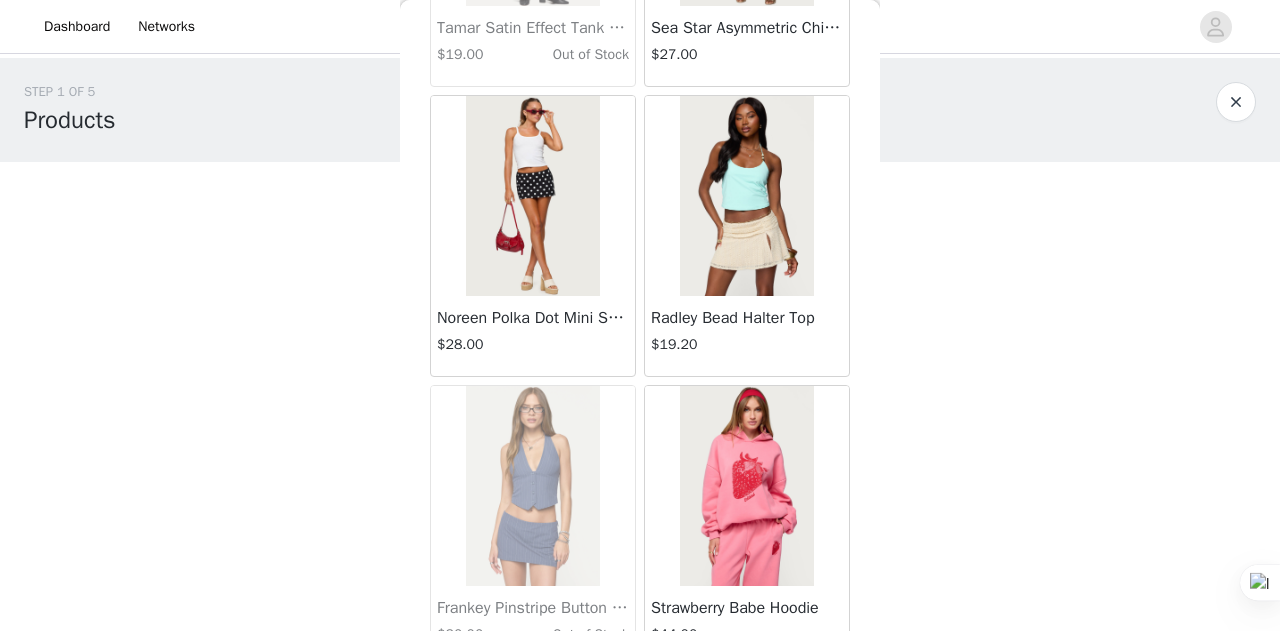 scroll, scrollTop: 25236, scrollLeft: 0, axis: vertical 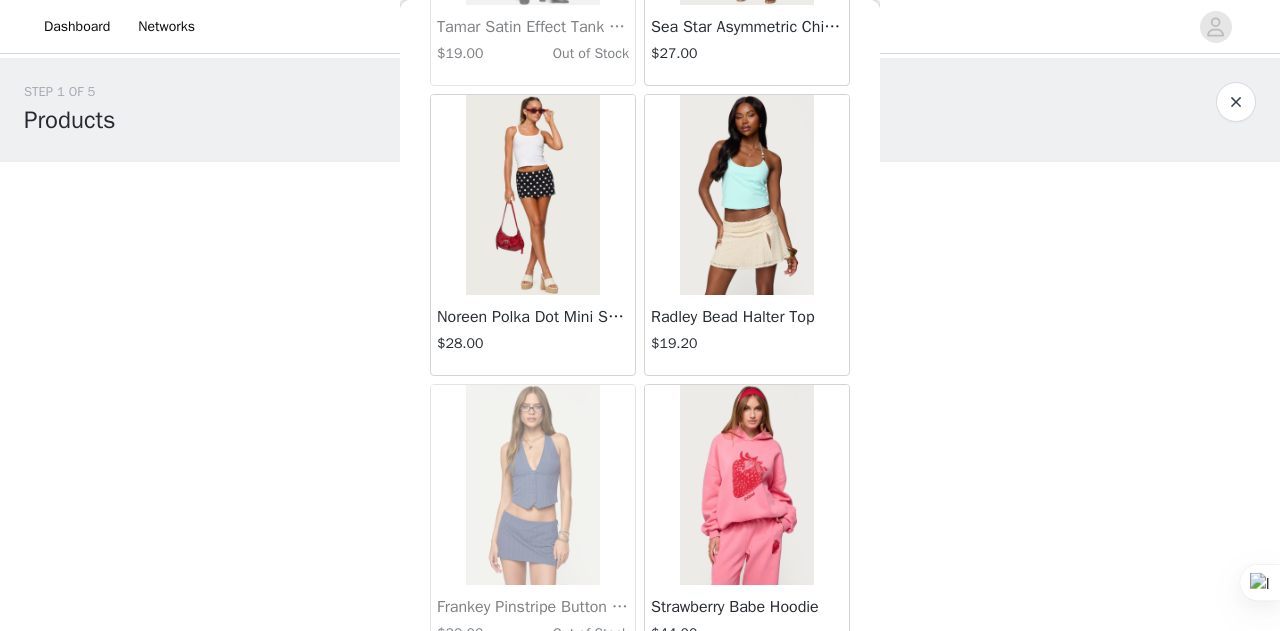 click on "Noreen Polka Dot Mini Skort" at bounding box center [533, 317] 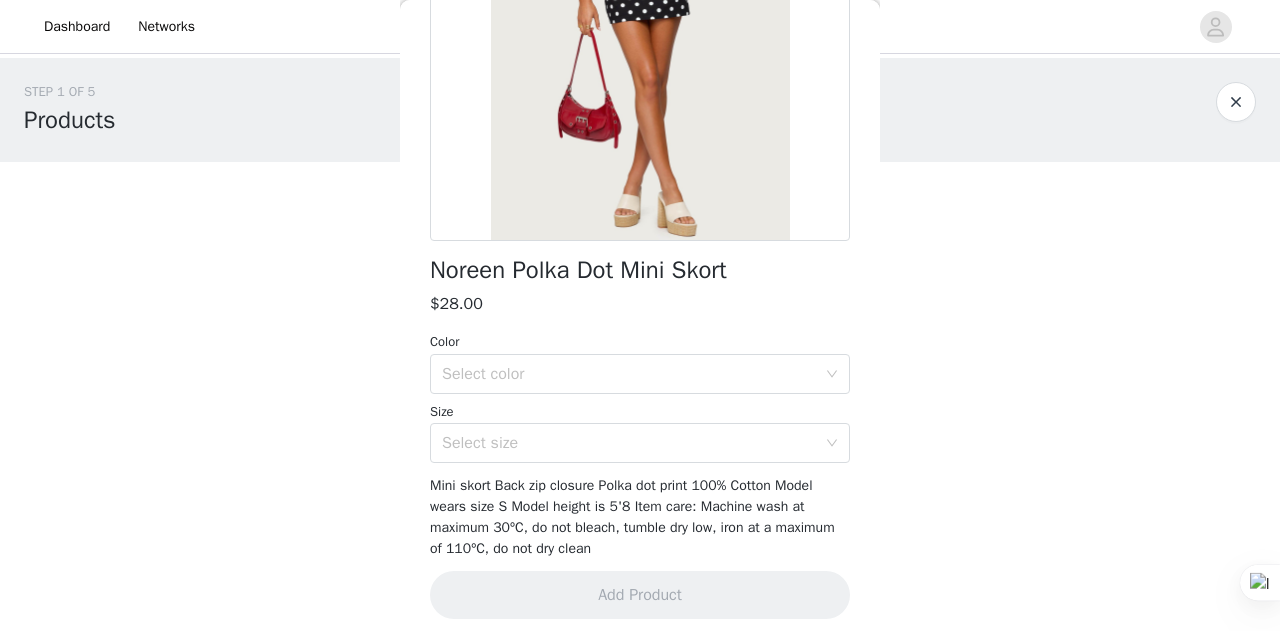 scroll, scrollTop: 313, scrollLeft: 0, axis: vertical 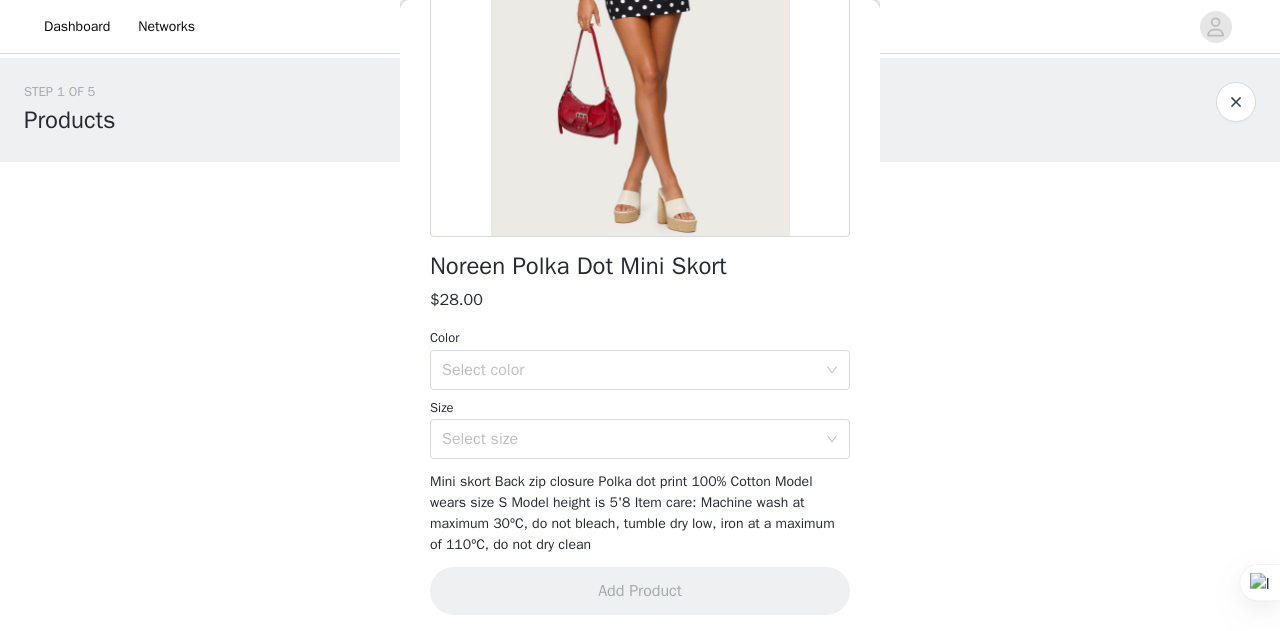 click on "Select color" at bounding box center [629, 370] 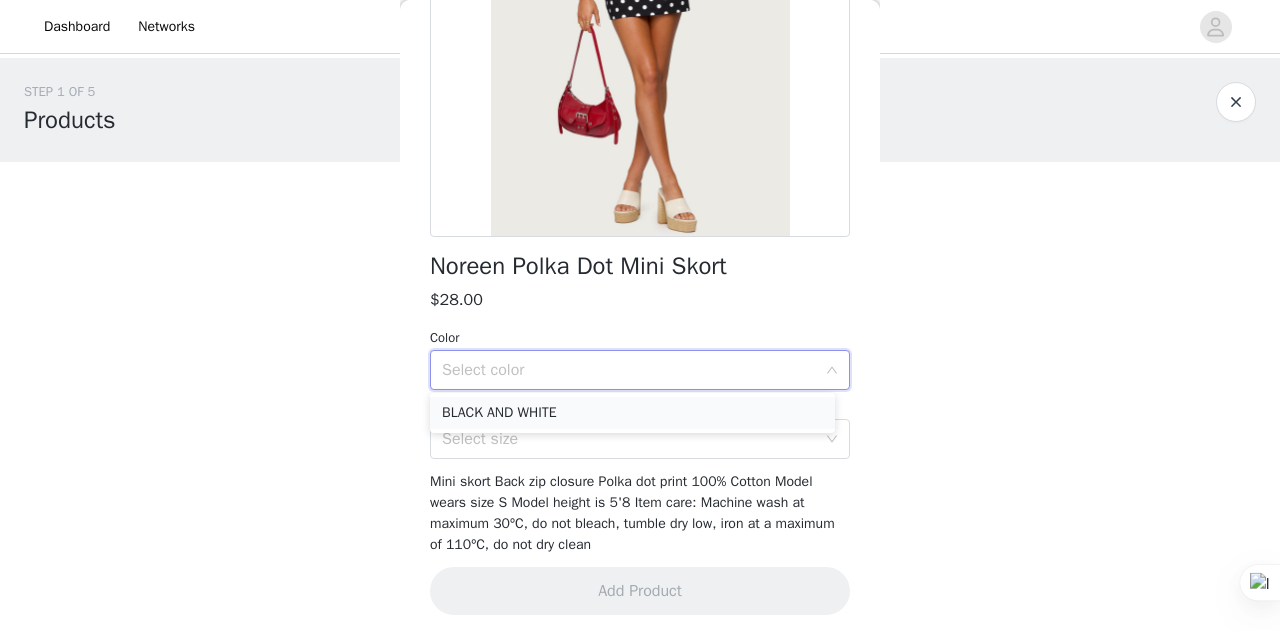 click on "BLACK AND WHITE" at bounding box center [632, 413] 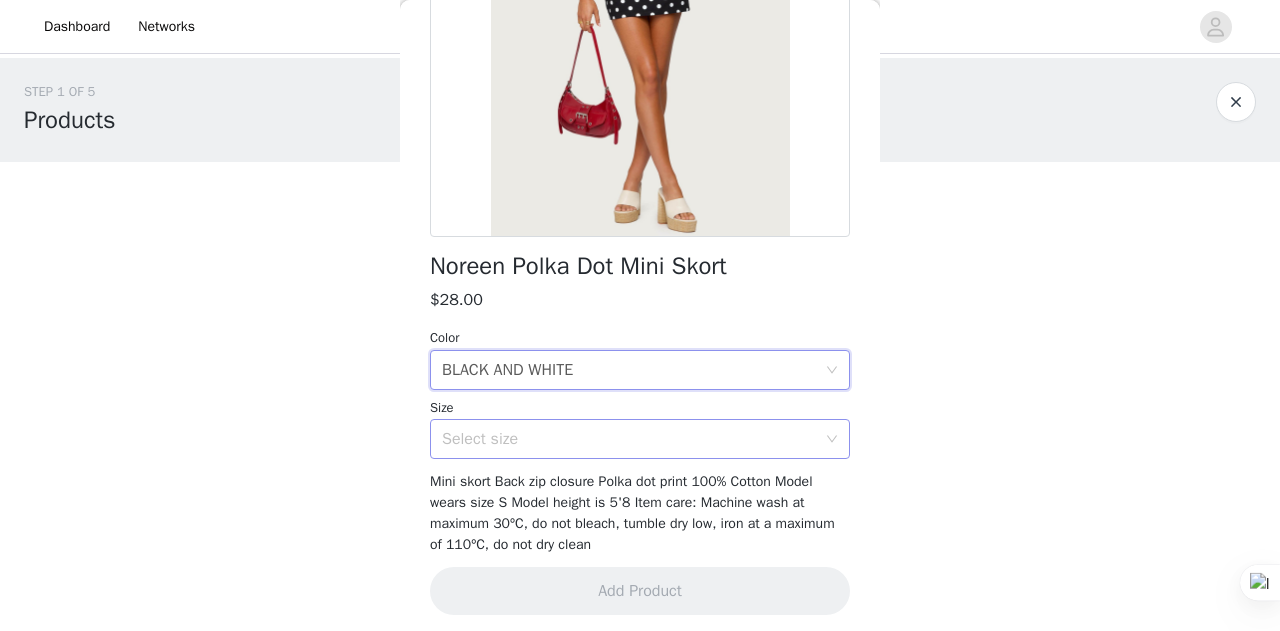 click on "Select size" at bounding box center (629, 439) 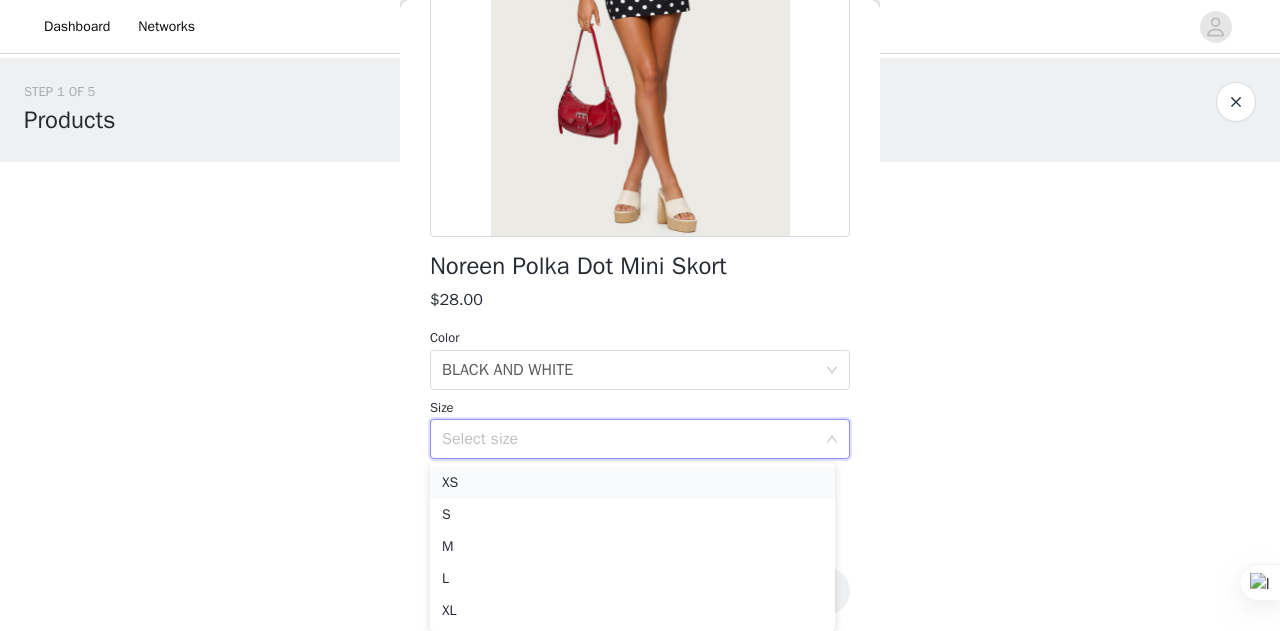 click on "XS" at bounding box center (632, 483) 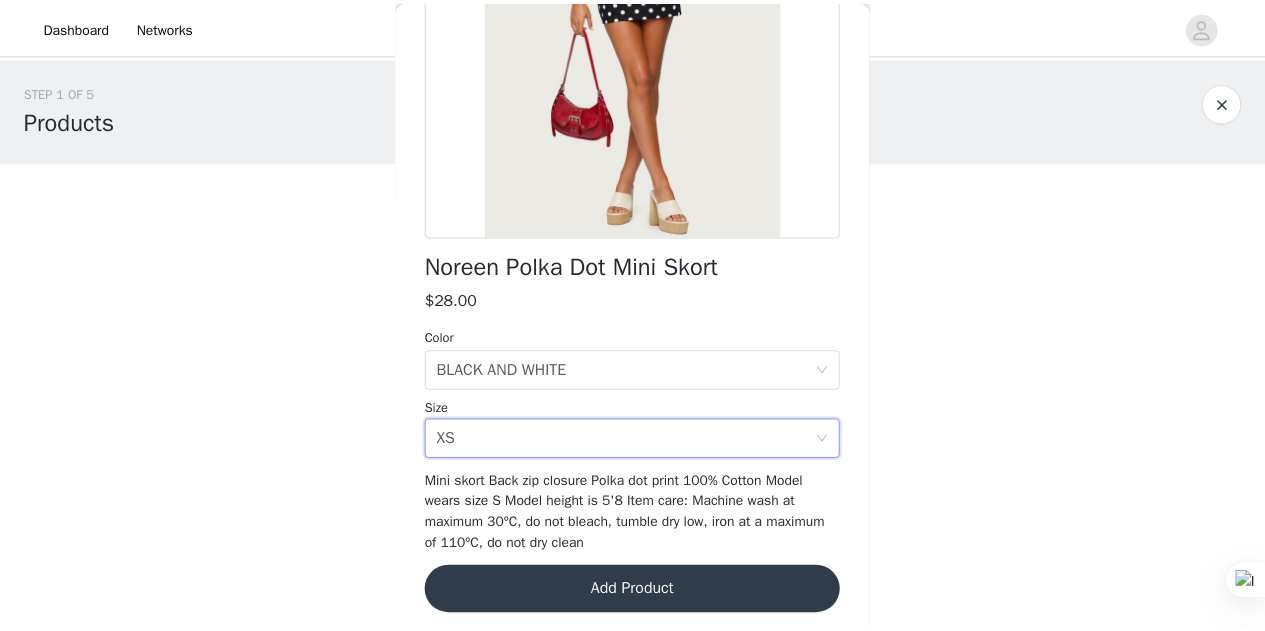 scroll, scrollTop: 320, scrollLeft: 0, axis: vertical 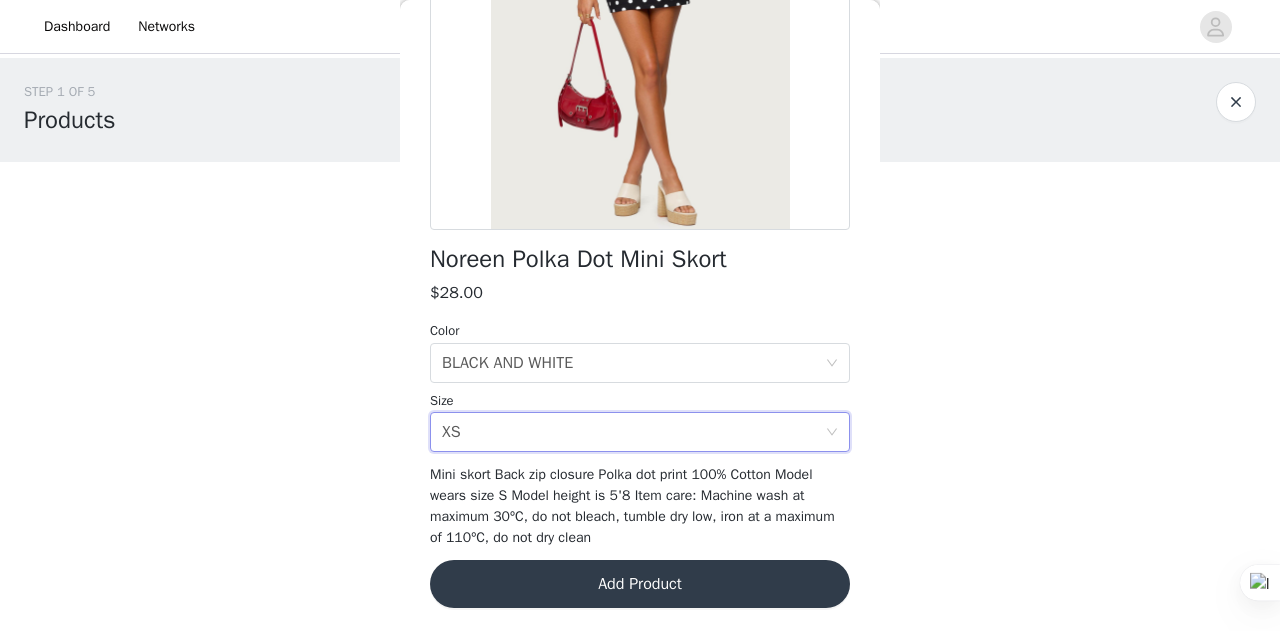 click on "Add Product" at bounding box center [640, 584] 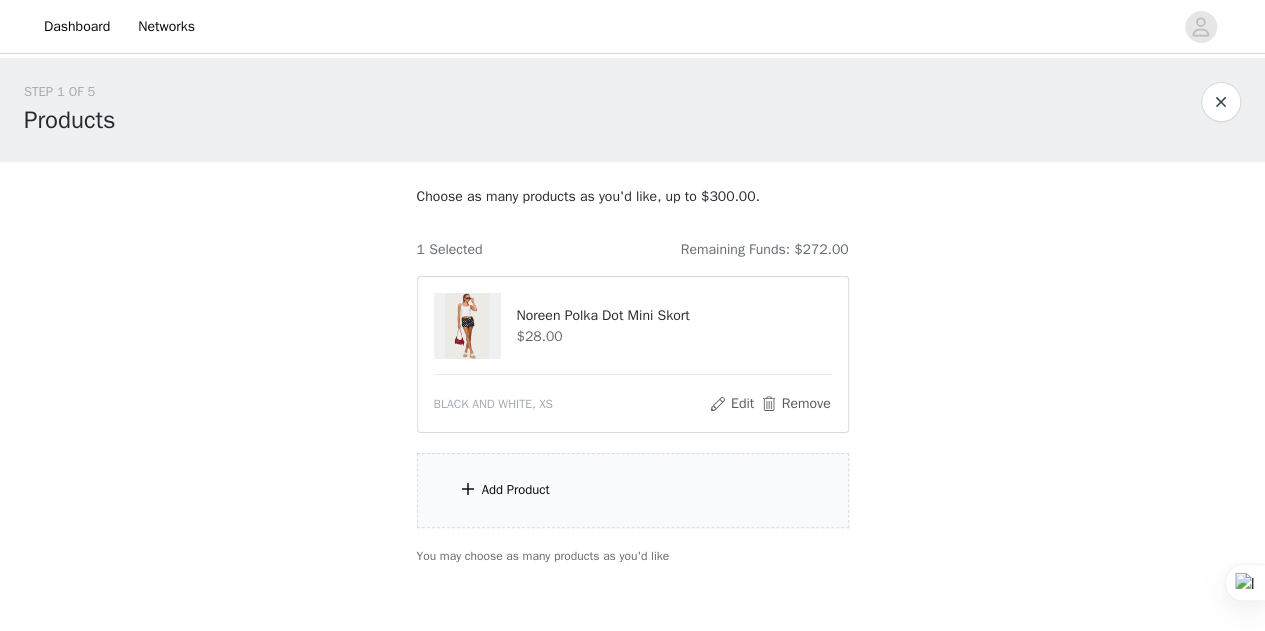click on "Add Product" at bounding box center [633, 490] 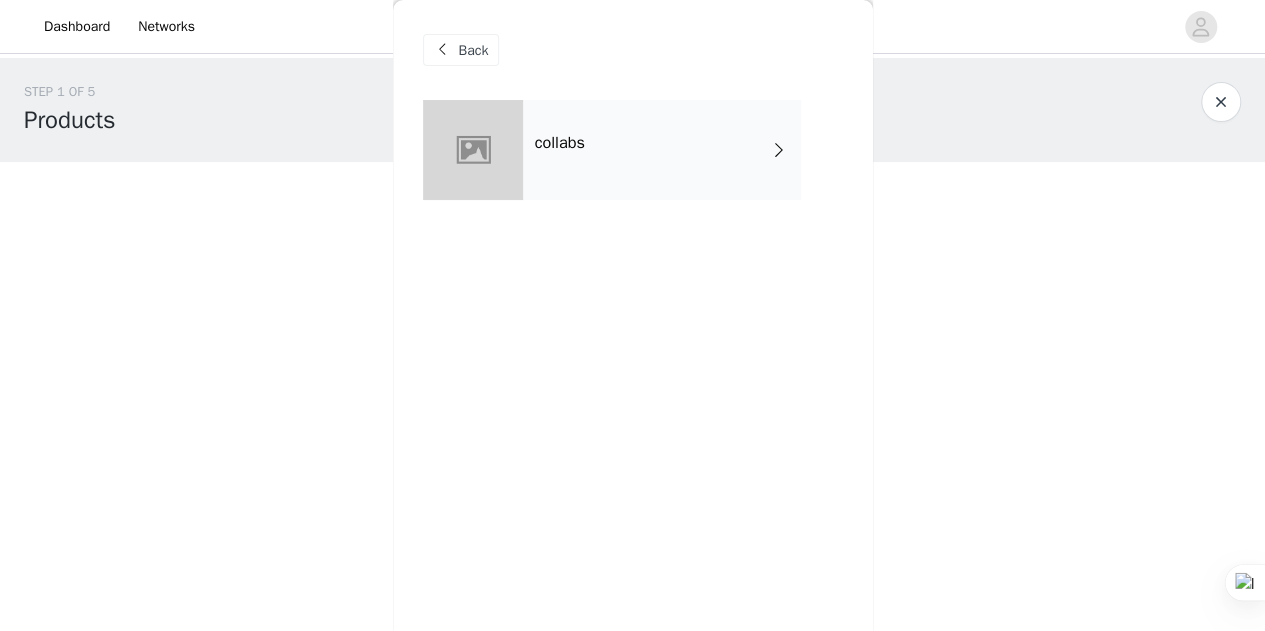 click on "collabs" at bounding box center (662, 150) 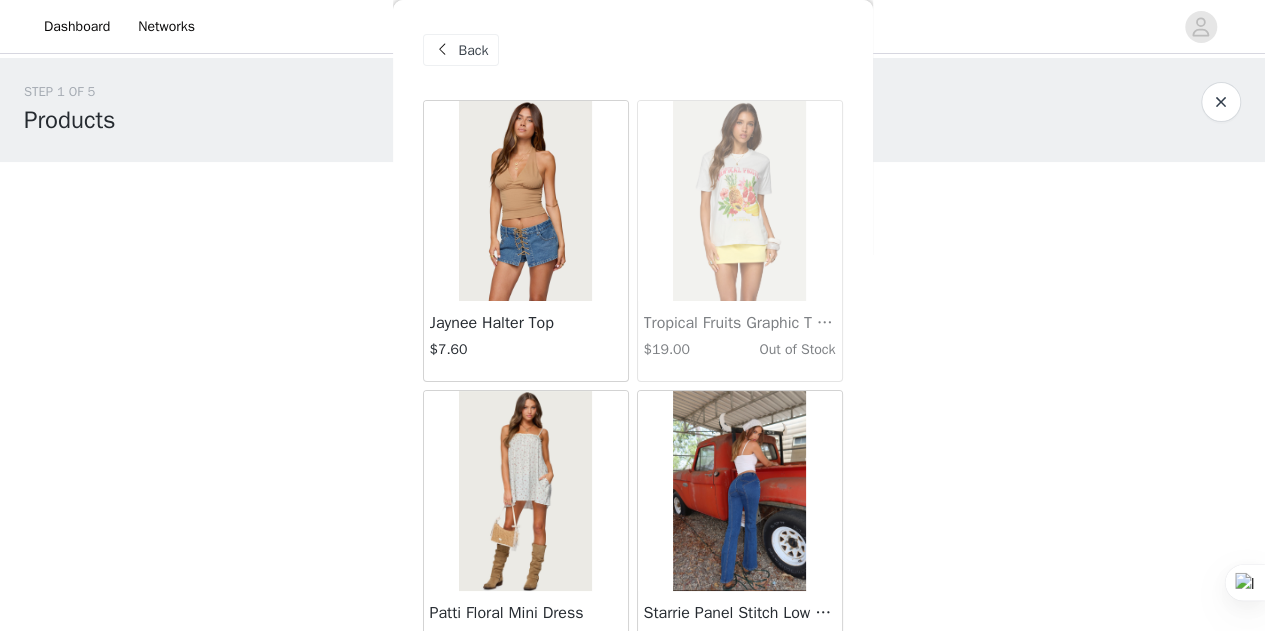scroll, scrollTop: 2422, scrollLeft: 0, axis: vertical 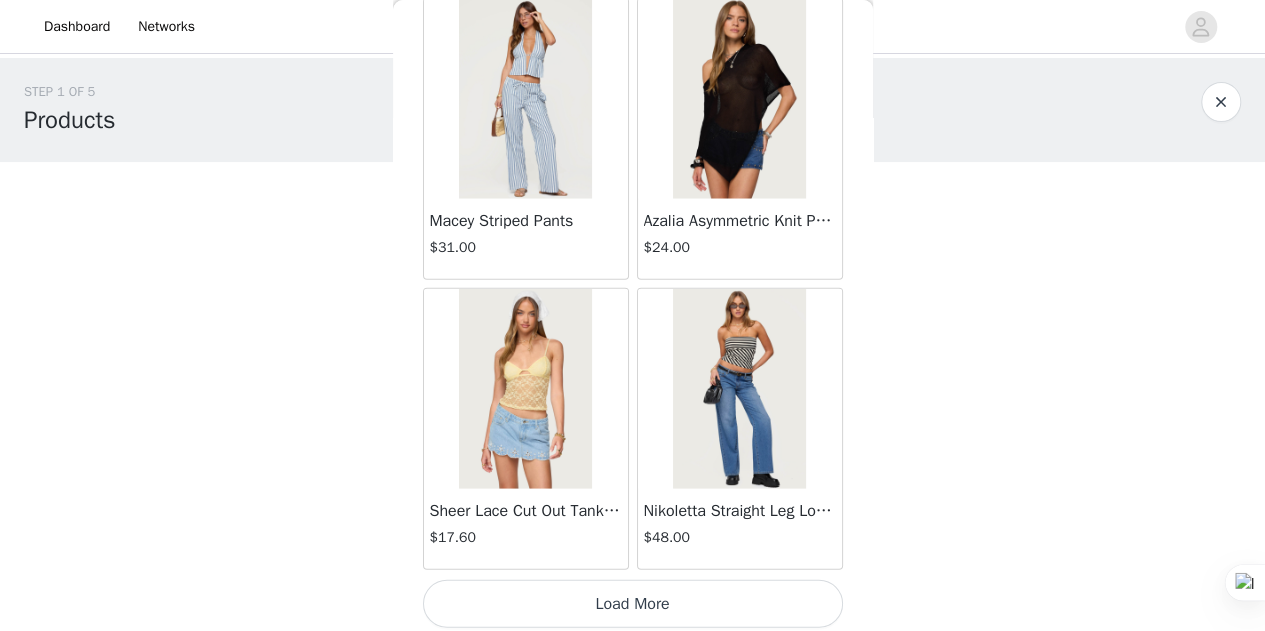 click on "Load More" at bounding box center (633, 604) 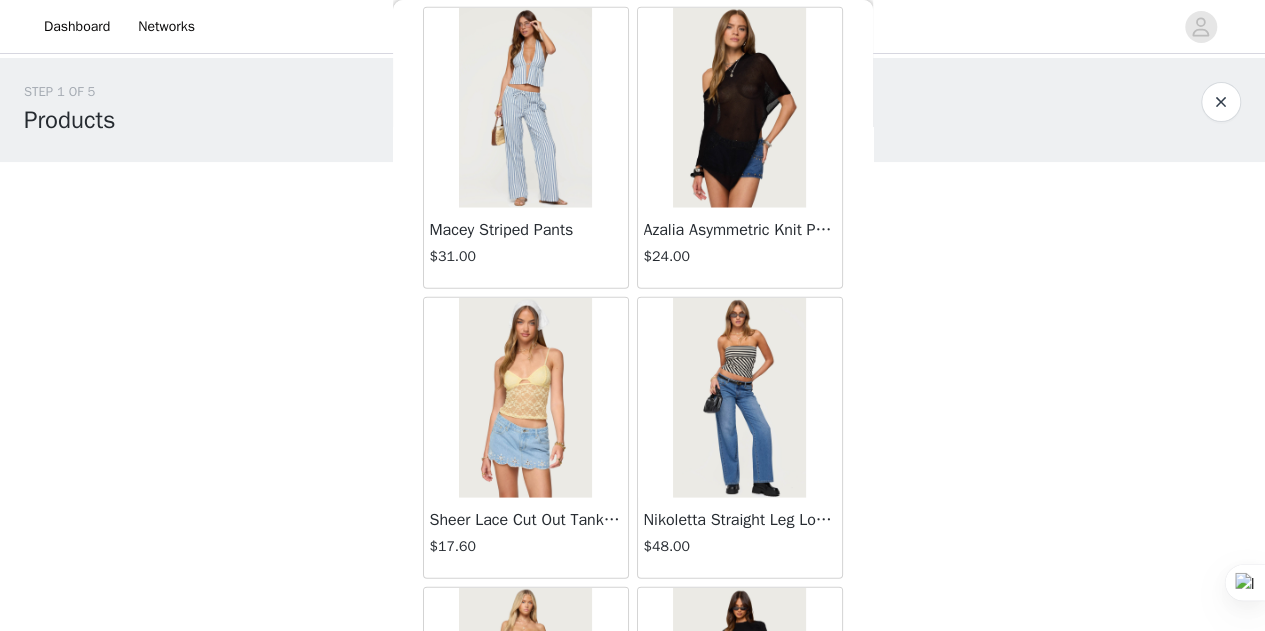 scroll, scrollTop: 2422, scrollLeft: 0, axis: vertical 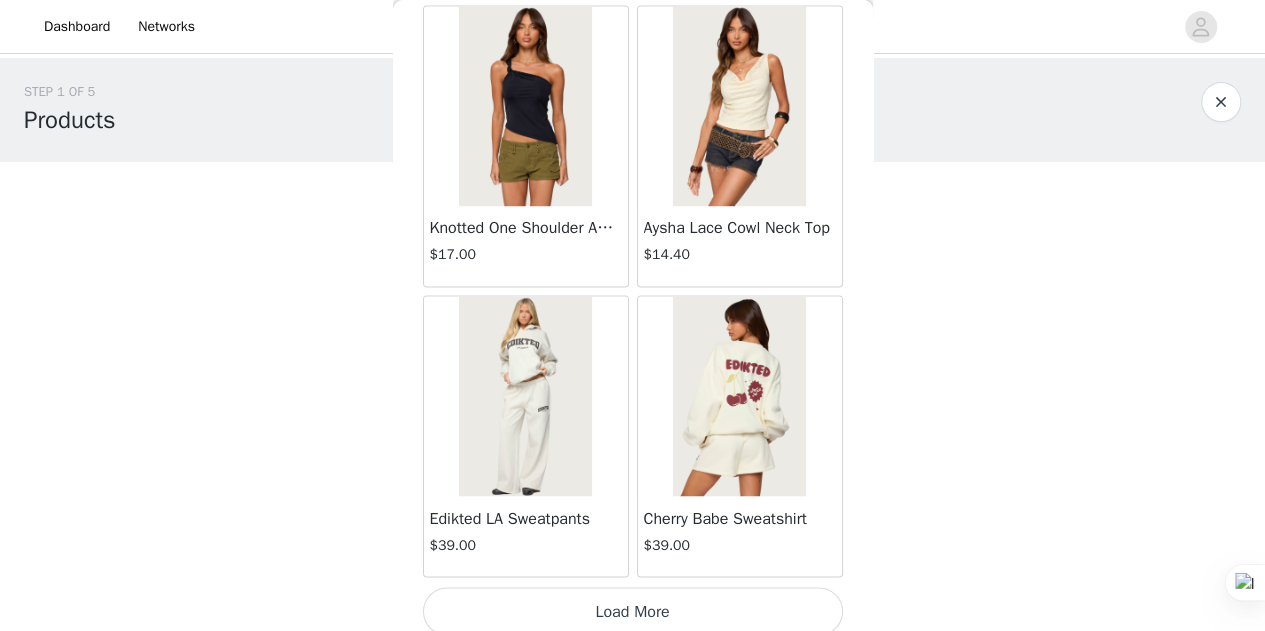 click on "Load More" at bounding box center [633, 611] 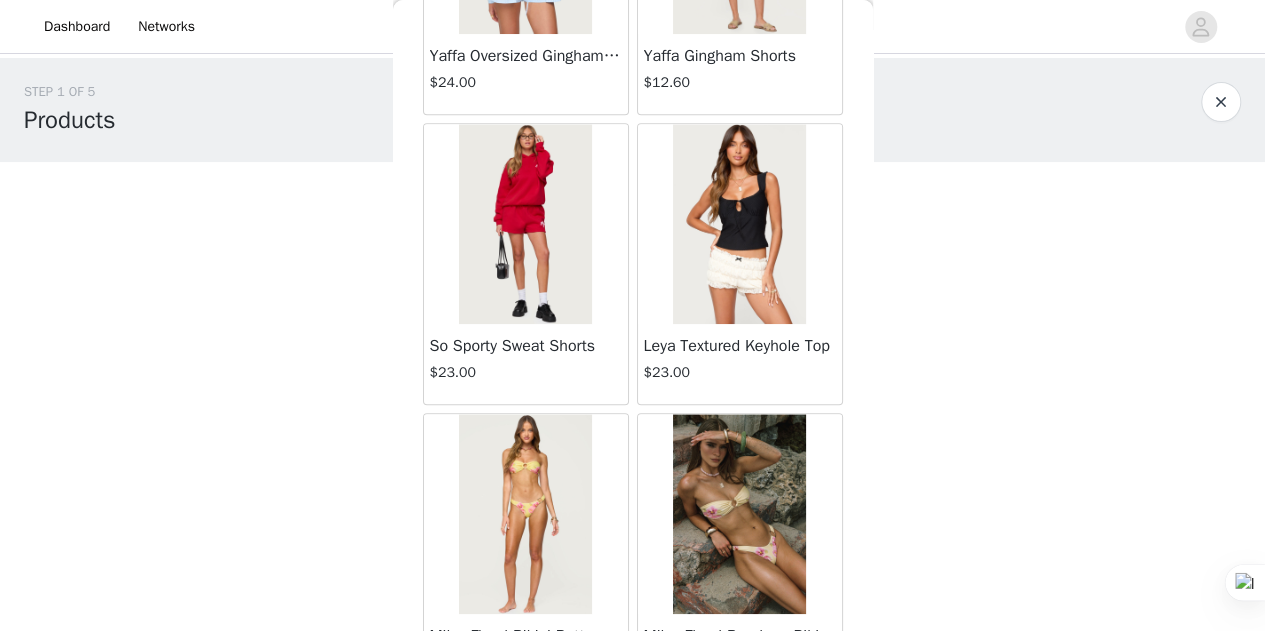 scroll, scrollTop: 8208, scrollLeft: 0, axis: vertical 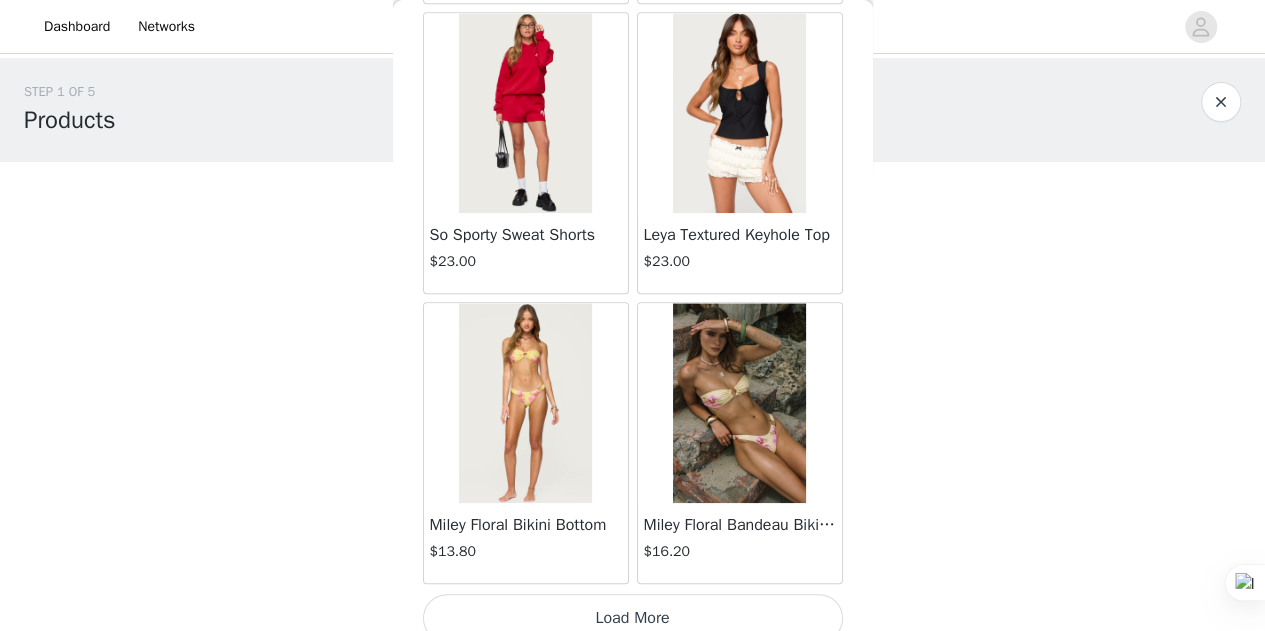 click on "Load More" at bounding box center (633, 618) 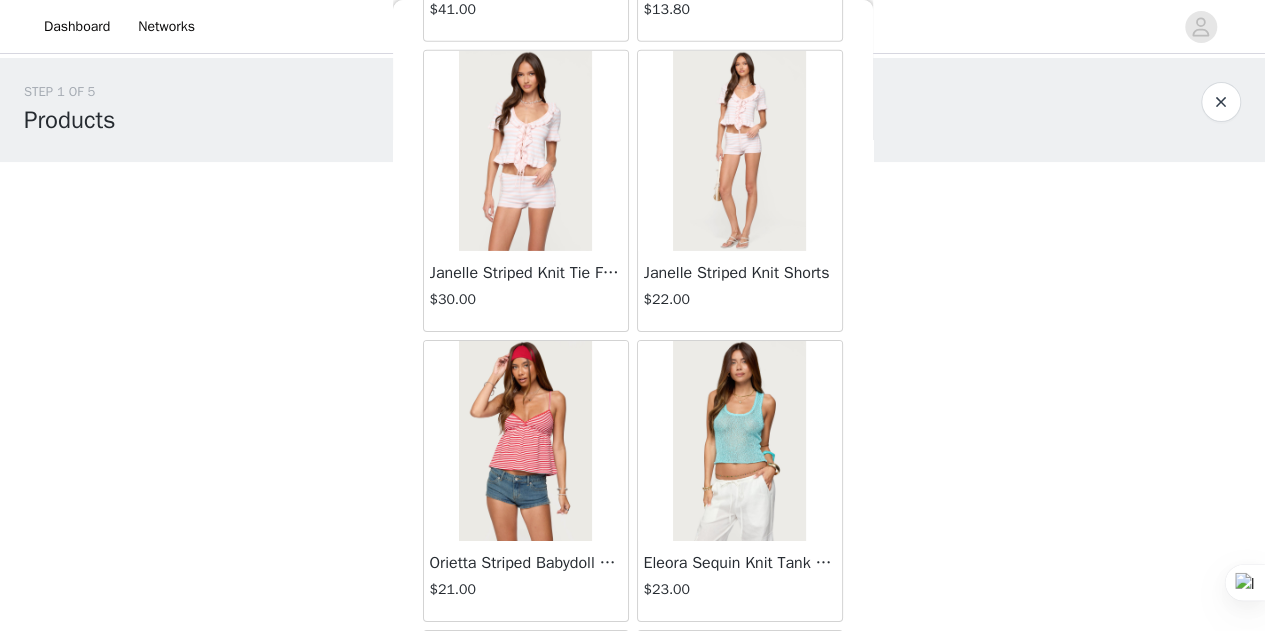 scroll, scrollTop: 11102, scrollLeft: 0, axis: vertical 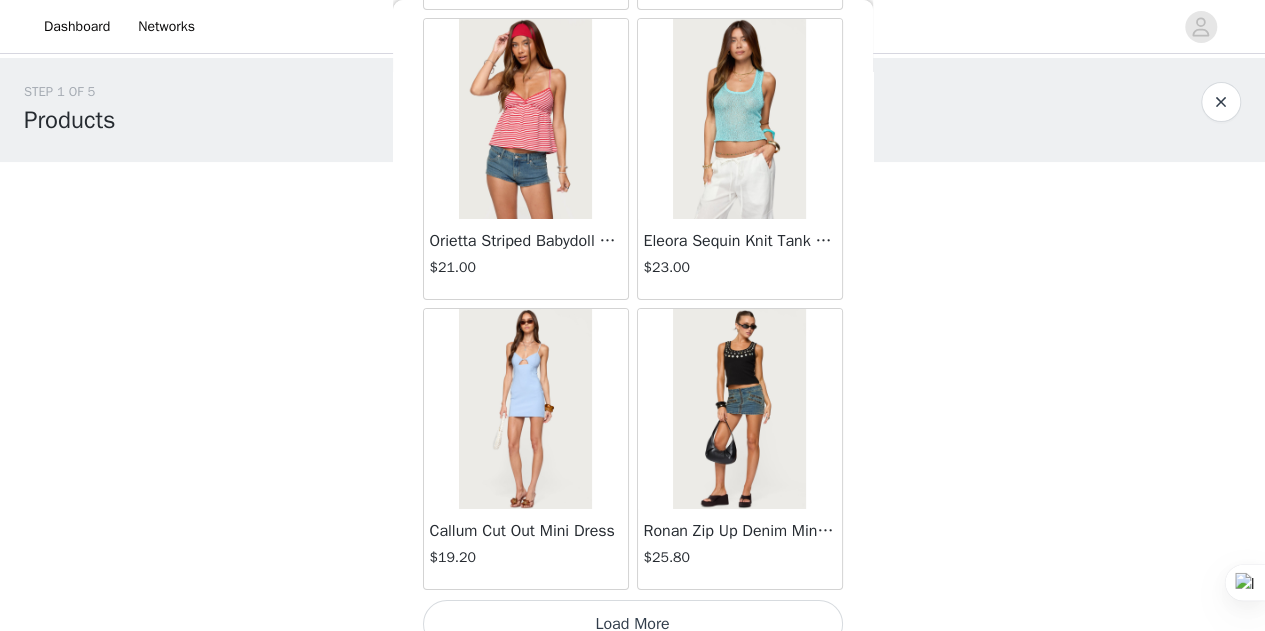 click on "Load More" at bounding box center [633, 624] 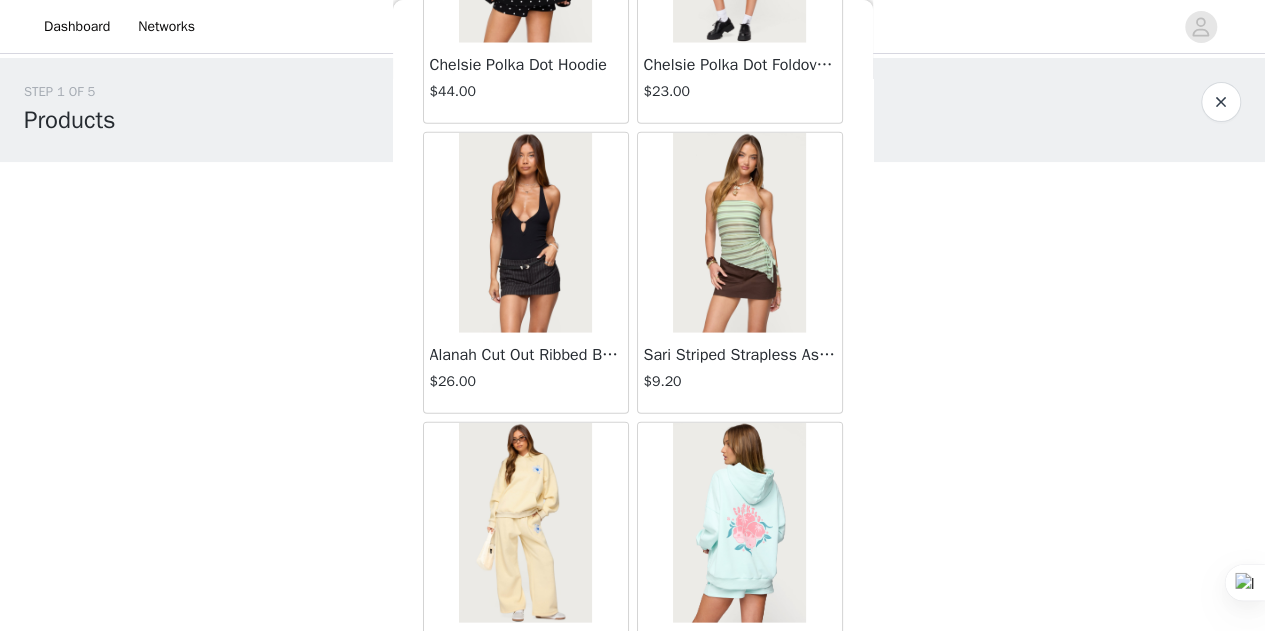 scroll, scrollTop: 13995, scrollLeft: 0, axis: vertical 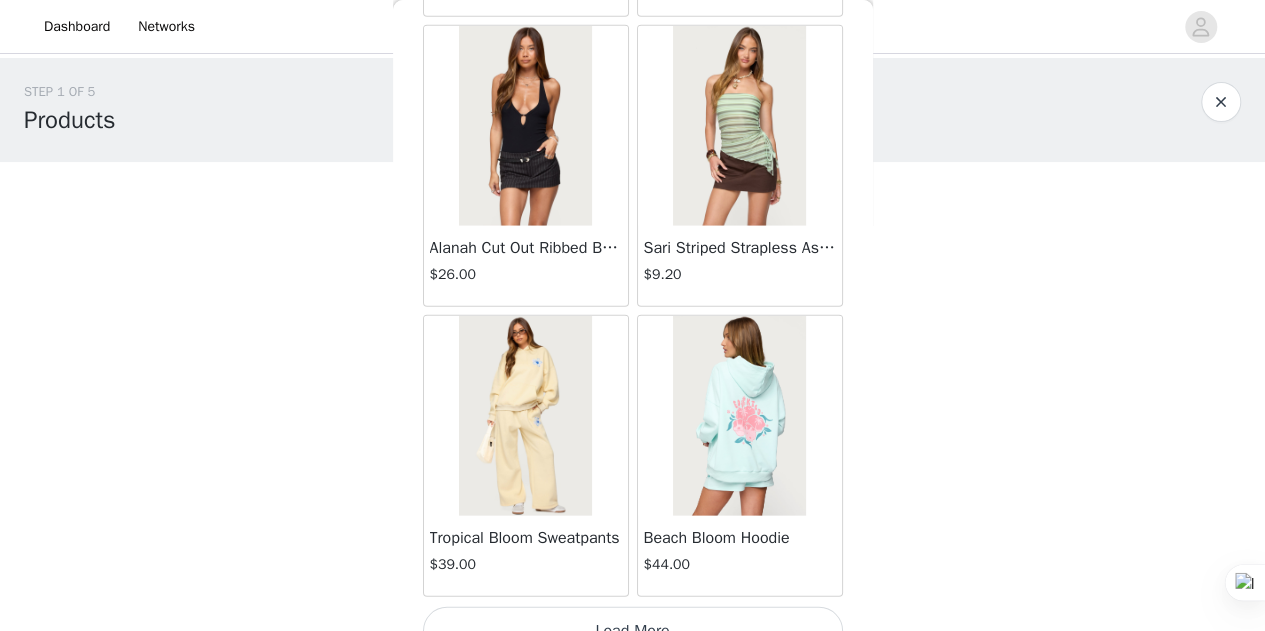 click on "Load More" at bounding box center [633, 631] 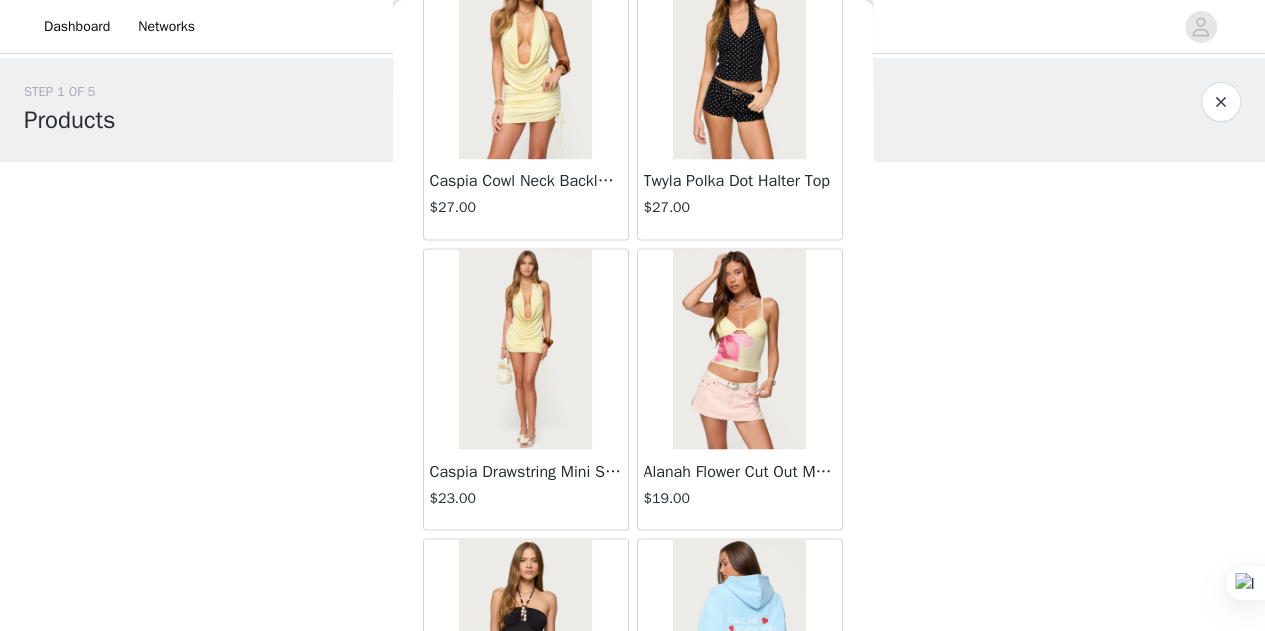 scroll, scrollTop: 16888, scrollLeft: 0, axis: vertical 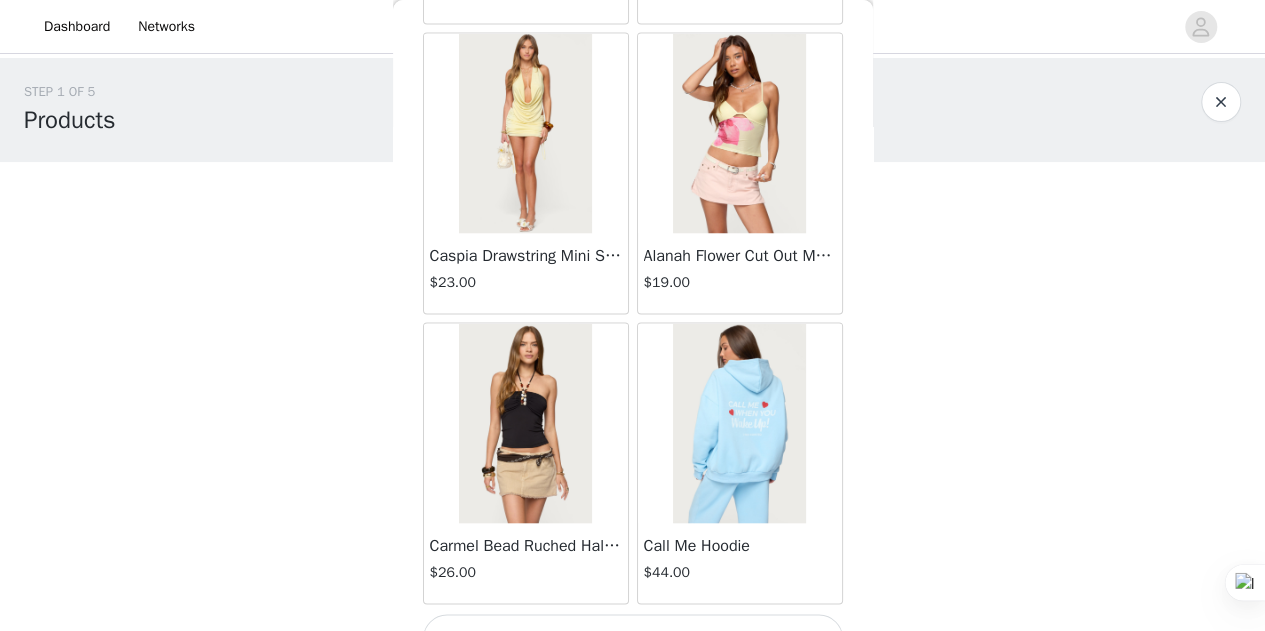 click on "Load More" at bounding box center (633, 638) 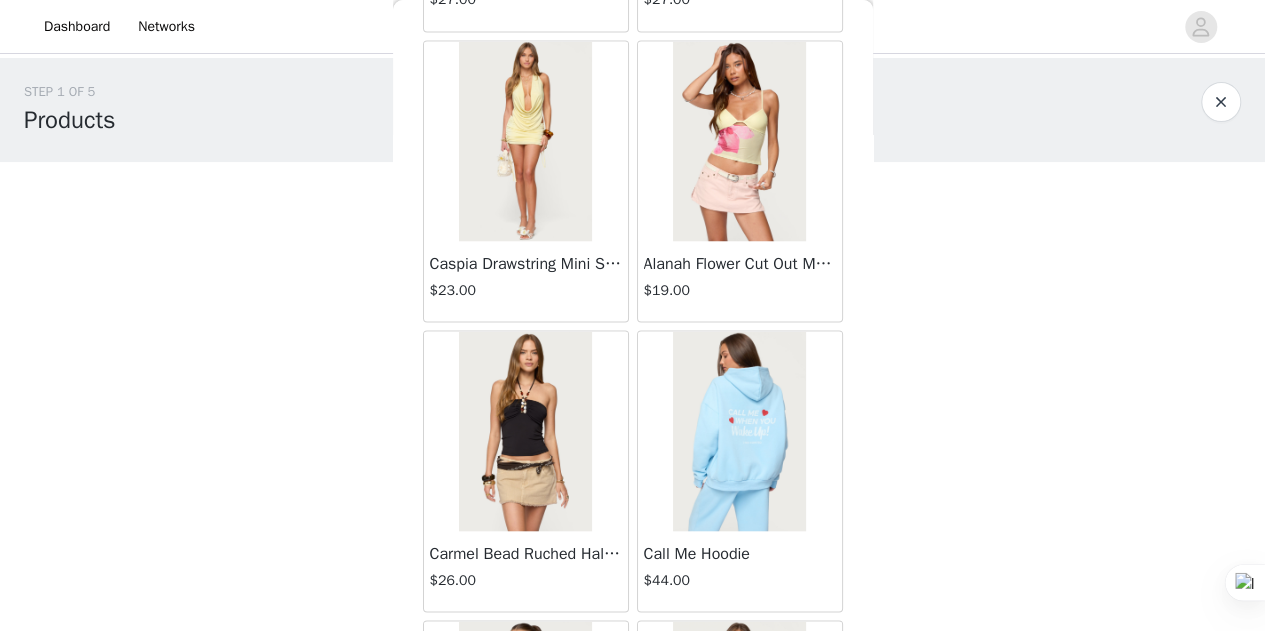 scroll, scrollTop: 16888, scrollLeft: 0, axis: vertical 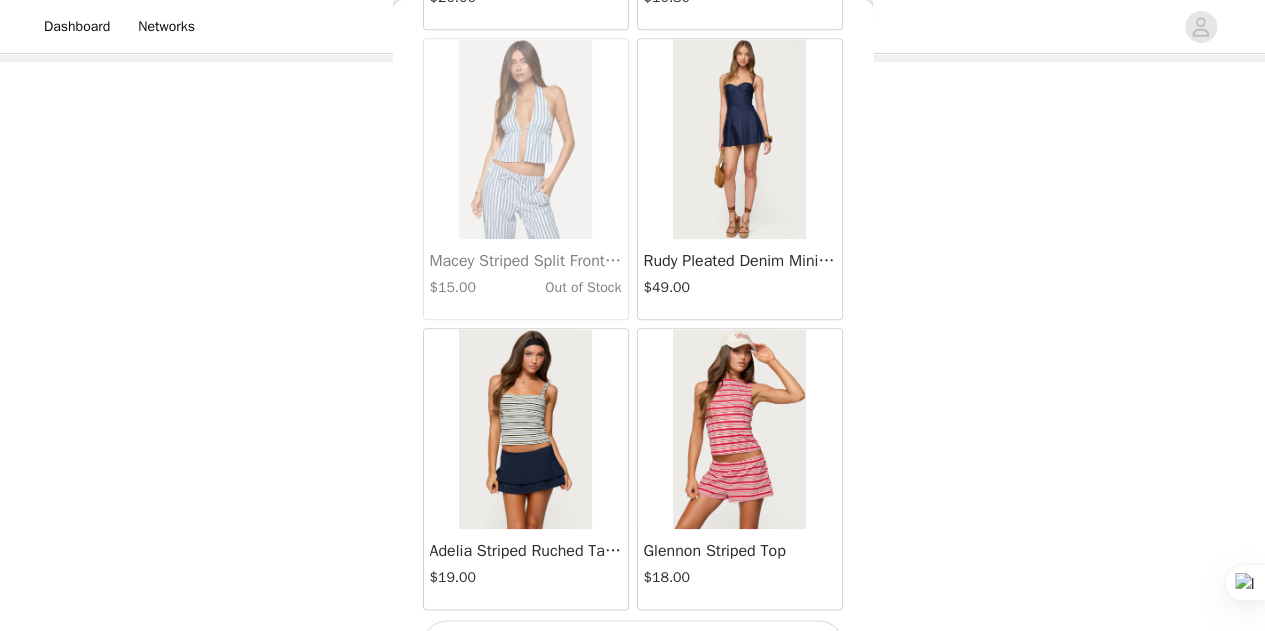 click on "Load More" at bounding box center [633, 644] 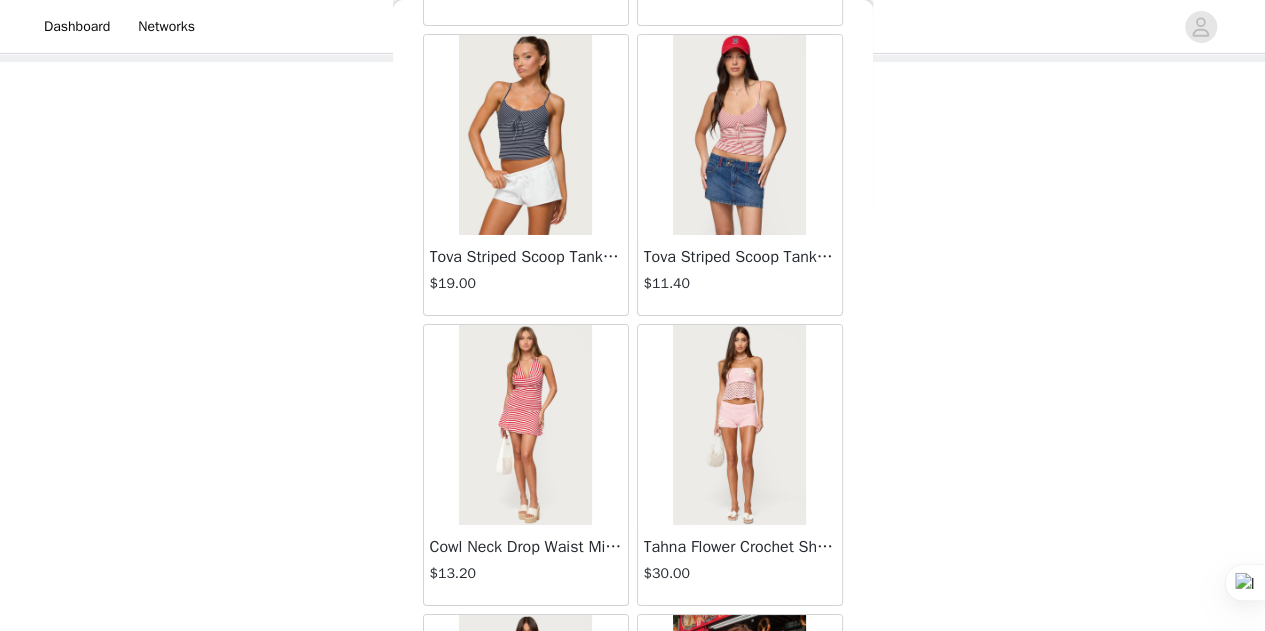 scroll, scrollTop: 22675, scrollLeft: 0, axis: vertical 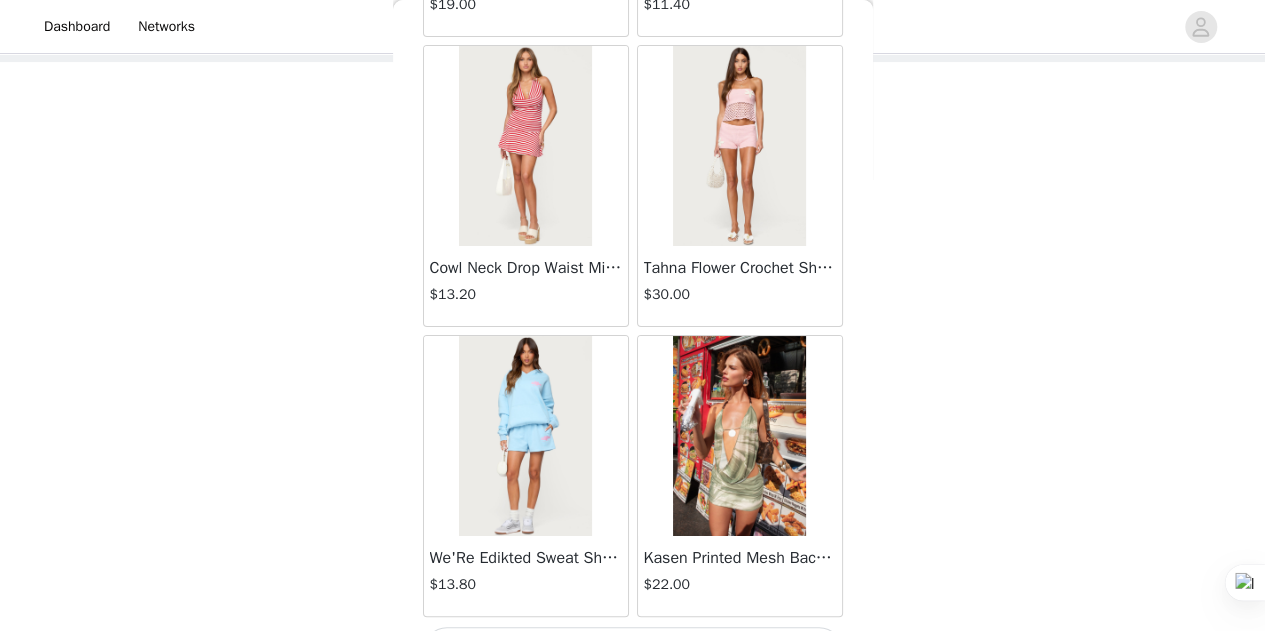 click on "Load More" at bounding box center [633, 651] 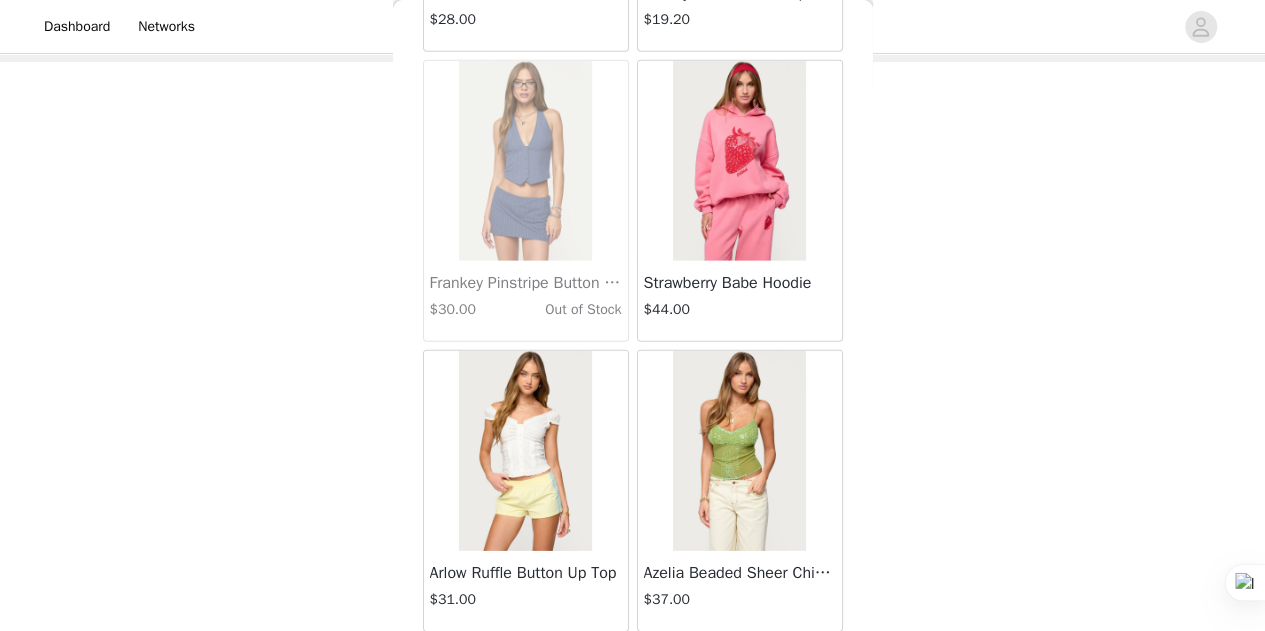 scroll, scrollTop: 25568, scrollLeft: 0, axis: vertical 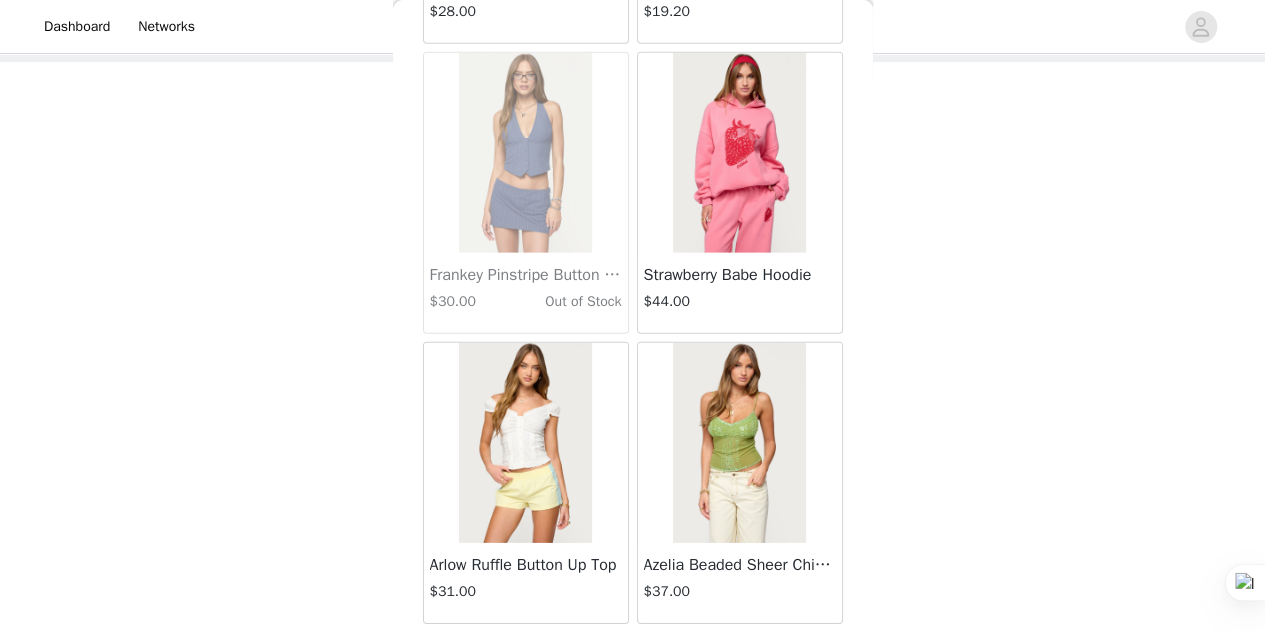 click on "Load More" at bounding box center (633, 658) 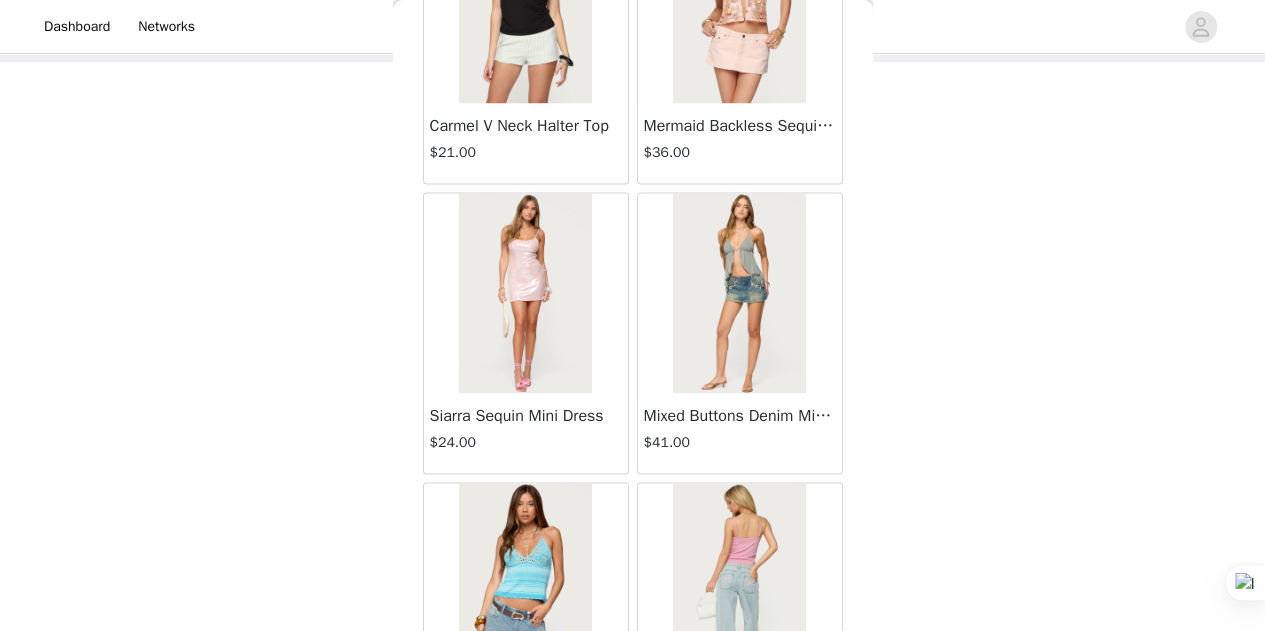 scroll, scrollTop: 28462, scrollLeft: 0, axis: vertical 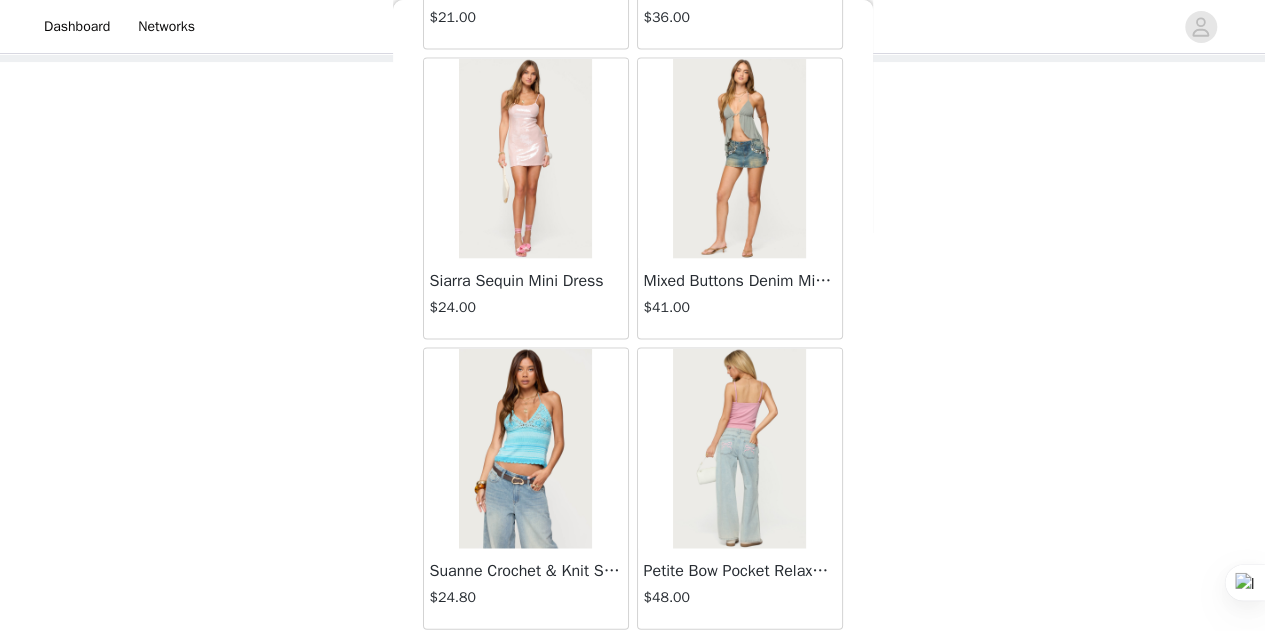 click on "Load More" at bounding box center (633, 664) 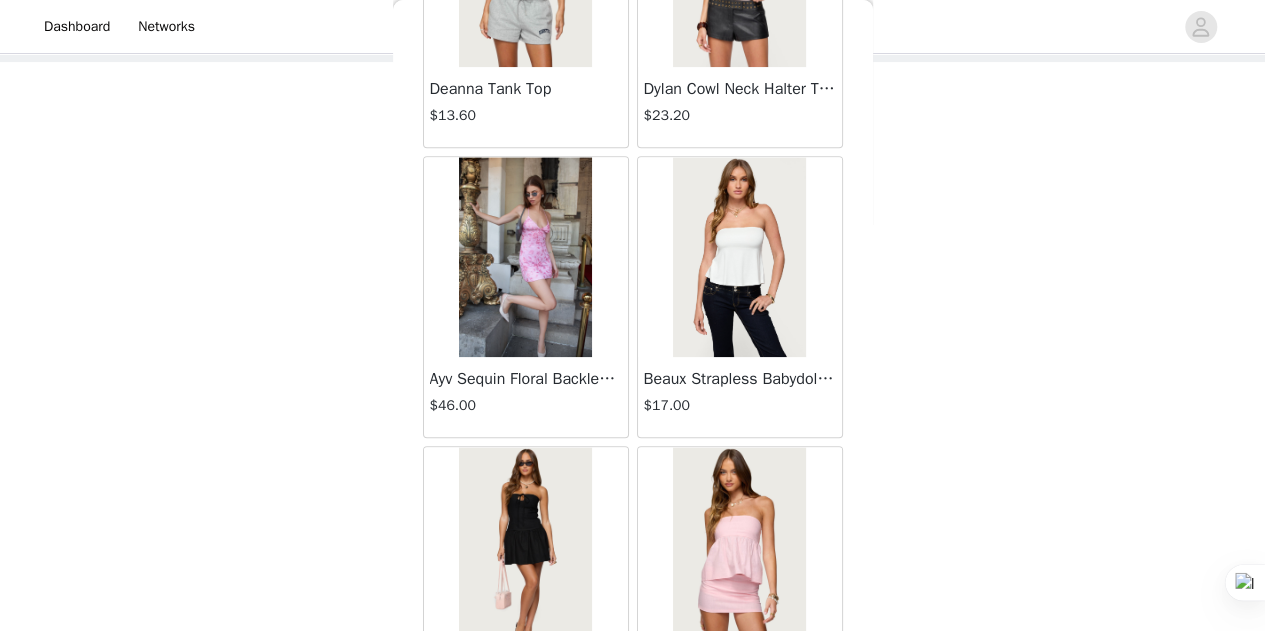 scroll, scrollTop: 31355, scrollLeft: 0, axis: vertical 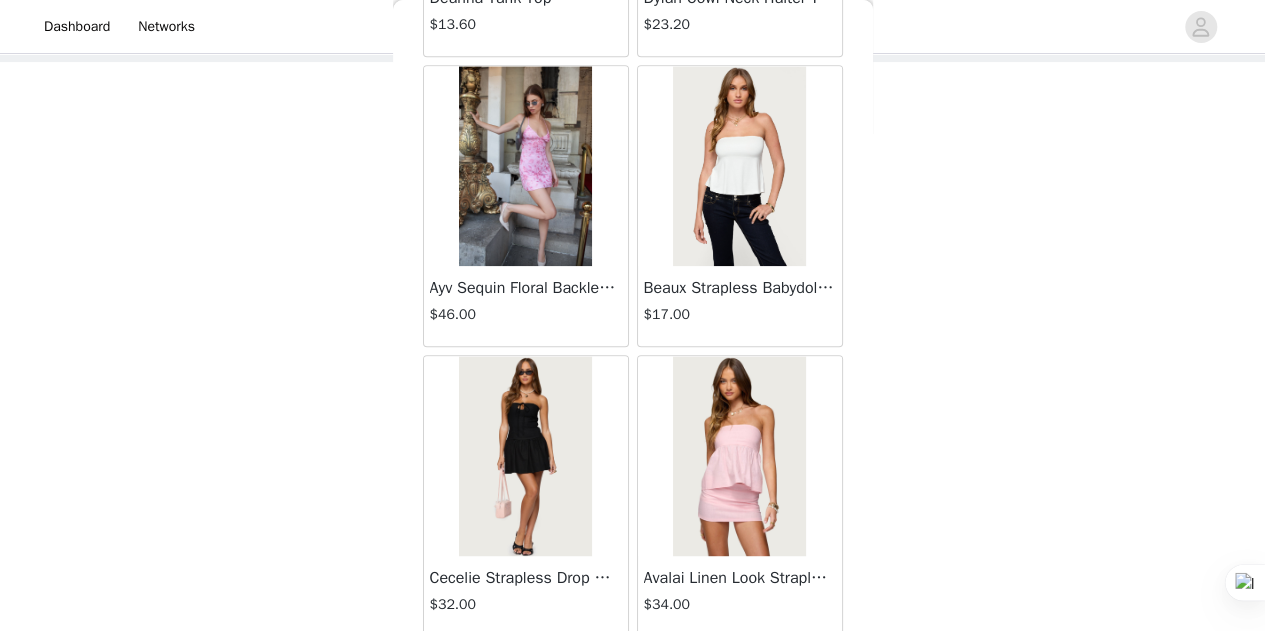 click on "Load More" at bounding box center (633, 671) 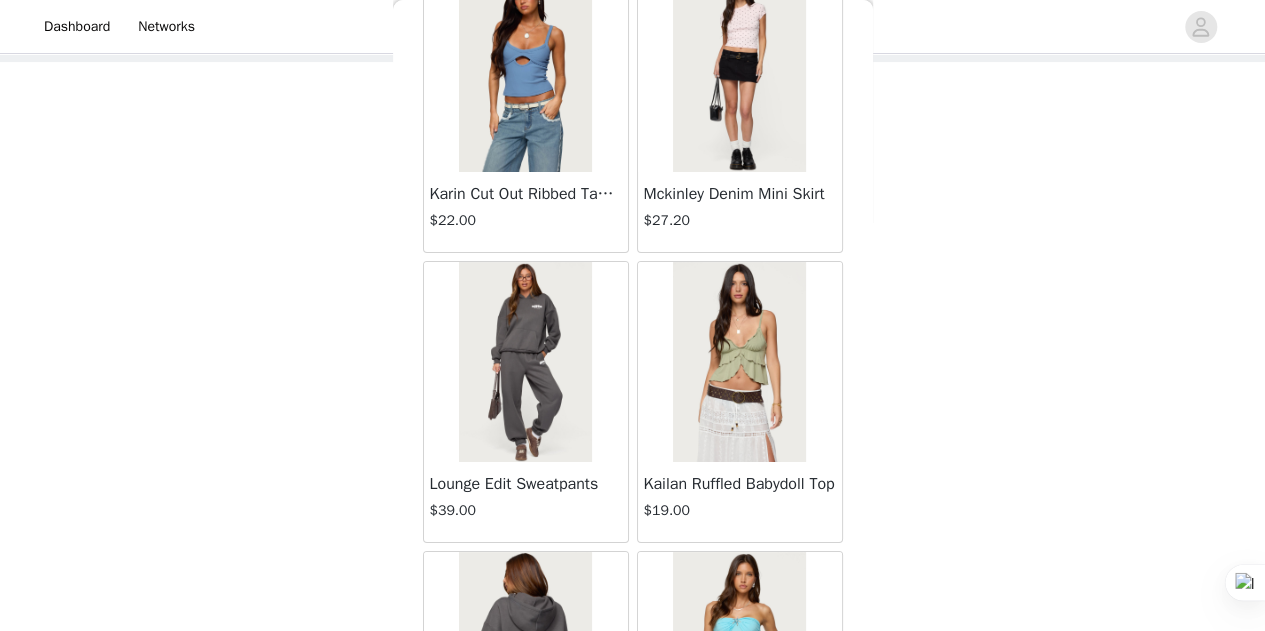 scroll, scrollTop: 34248, scrollLeft: 0, axis: vertical 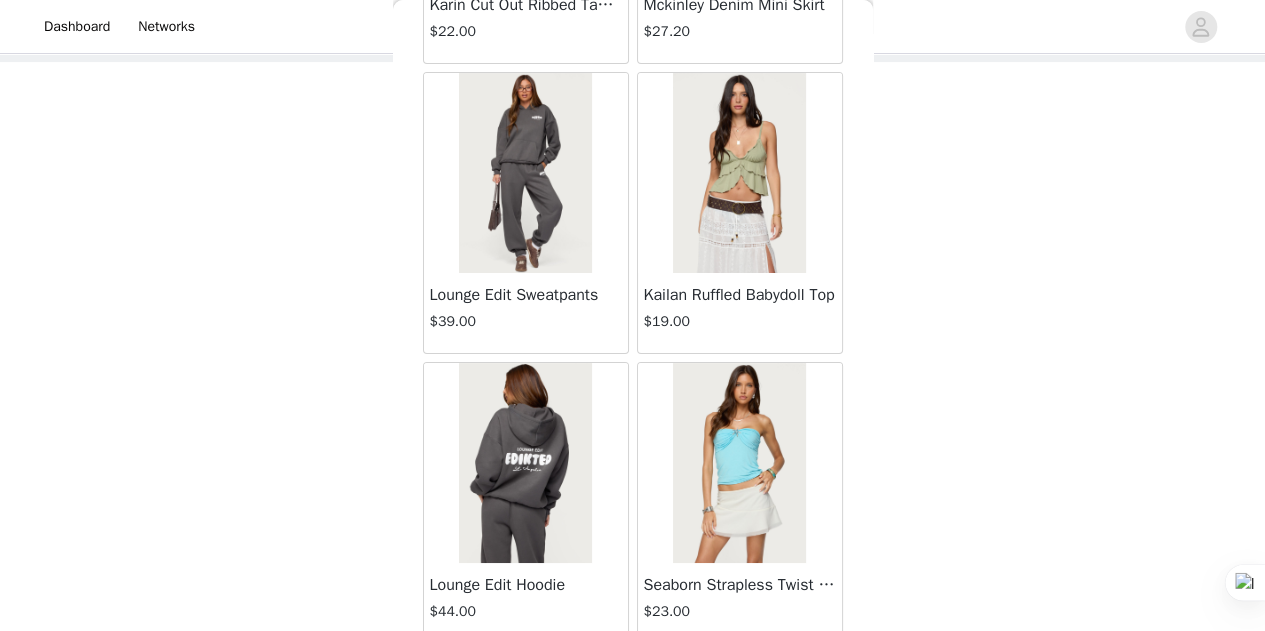 click on "Load More" at bounding box center (633, 678) 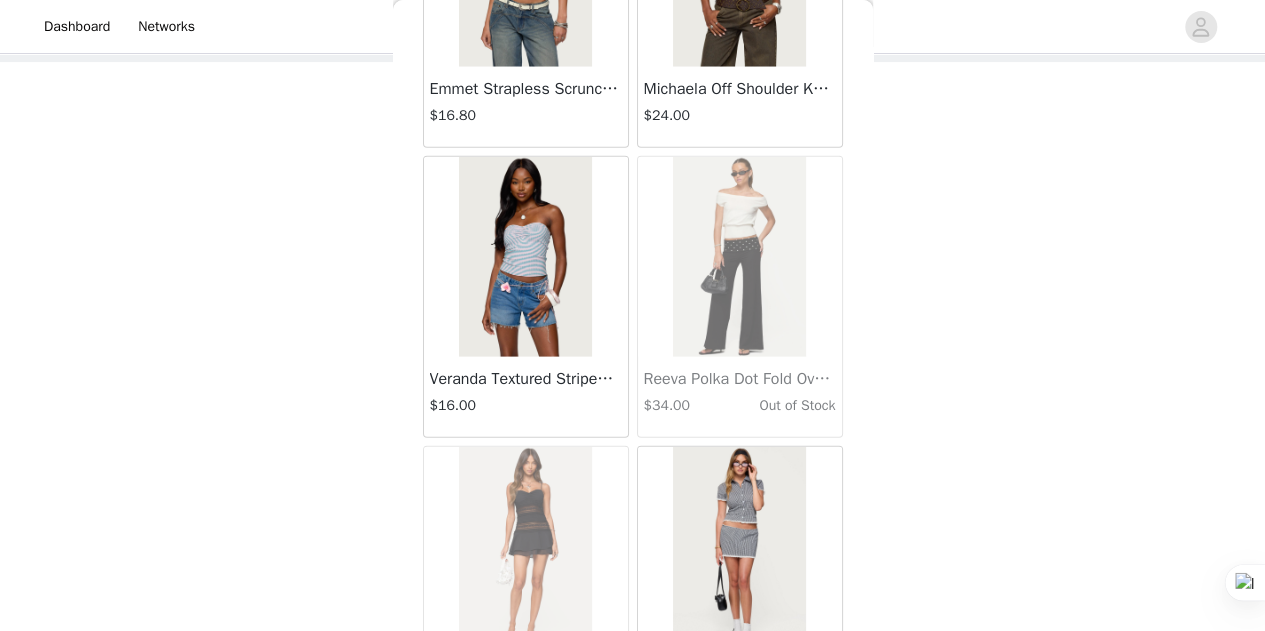 scroll, scrollTop: 37142, scrollLeft: 0, axis: vertical 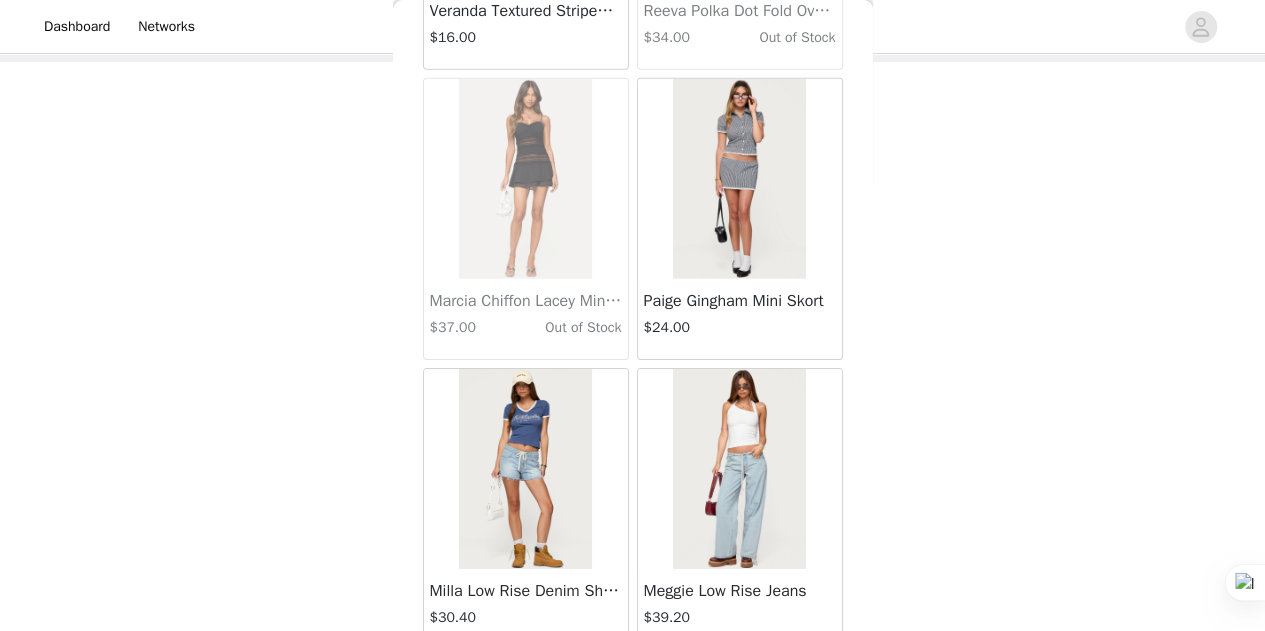 click on "Load More" at bounding box center [633, 684] 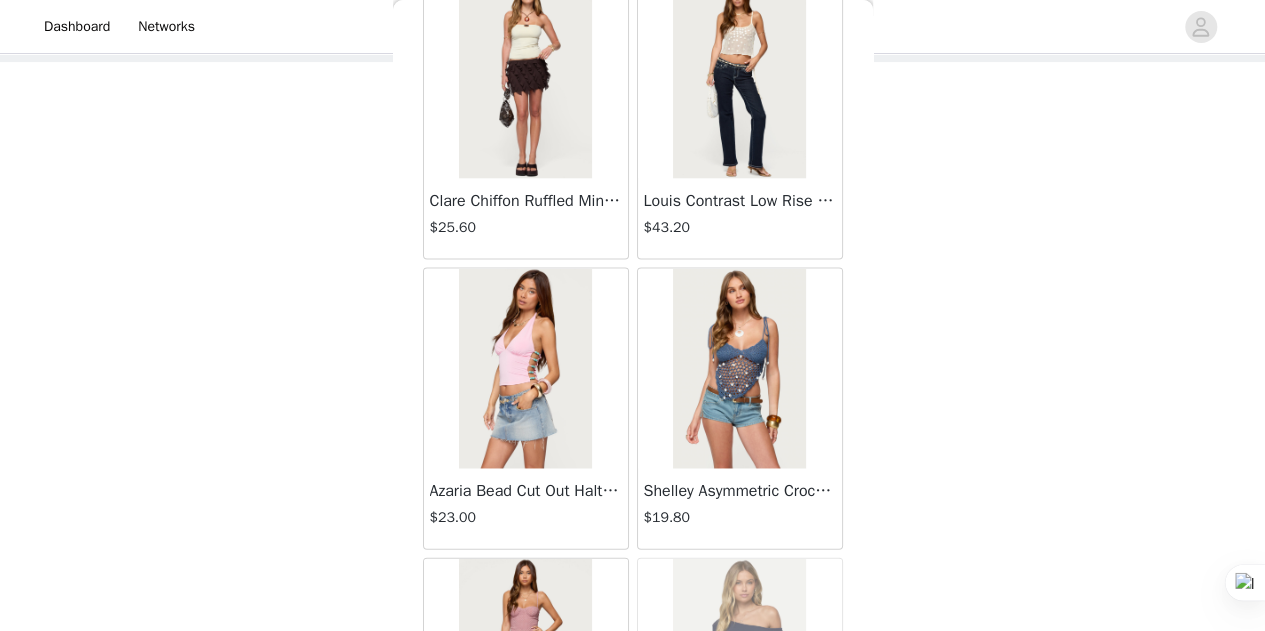 scroll, scrollTop: 40035, scrollLeft: 0, axis: vertical 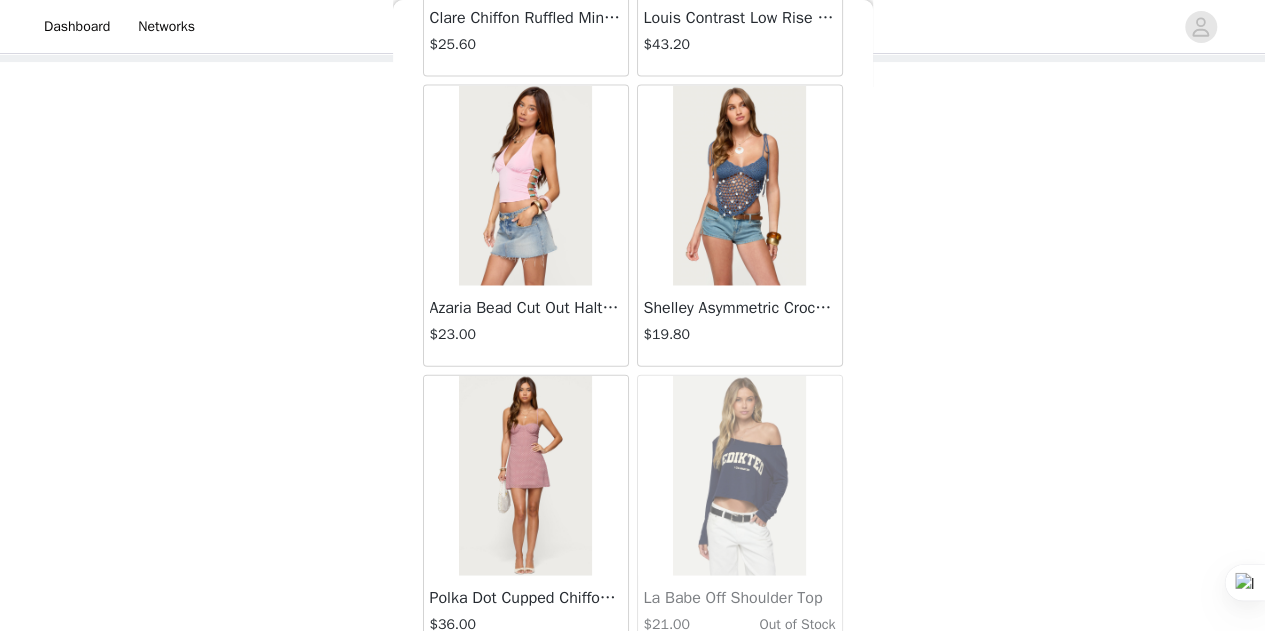 click on "Load More" at bounding box center [633, 691] 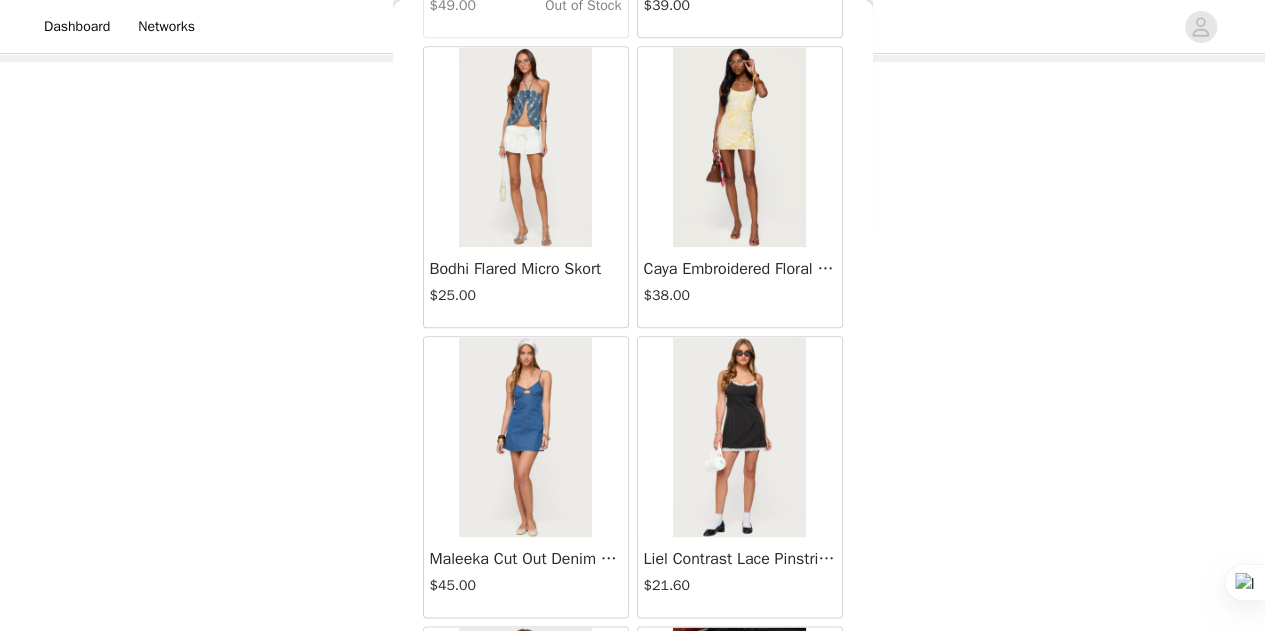 scroll, scrollTop: 42928, scrollLeft: 0, axis: vertical 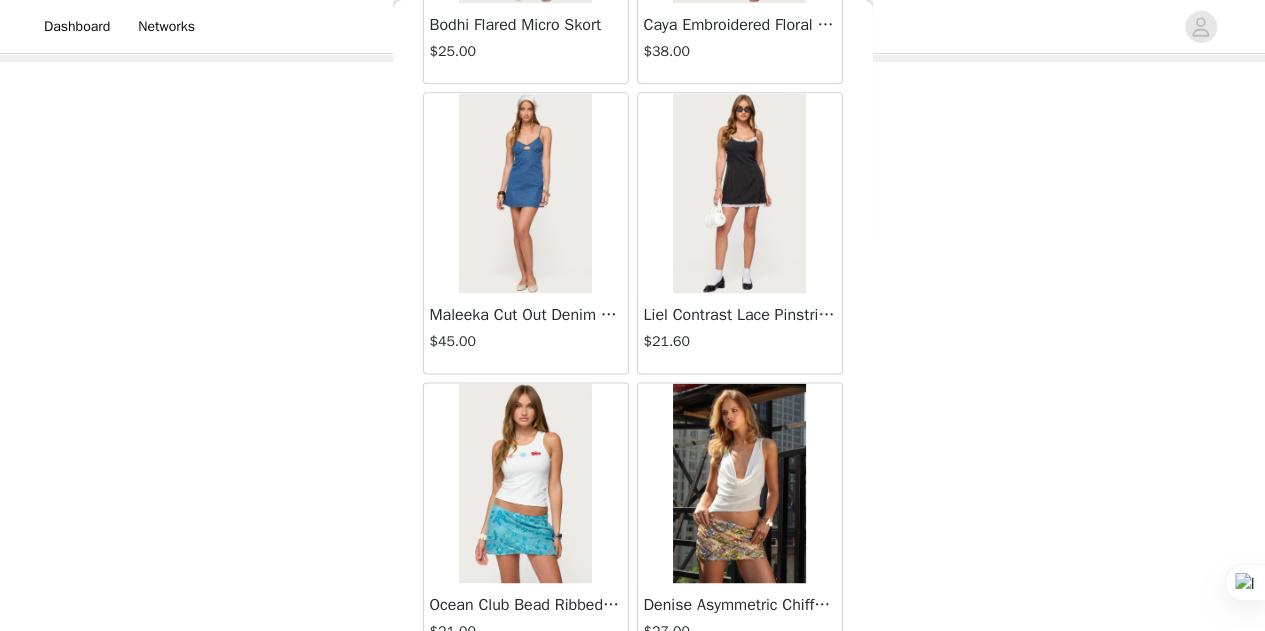 click on "Load More" at bounding box center (633, 698) 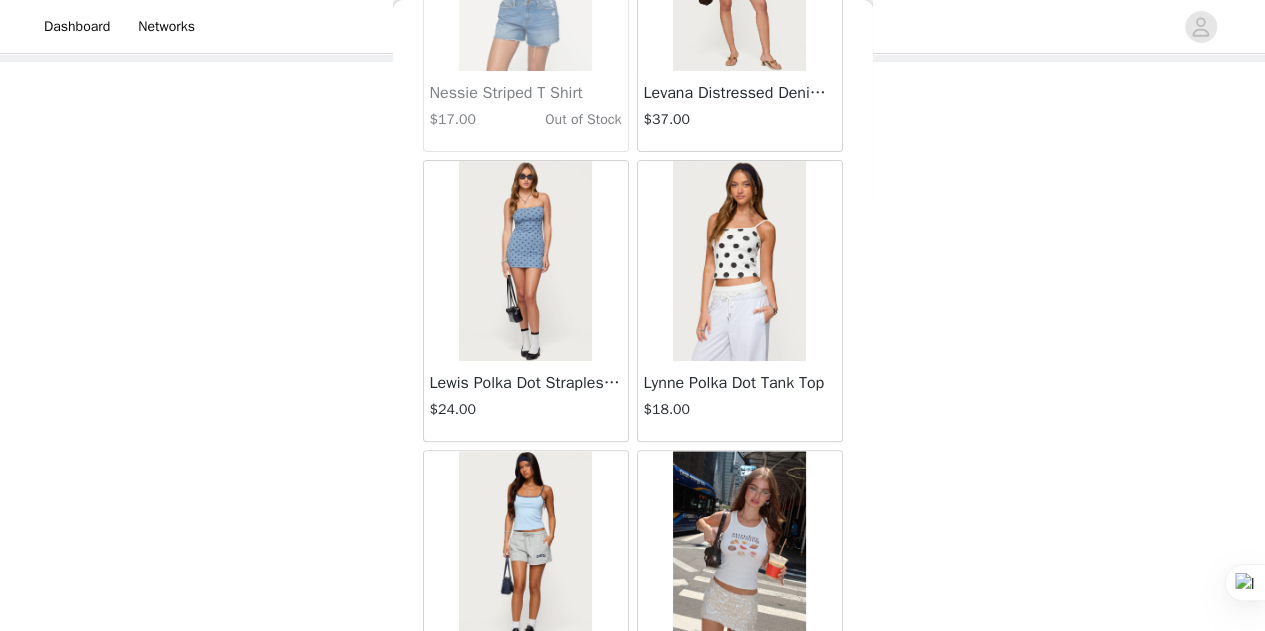scroll, scrollTop: 45822, scrollLeft: 0, axis: vertical 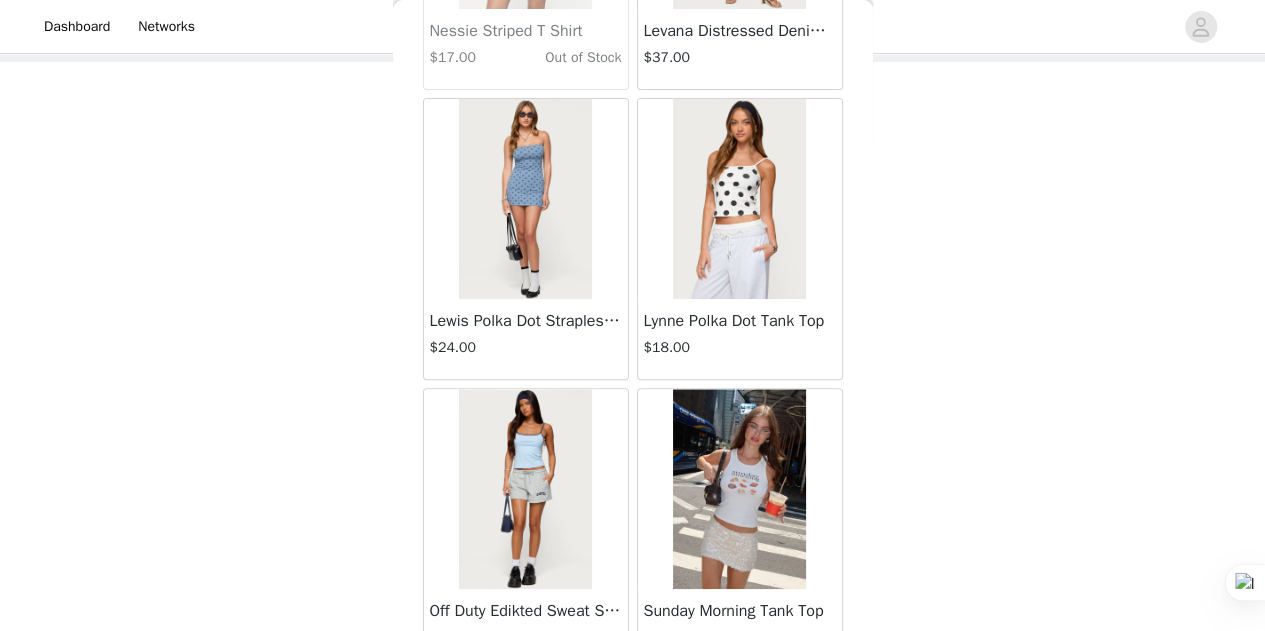 click on "Load More" at bounding box center [633, 704] 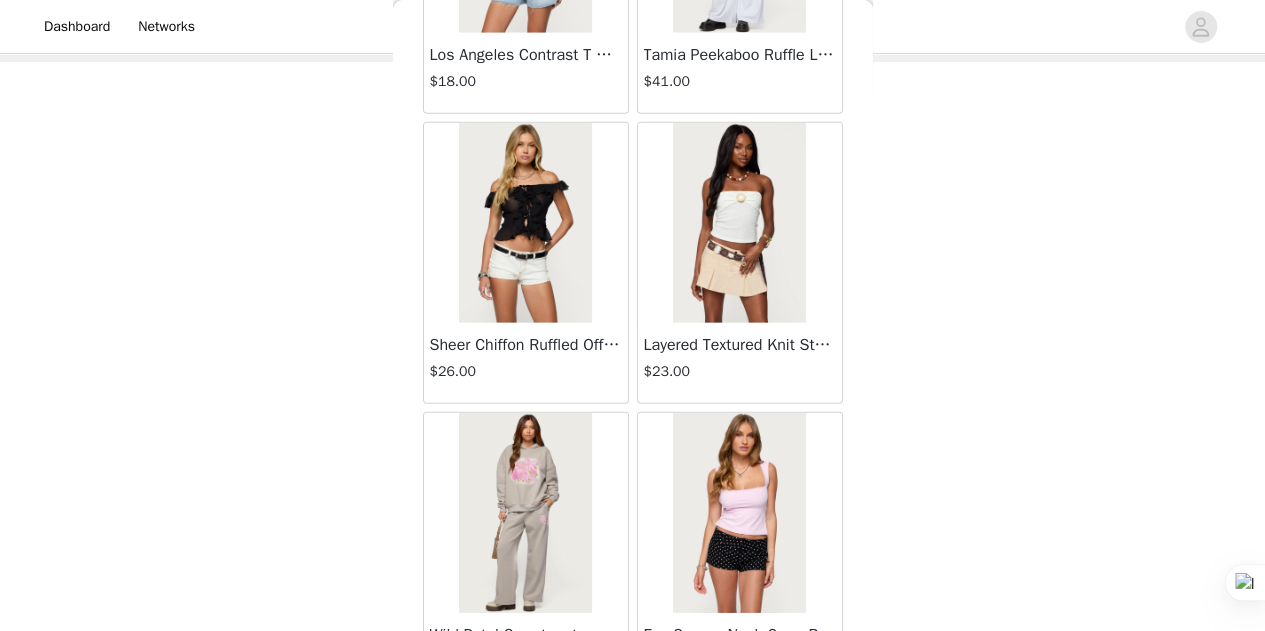 scroll, scrollTop: 48715, scrollLeft: 0, axis: vertical 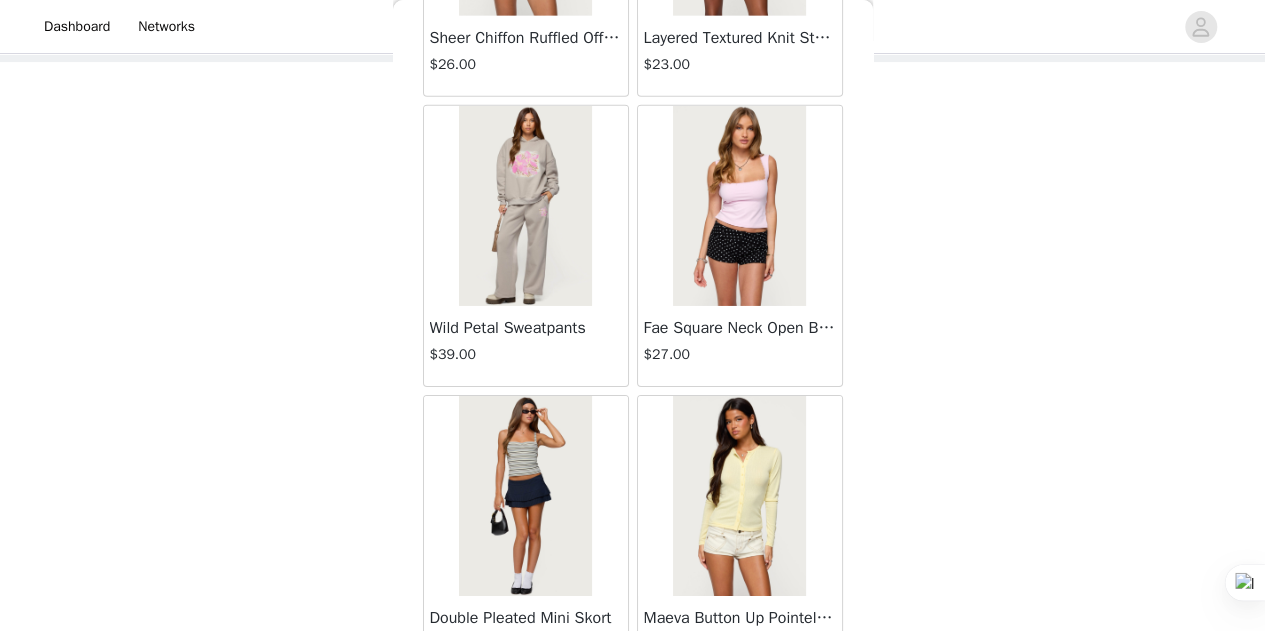 click on "Load More" at bounding box center [633, 711] 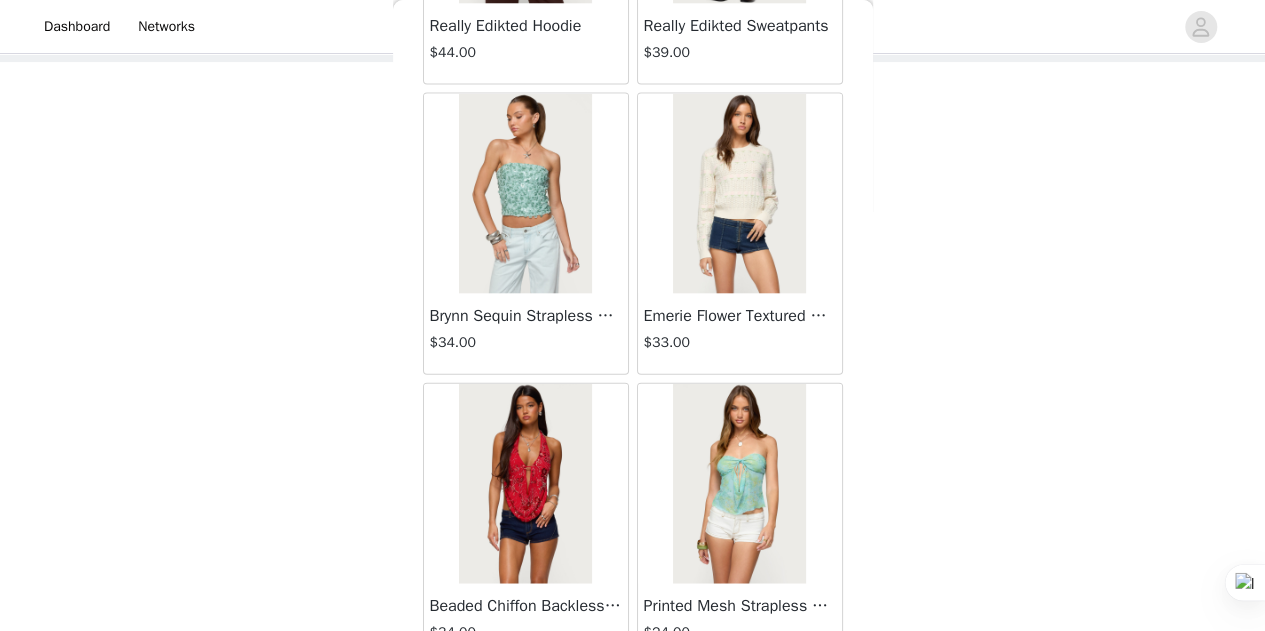 scroll, scrollTop: 51608, scrollLeft: 0, axis: vertical 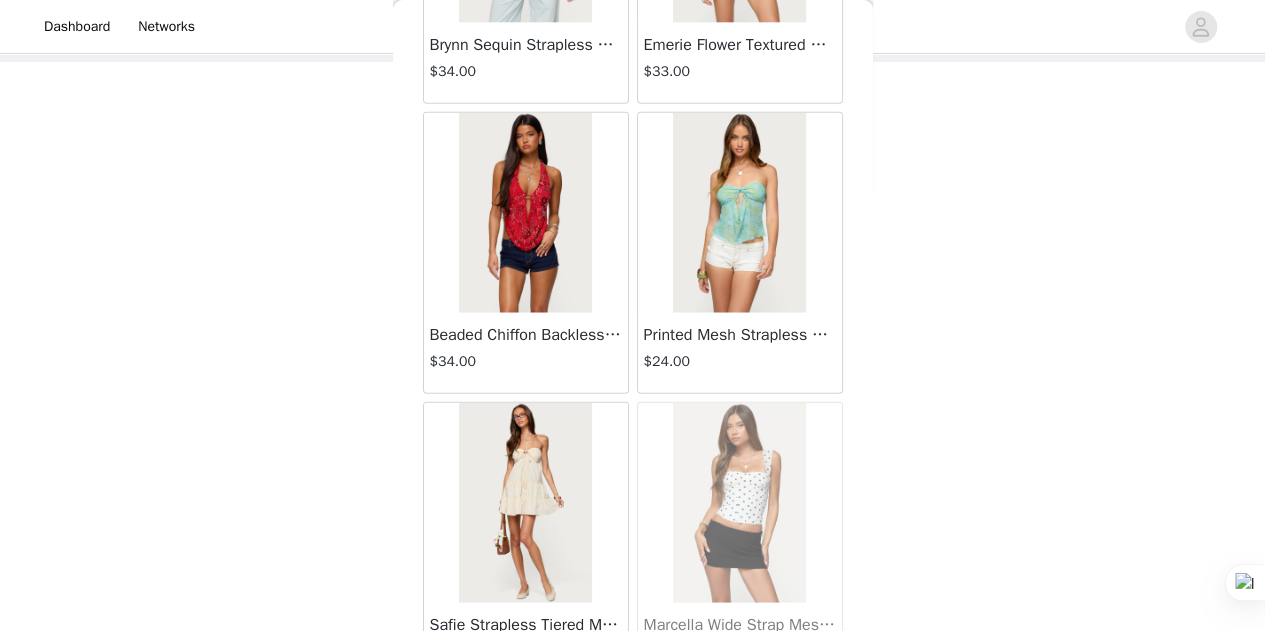 click on "Load More" at bounding box center (633, 718) 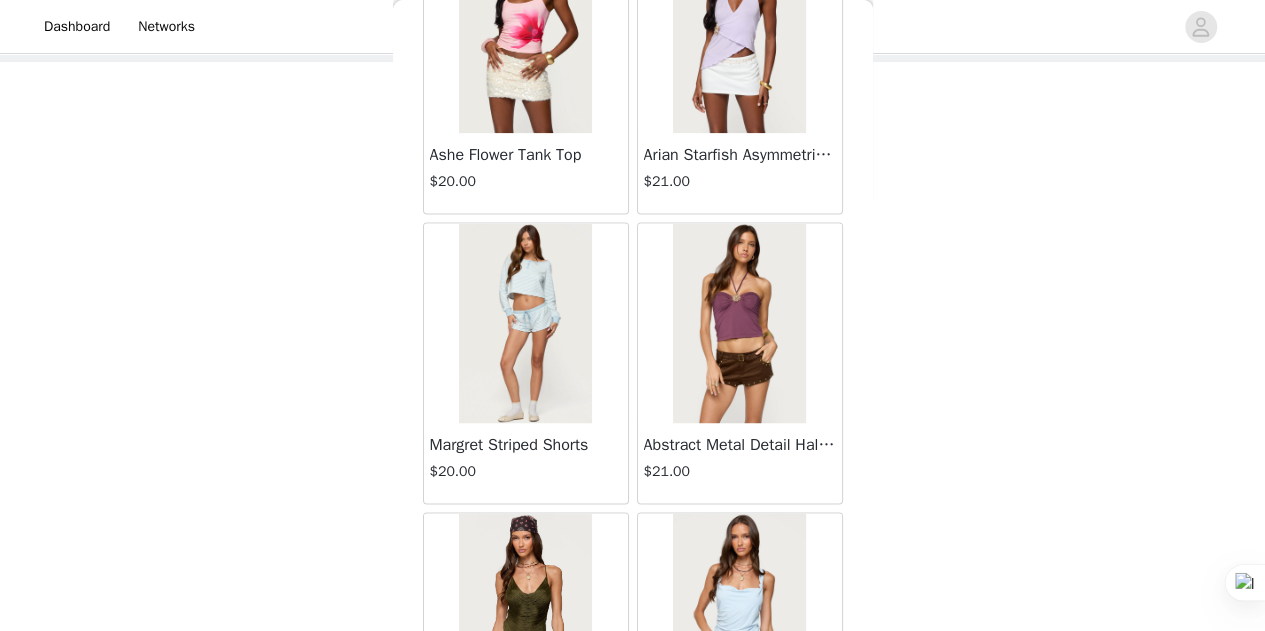 scroll, scrollTop: 54502, scrollLeft: 0, axis: vertical 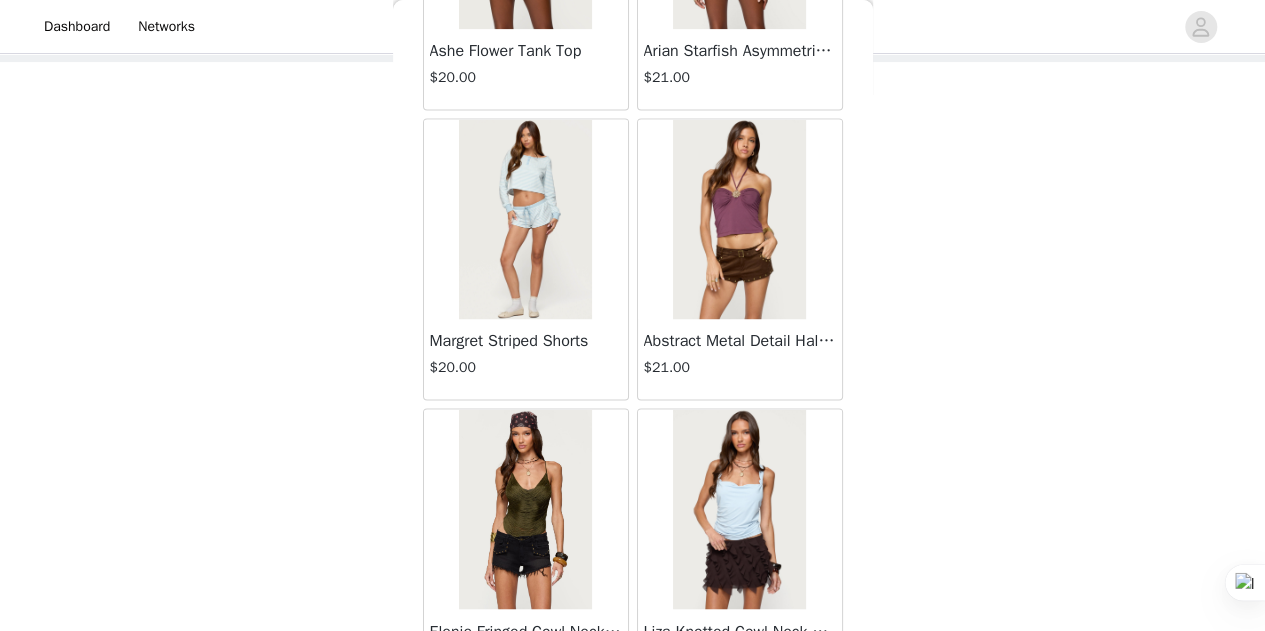 click on "Load More" at bounding box center (633, 724) 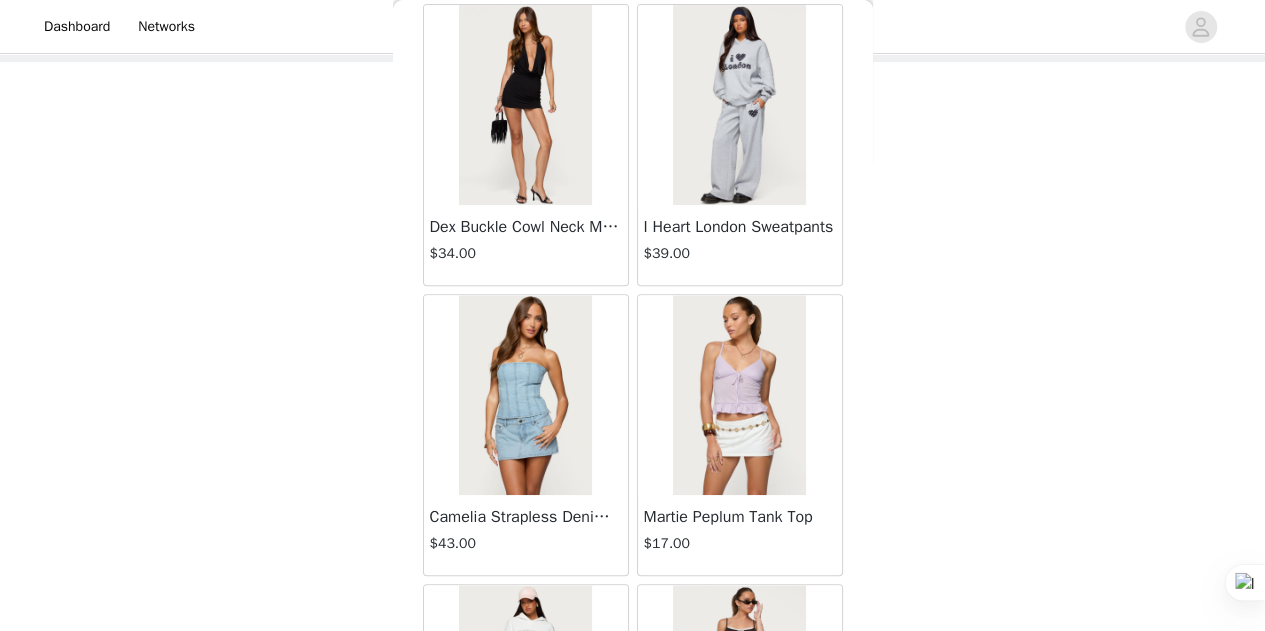 scroll, scrollTop: 57395, scrollLeft: 0, axis: vertical 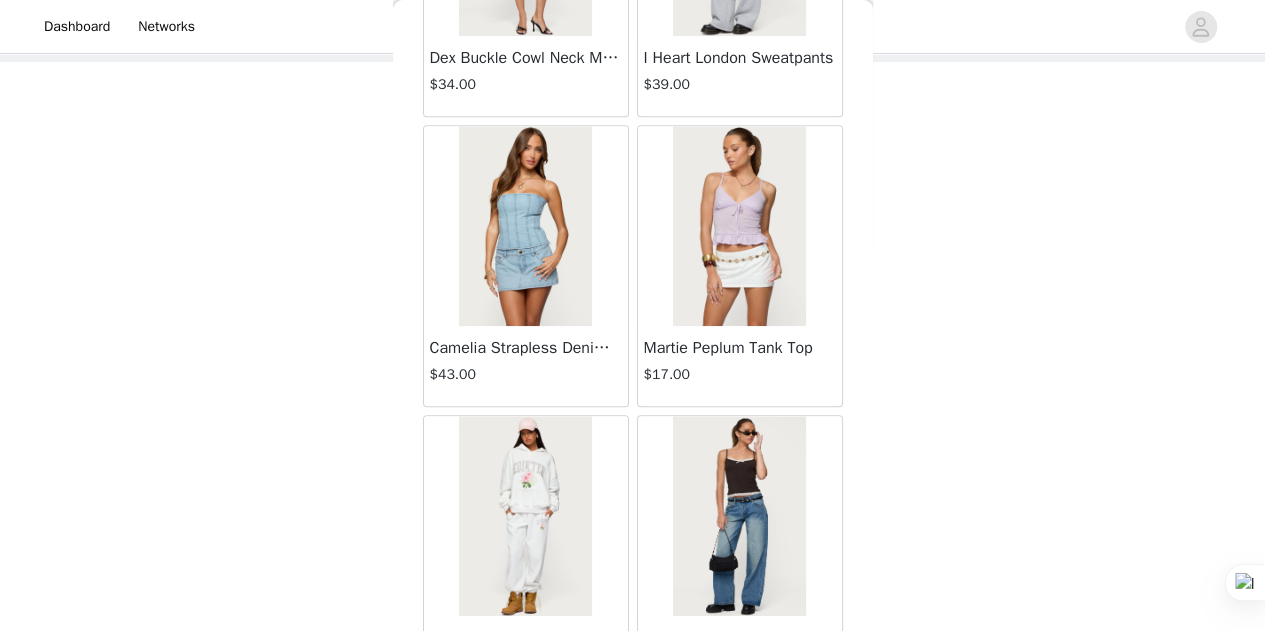 click on "Load More" at bounding box center [633, 731] 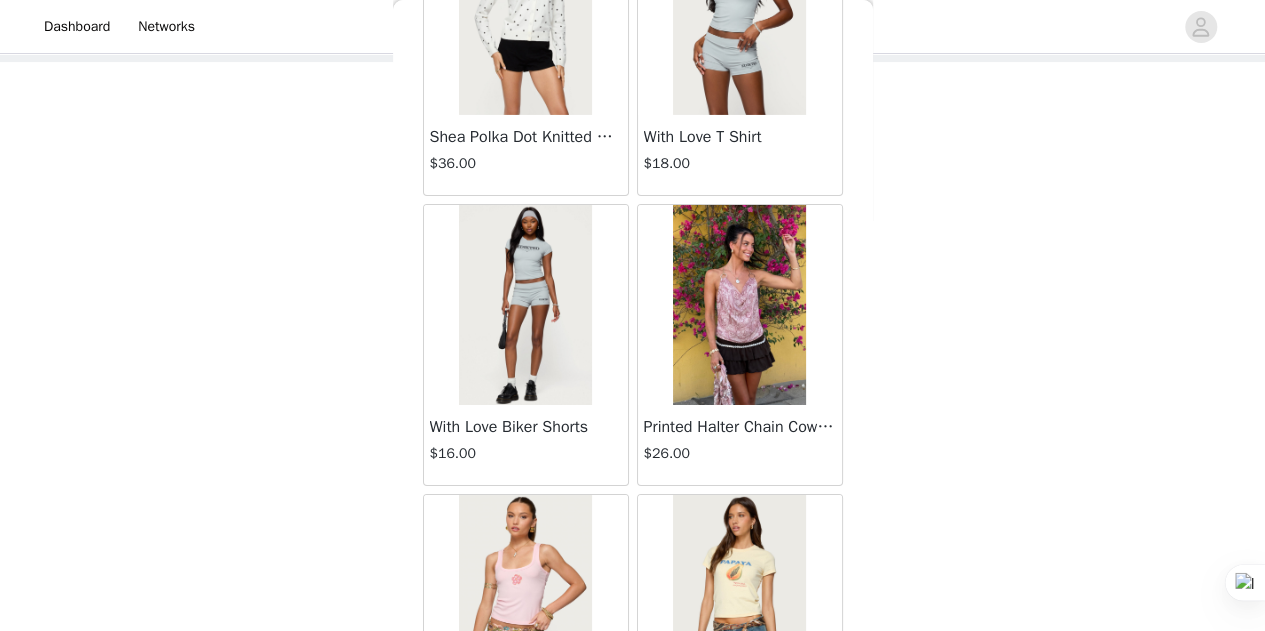 scroll, scrollTop: 60288, scrollLeft: 0, axis: vertical 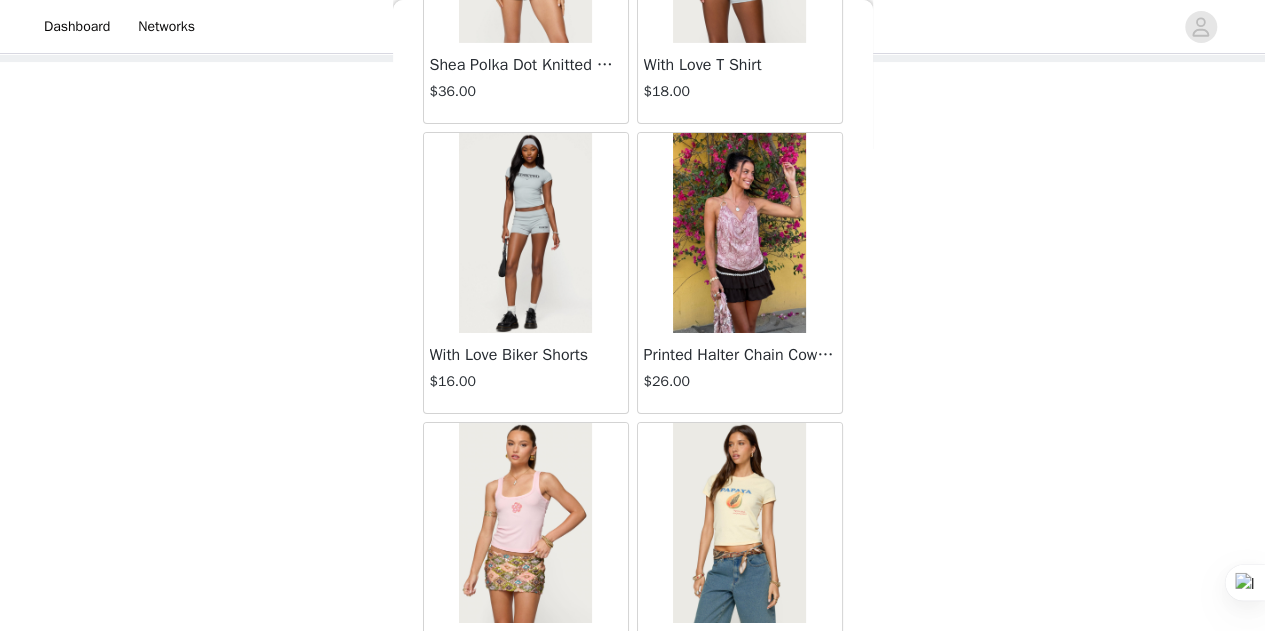 click on "Load More" at bounding box center (633, 738) 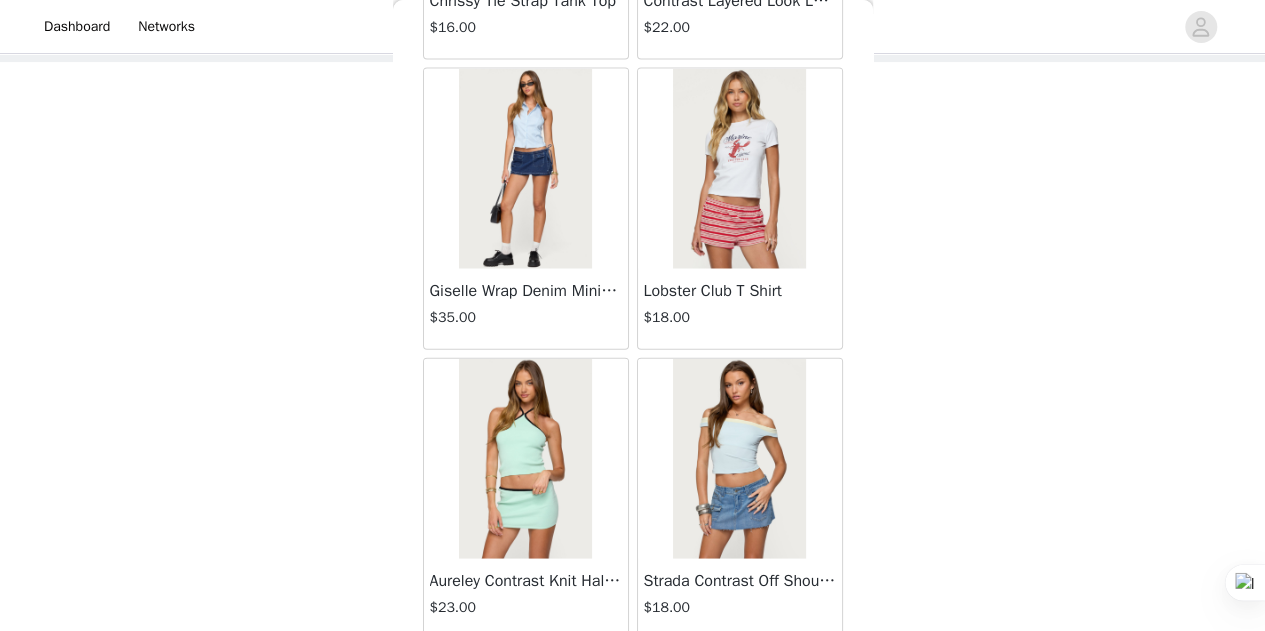 scroll, scrollTop: 63182, scrollLeft: 0, axis: vertical 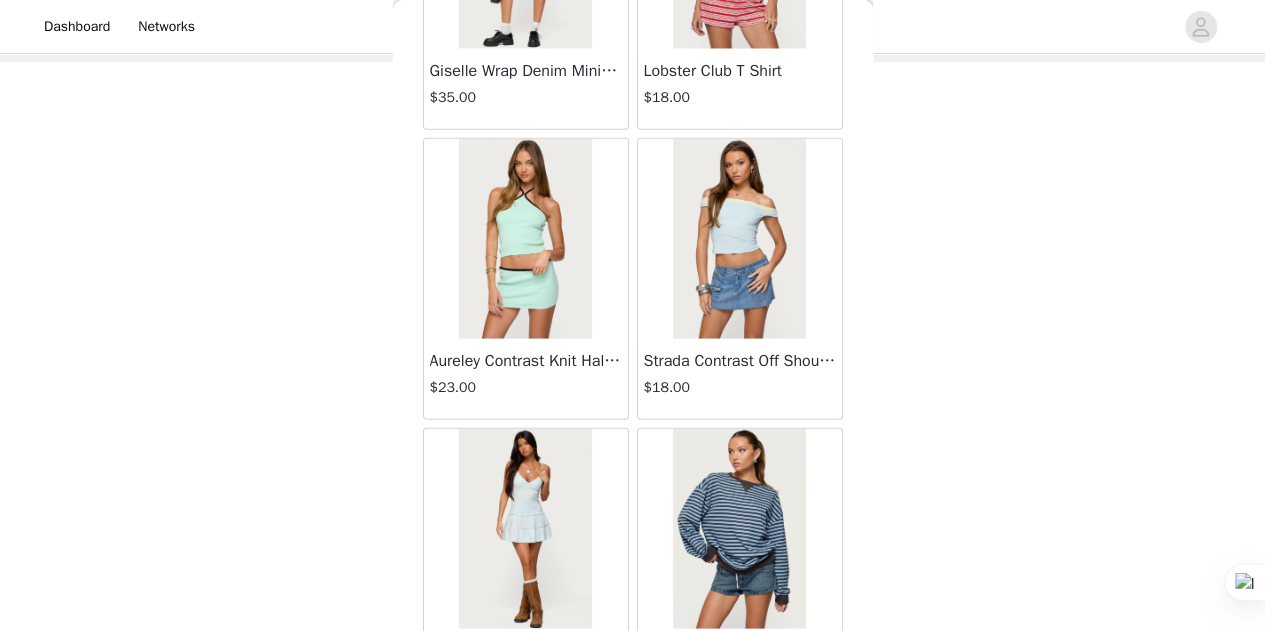 click on "Load More" at bounding box center (633, 744) 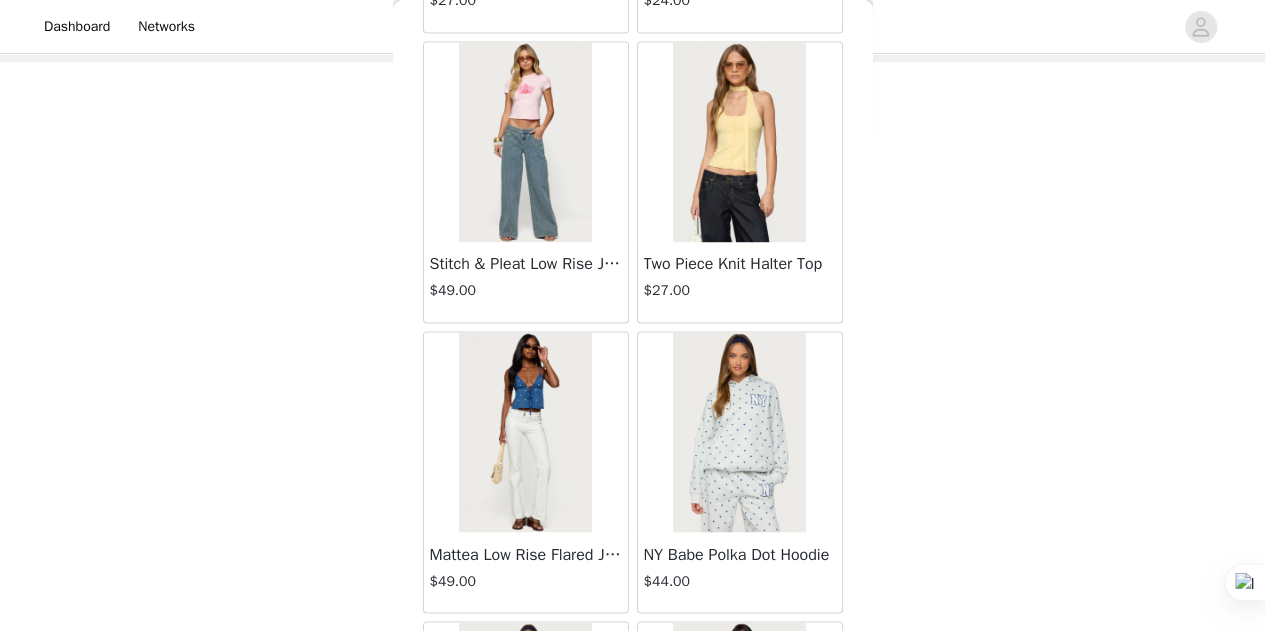 scroll, scrollTop: 66075, scrollLeft: 0, axis: vertical 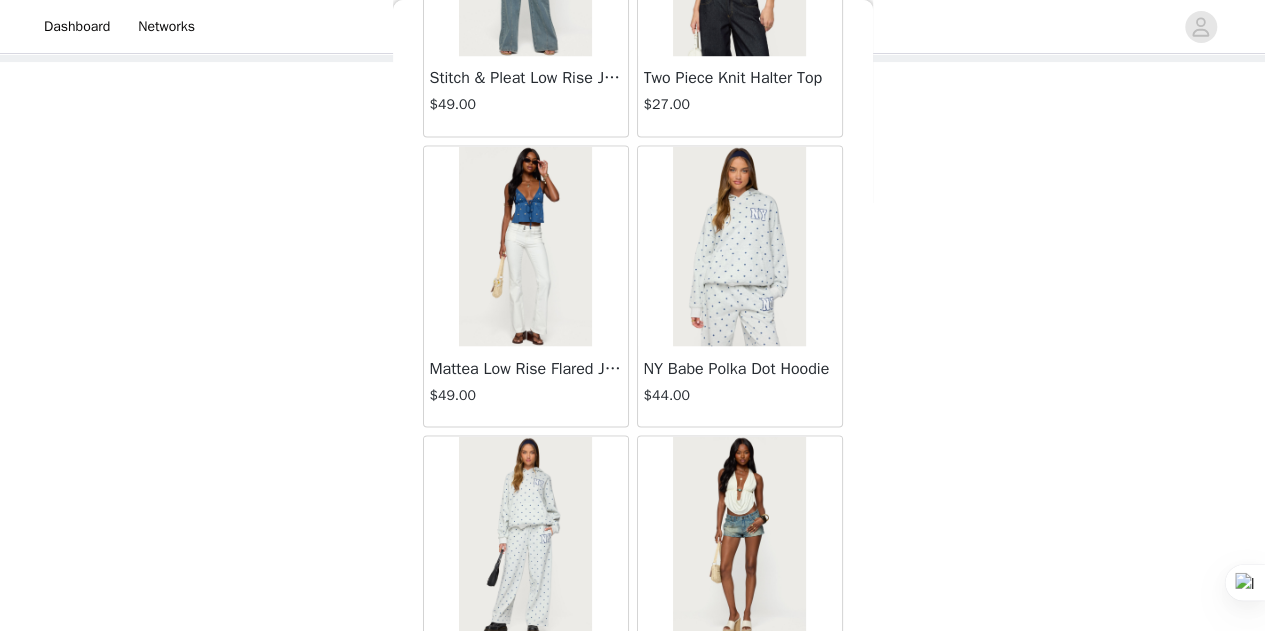 click on "Load More" at bounding box center [633, 751] 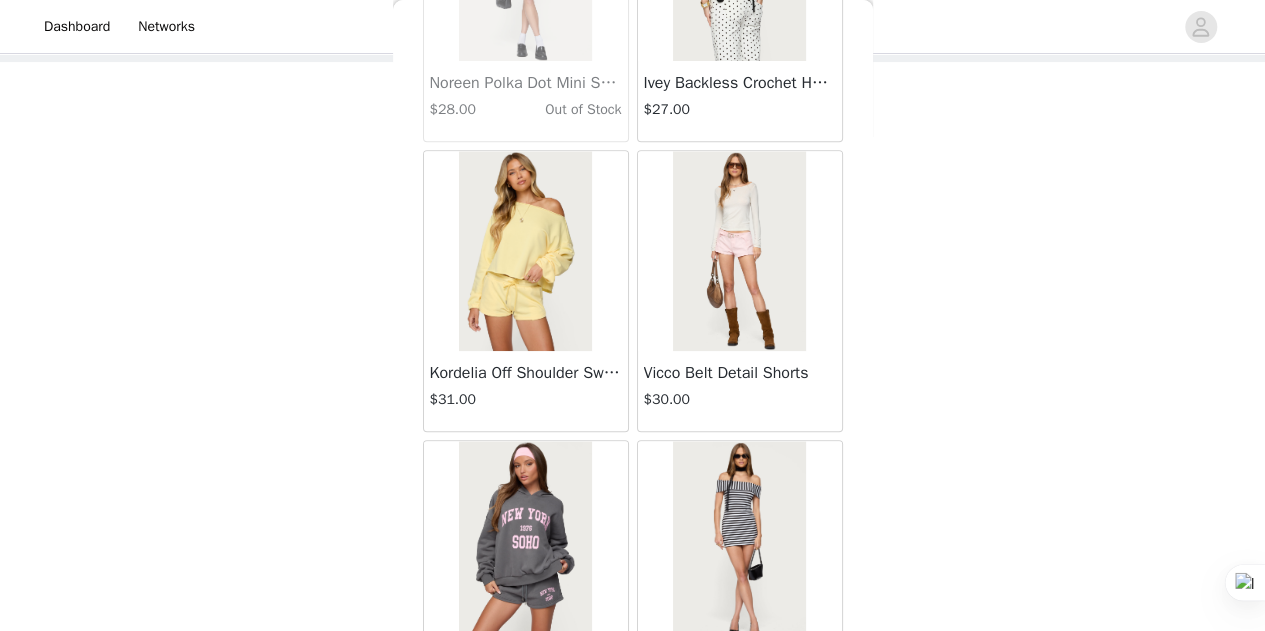 scroll, scrollTop: 68904, scrollLeft: 0, axis: vertical 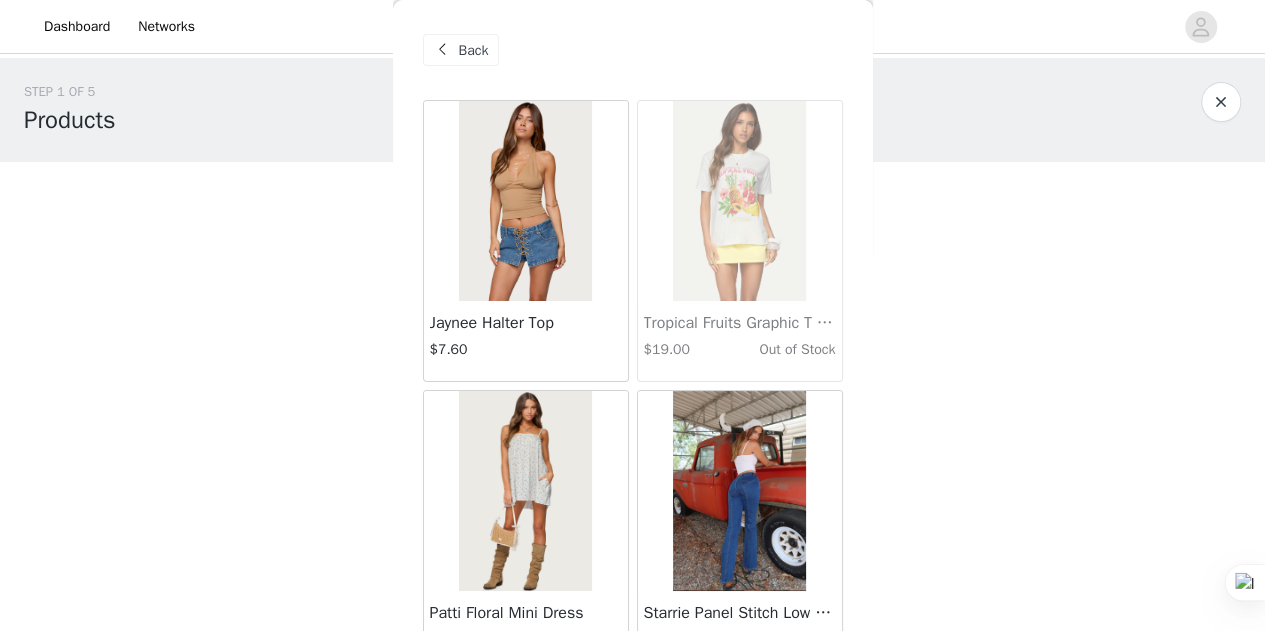 click at bounding box center [1221, 102] 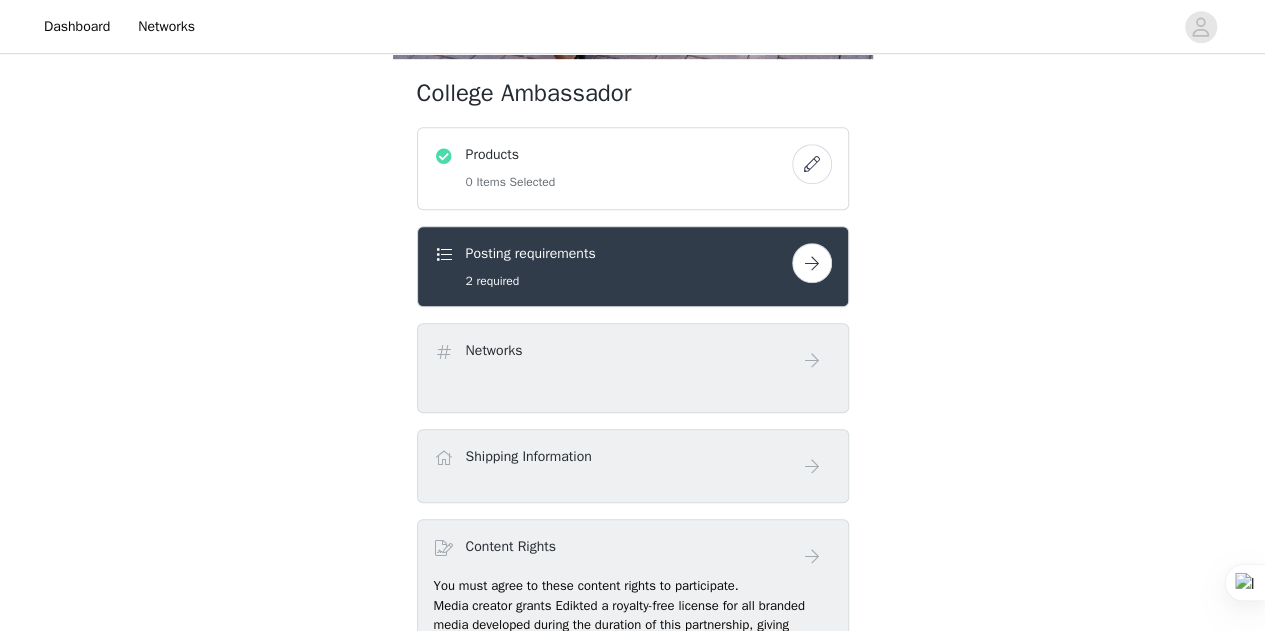 scroll, scrollTop: 596, scrollLeft: 0, axis: vertical 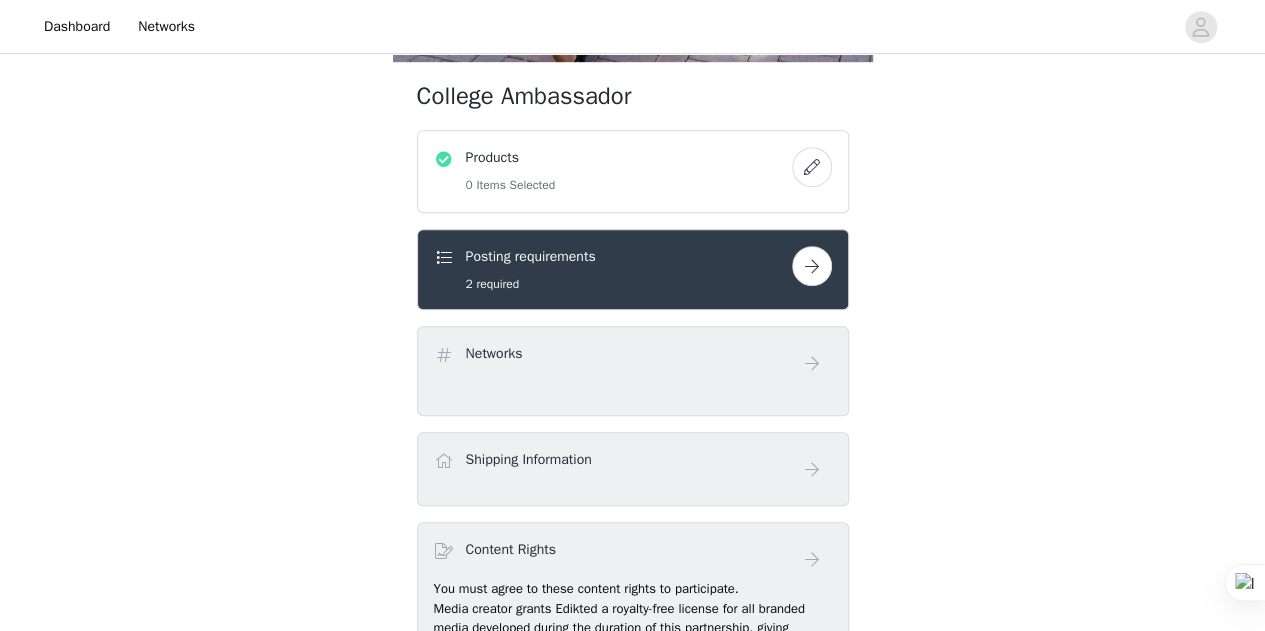click at bounding box center (812, 167) 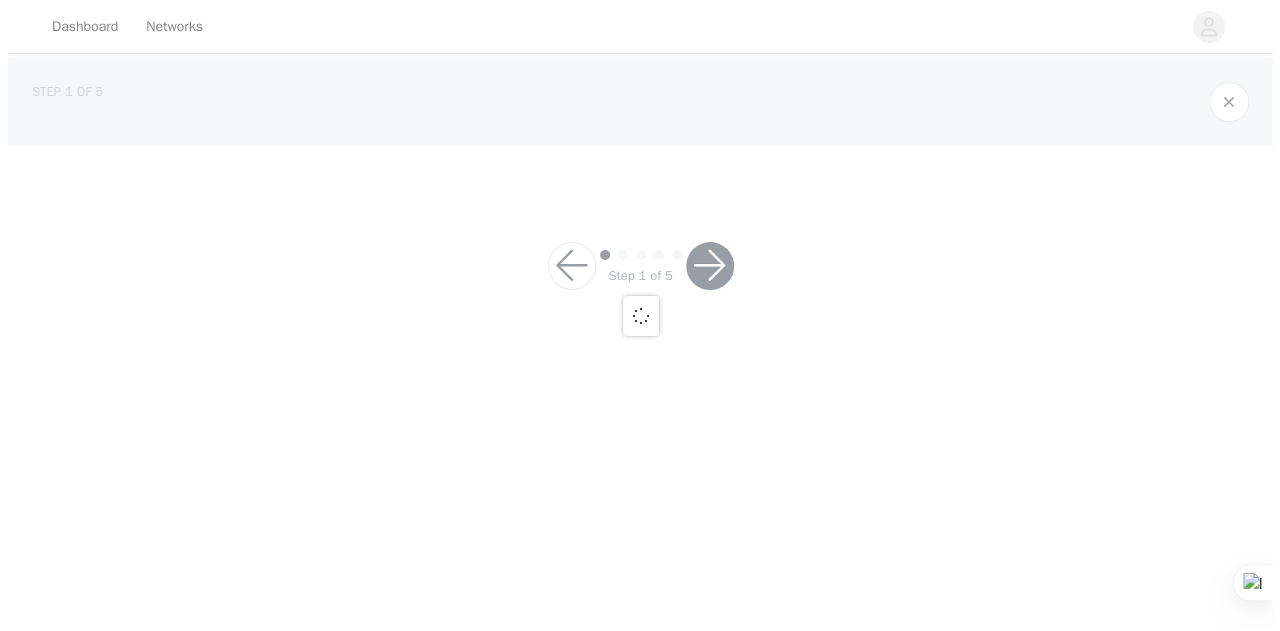 scroll, scrollTop: 0, scrollLeft: 0, axis: both 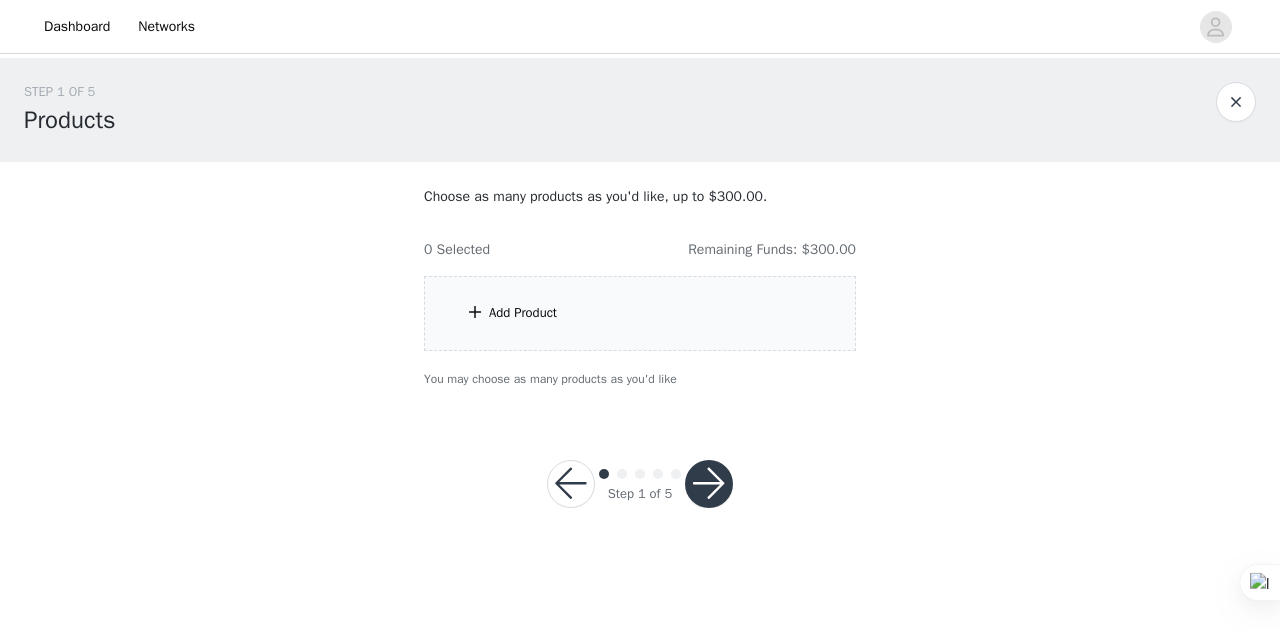 click on "Add Product" at bounding box center (523, 313) 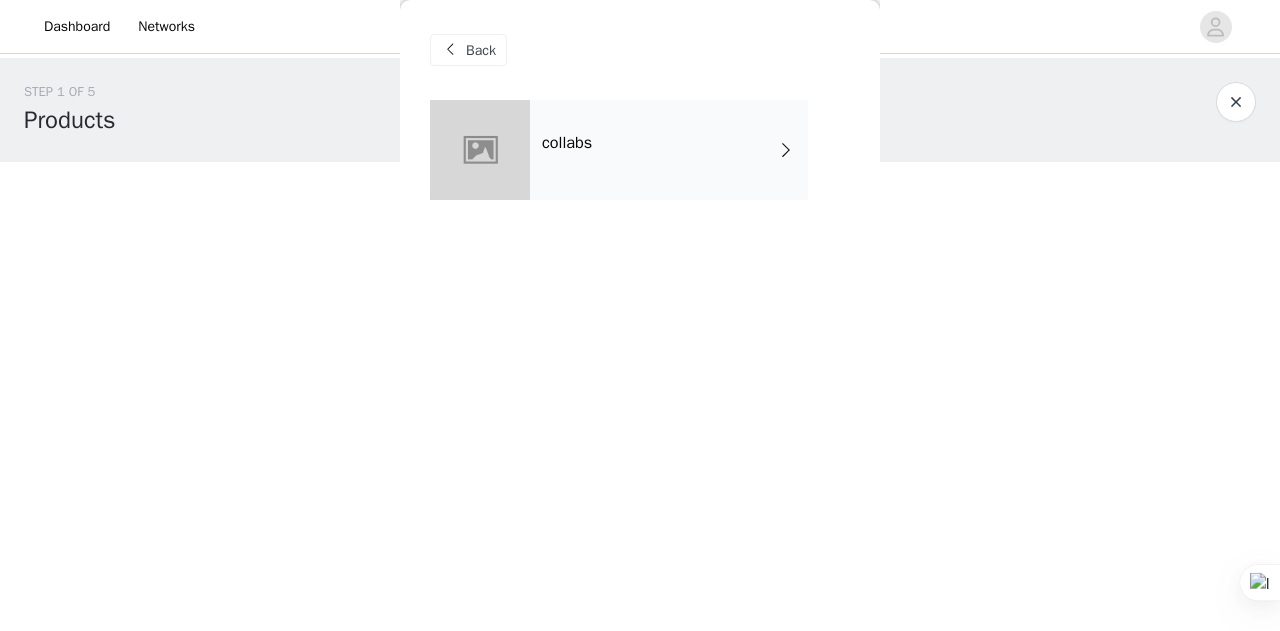 click on "Back" at bounding box center [481, 50] 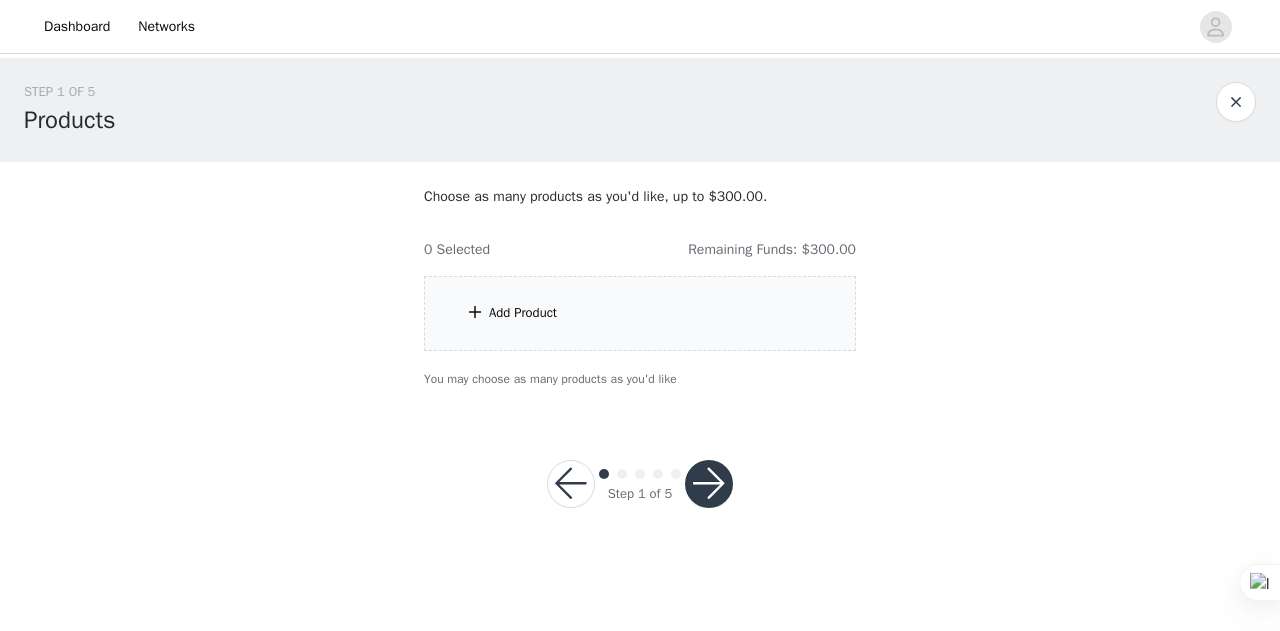 click on "Add Product" at bounding box center [523, 313] 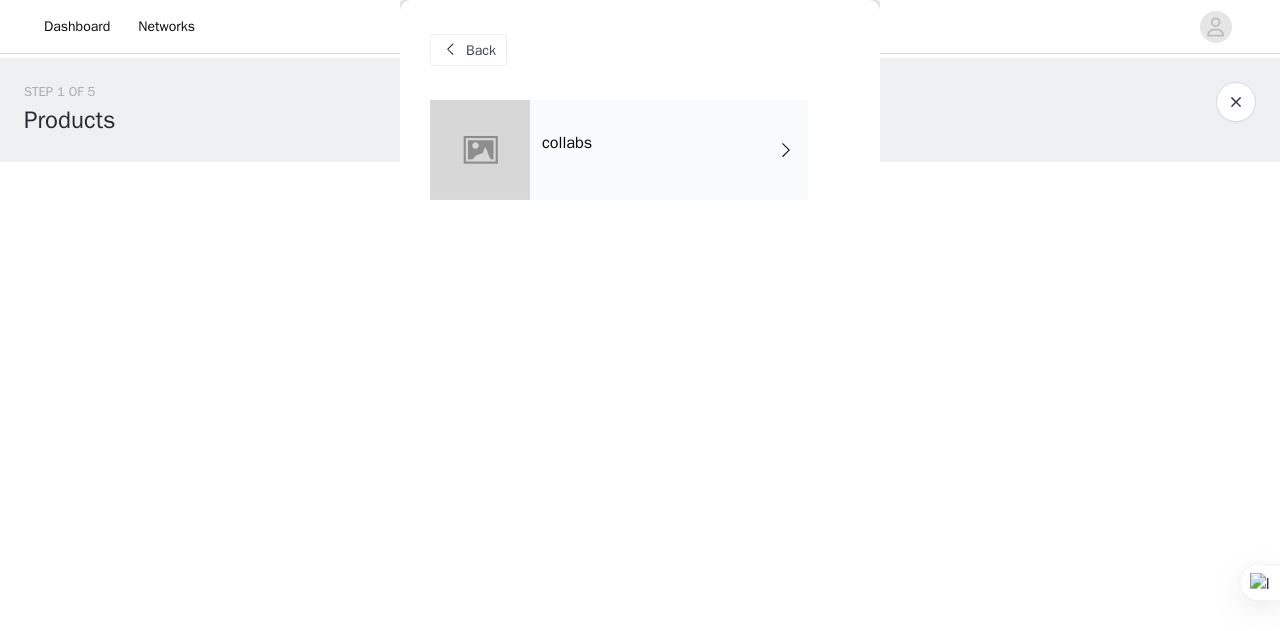 click on "collabs" at bounding box center [669, 150] 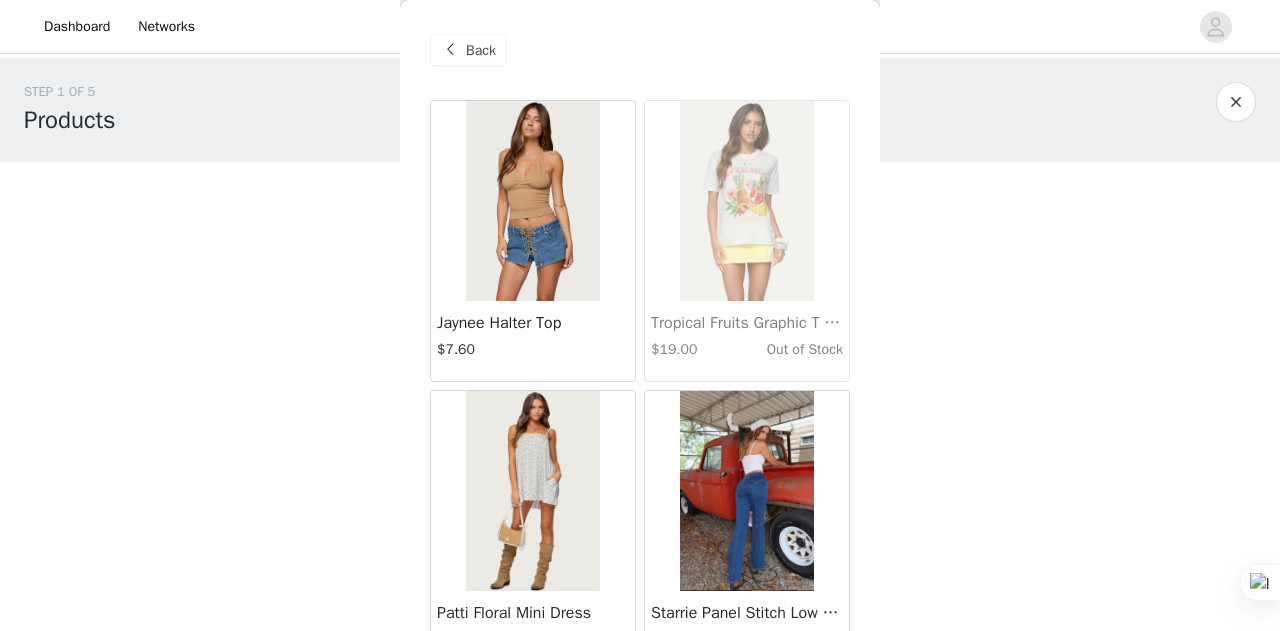 click on "Jaynee Halter Top" at bounding box center [533, 323] 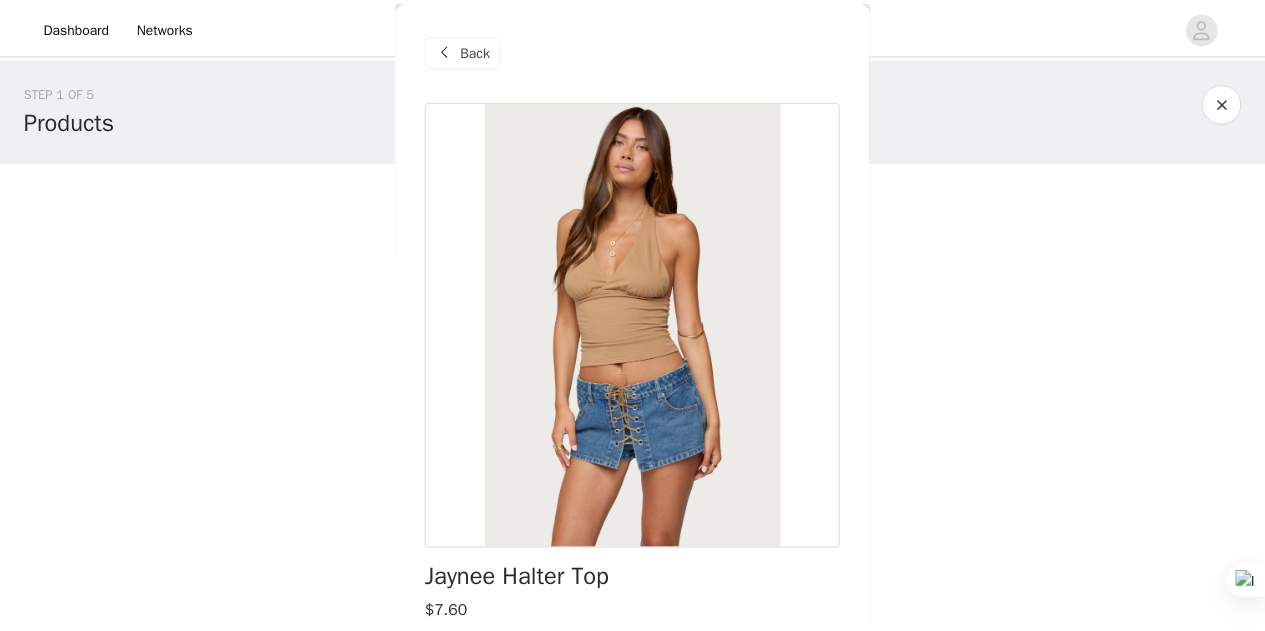 scroll, scrollTop: 342, scrollLeft: 0, axis: vertical 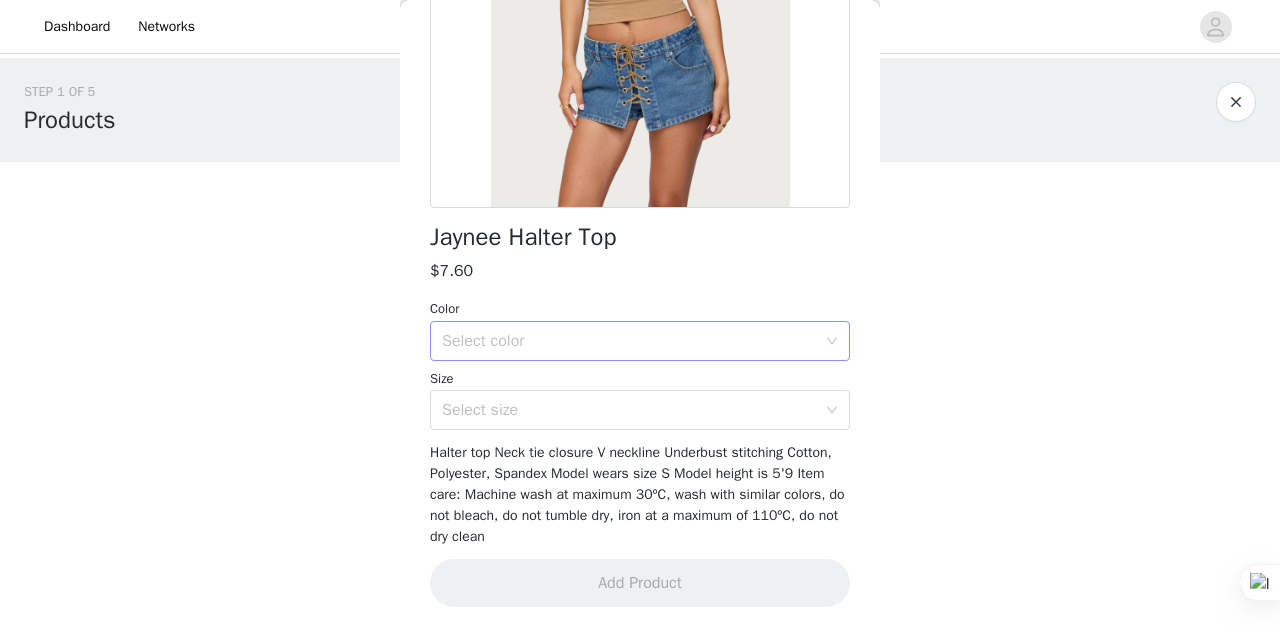 click on "Select color" at bounding box center [633, 341] 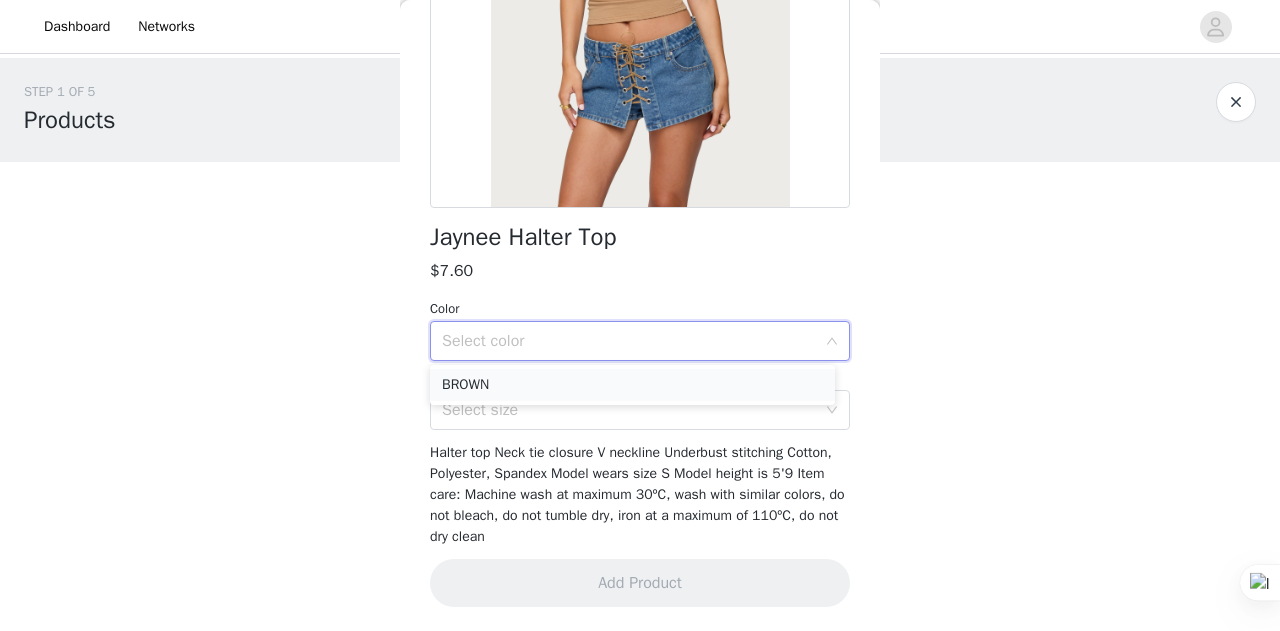 click on "BROWN" at bounding box center [632, 385] 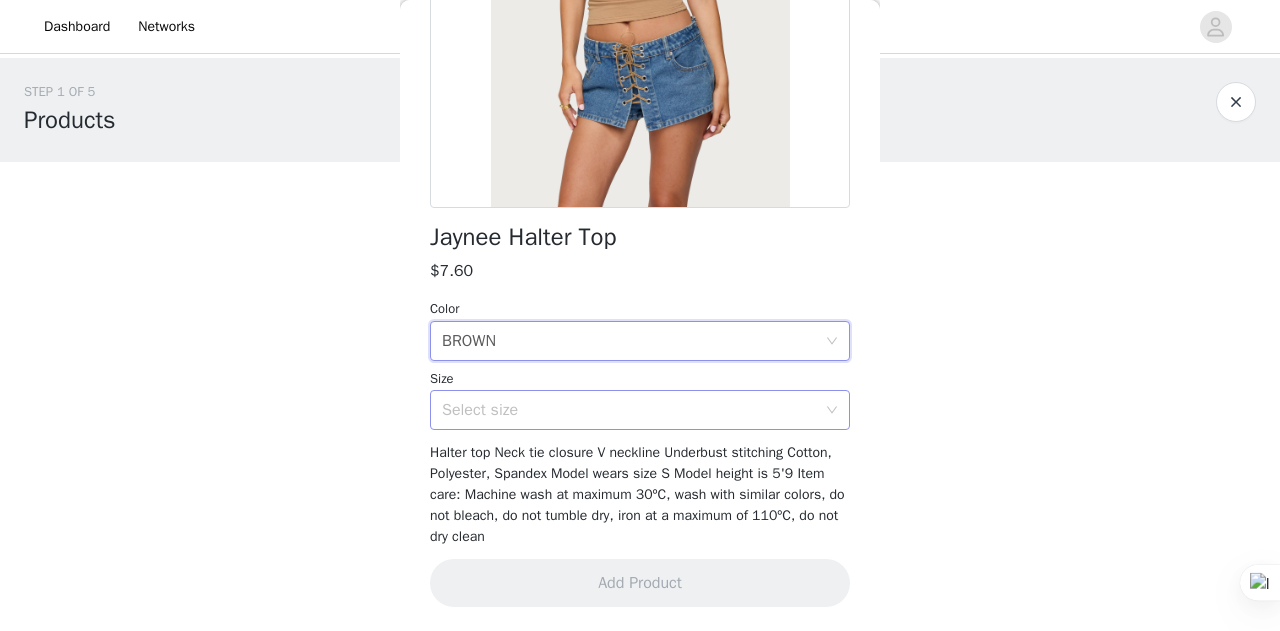 click on "Select size" at bounding box center (629, 410) 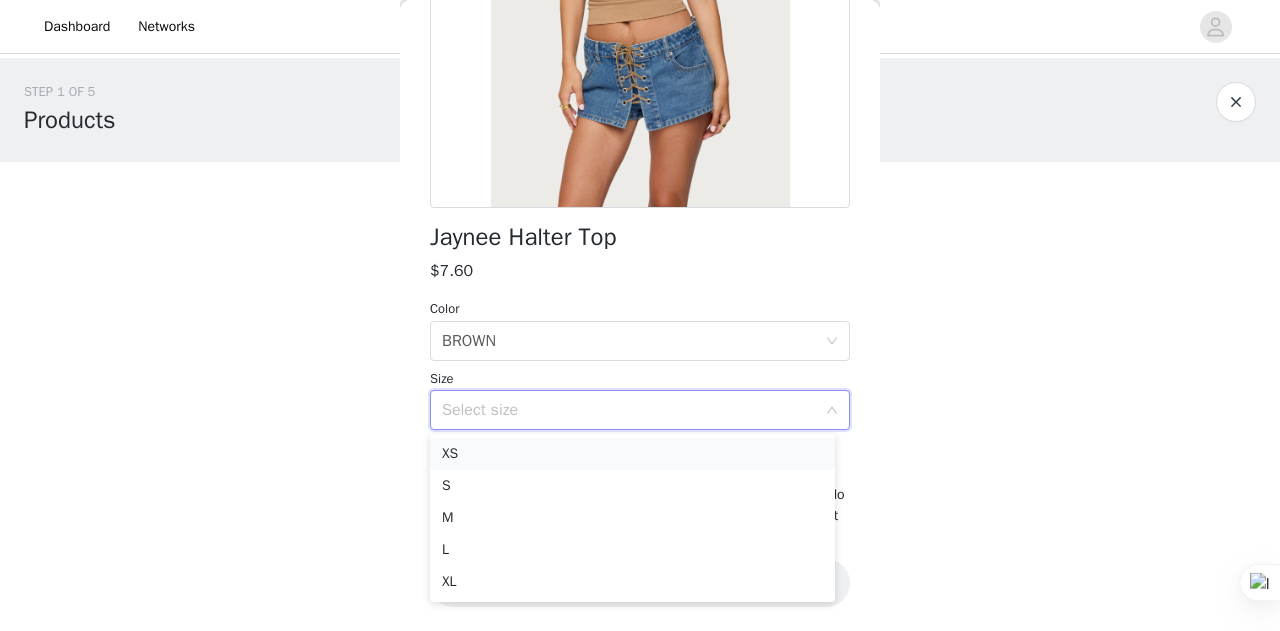 click on "XS" at bounding box center [632, 454] 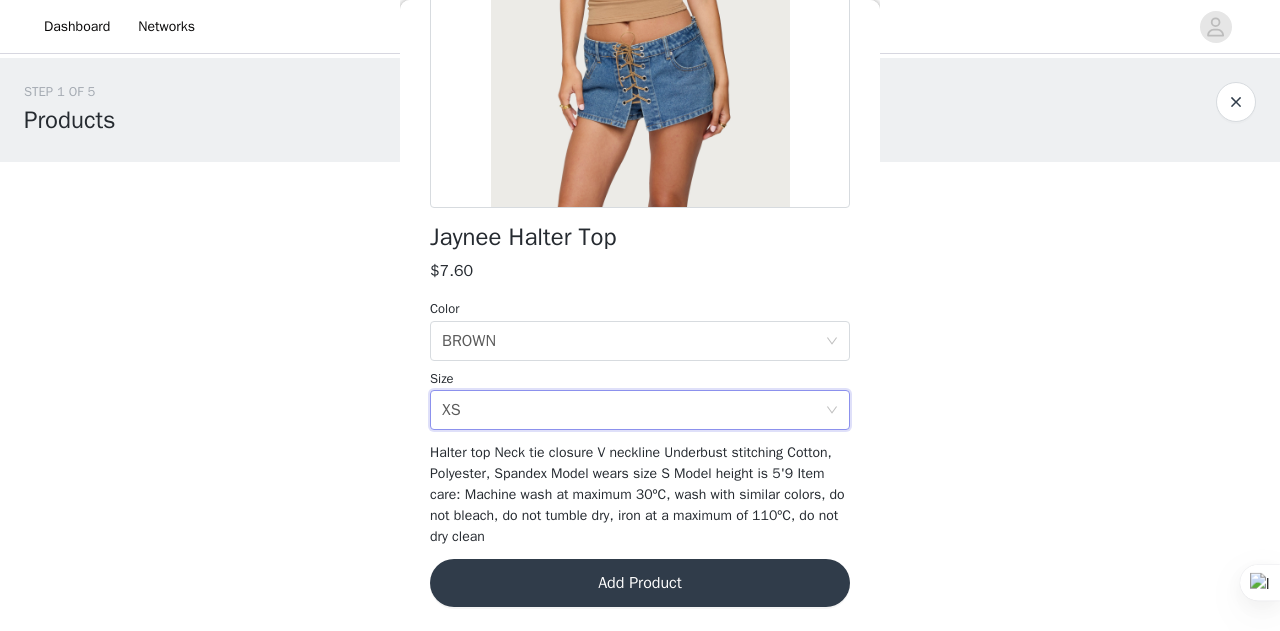 click on "Add Product" at bounding box center (640, 583) 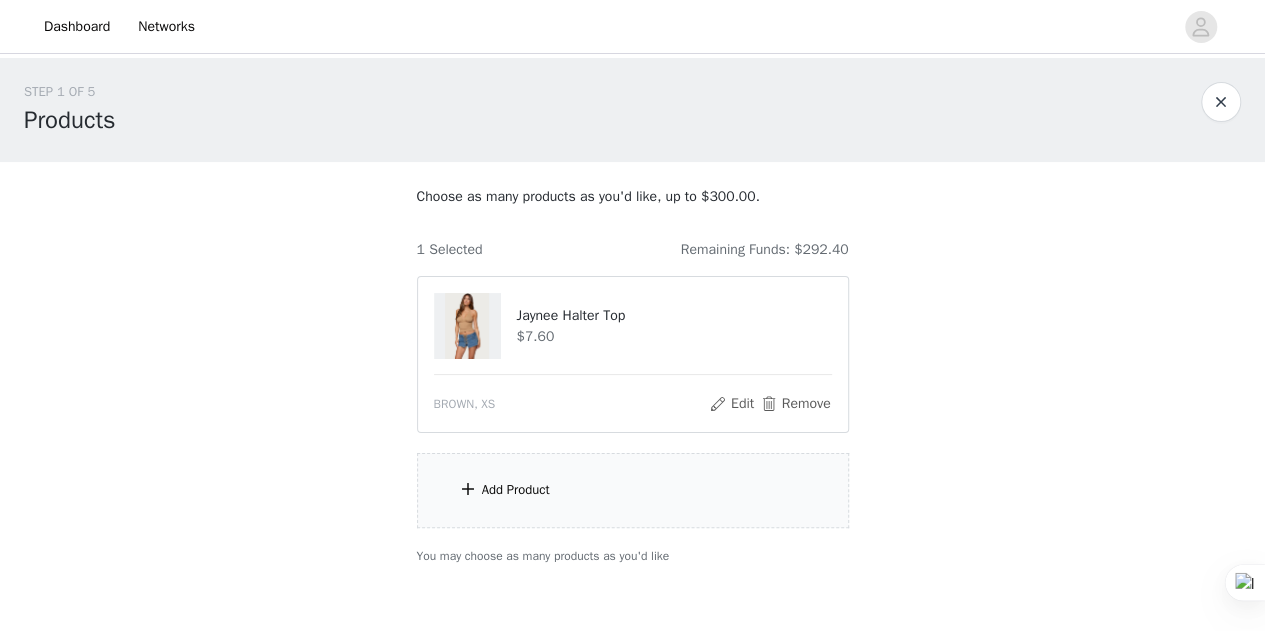 click on "Add Product" at bounding box center (516, 490) 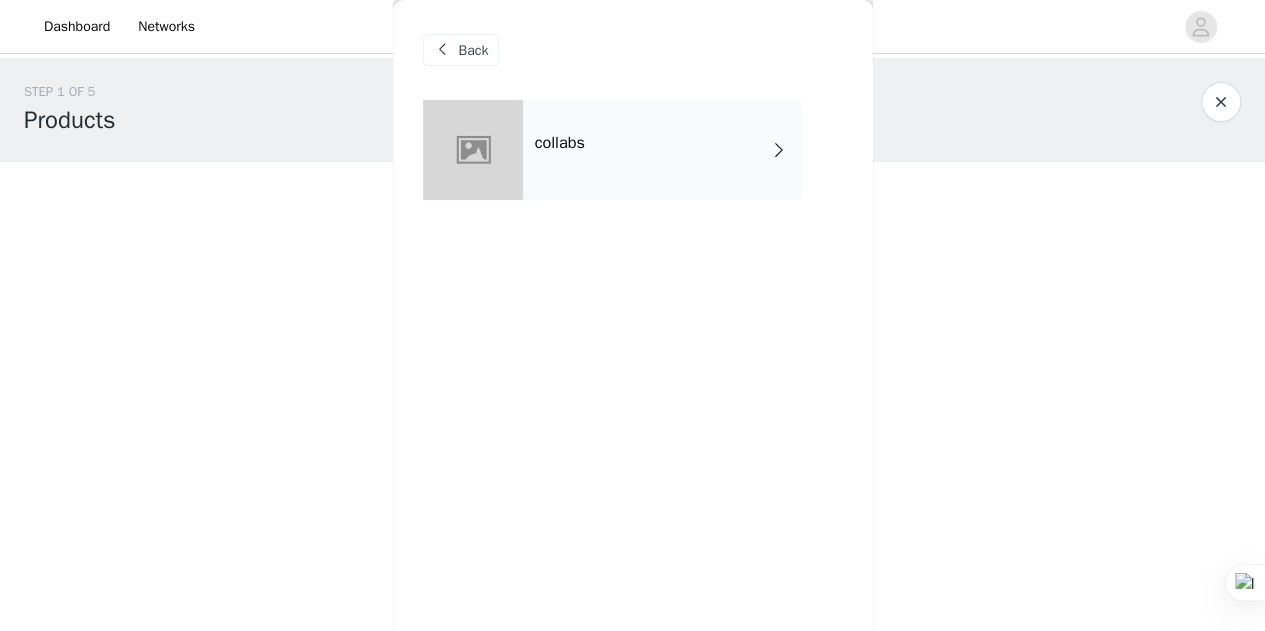 click on "collabs" at bounding box center (662, 150) 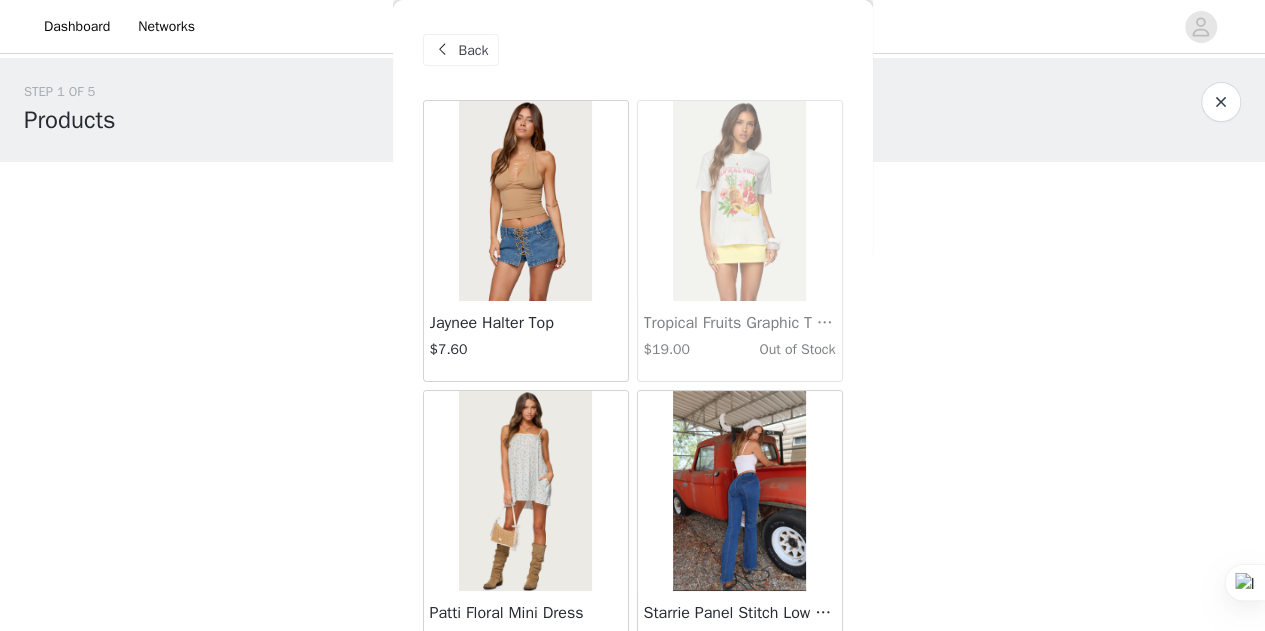 click at bounding box center (525, 491) 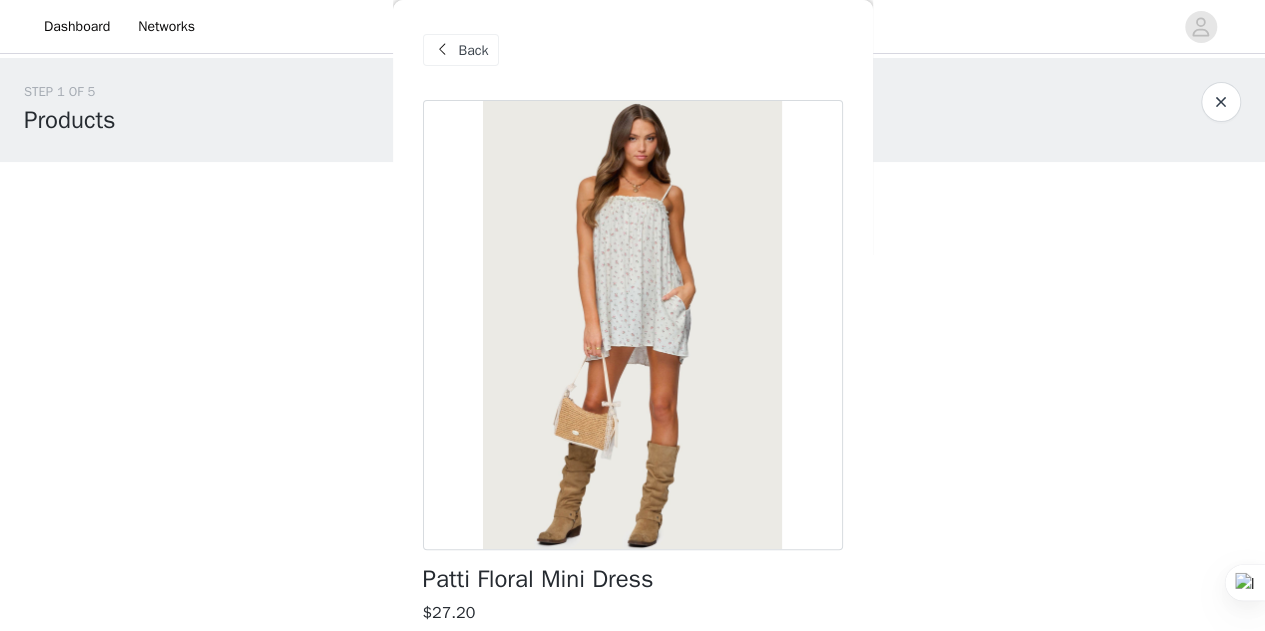 scroll, scrollTop: 342, scrollLeft: 0, axis: vertical 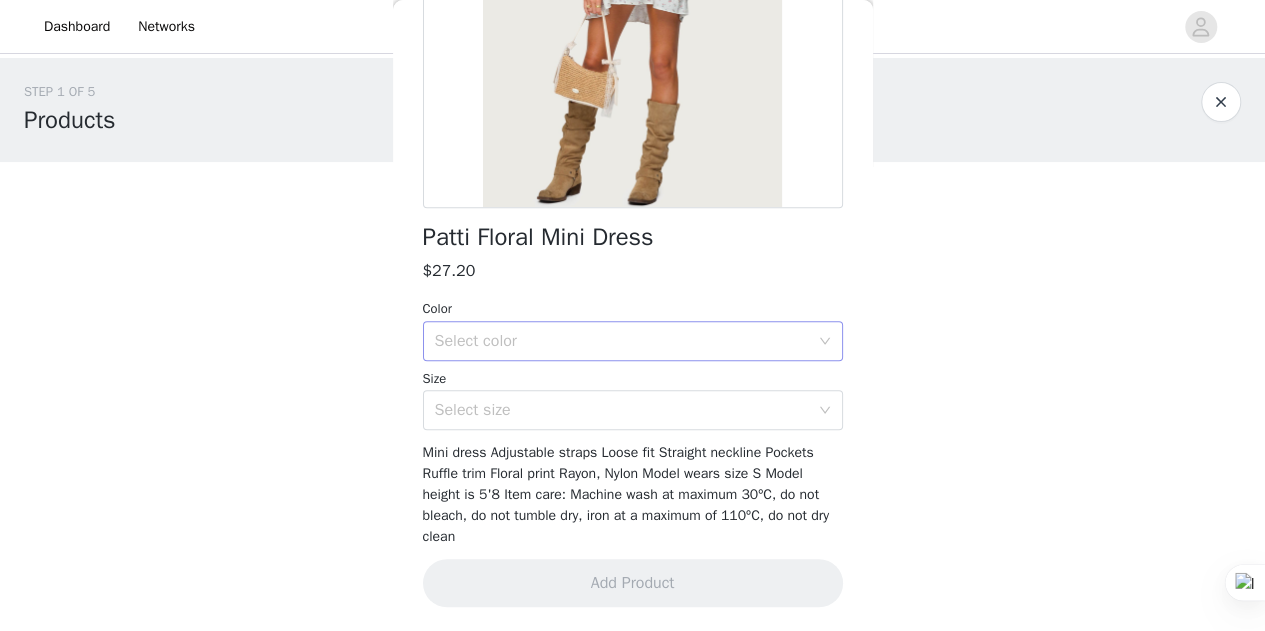 click on "Select color" at bounding box center (622, 341) 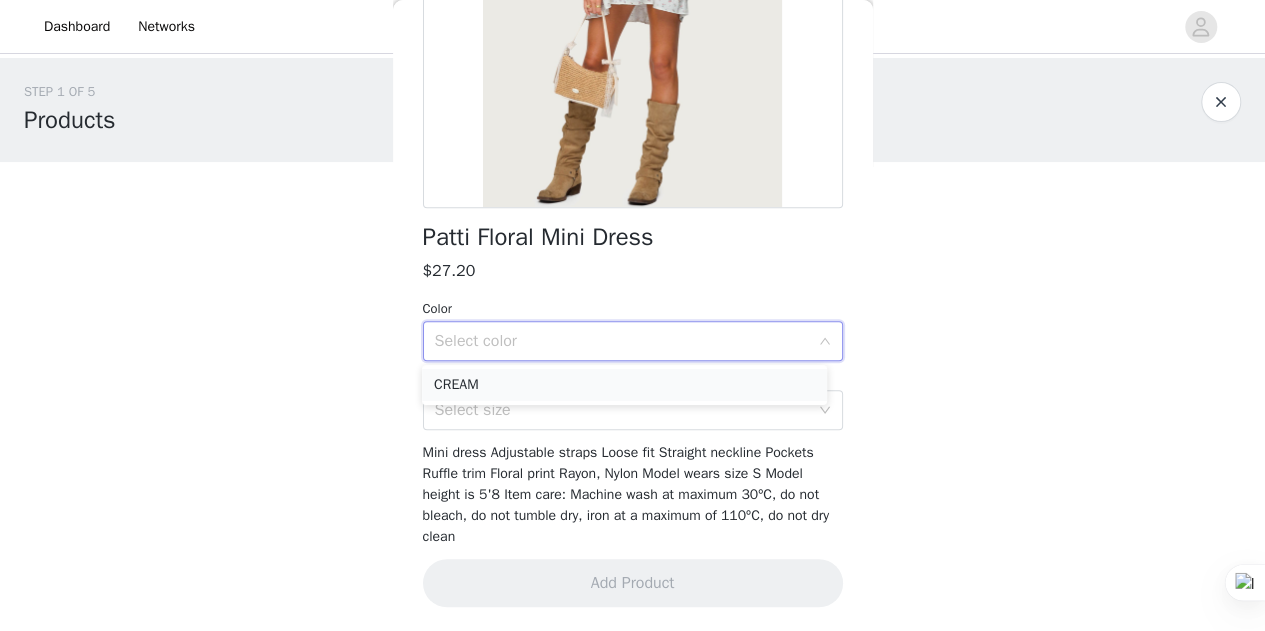 click on "CREAM" at bounding box center (624, 385) 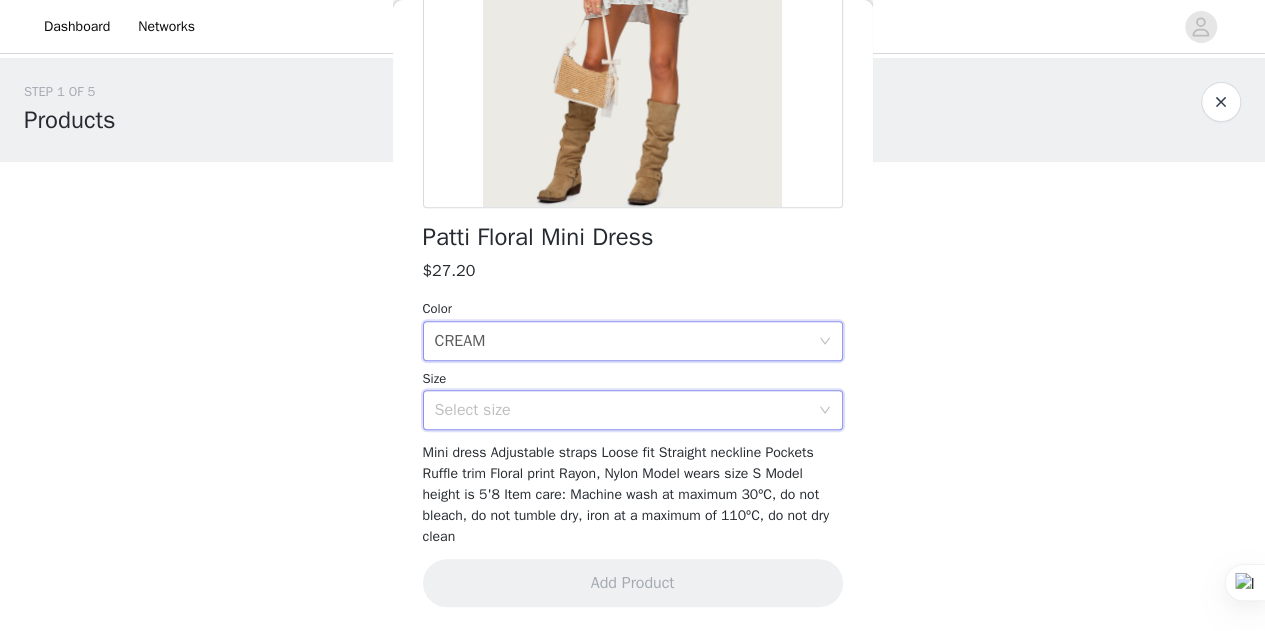 click on "Select size" at bounding box center (626, 410) 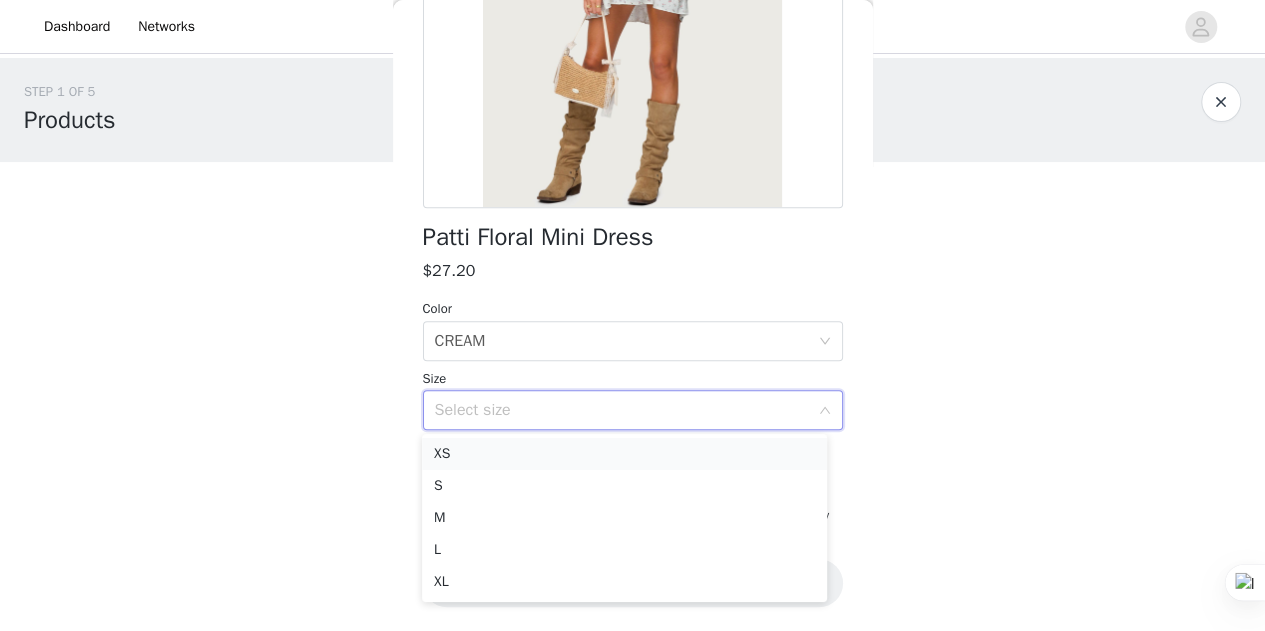 click on "XS" at bounding box center (624, 454) 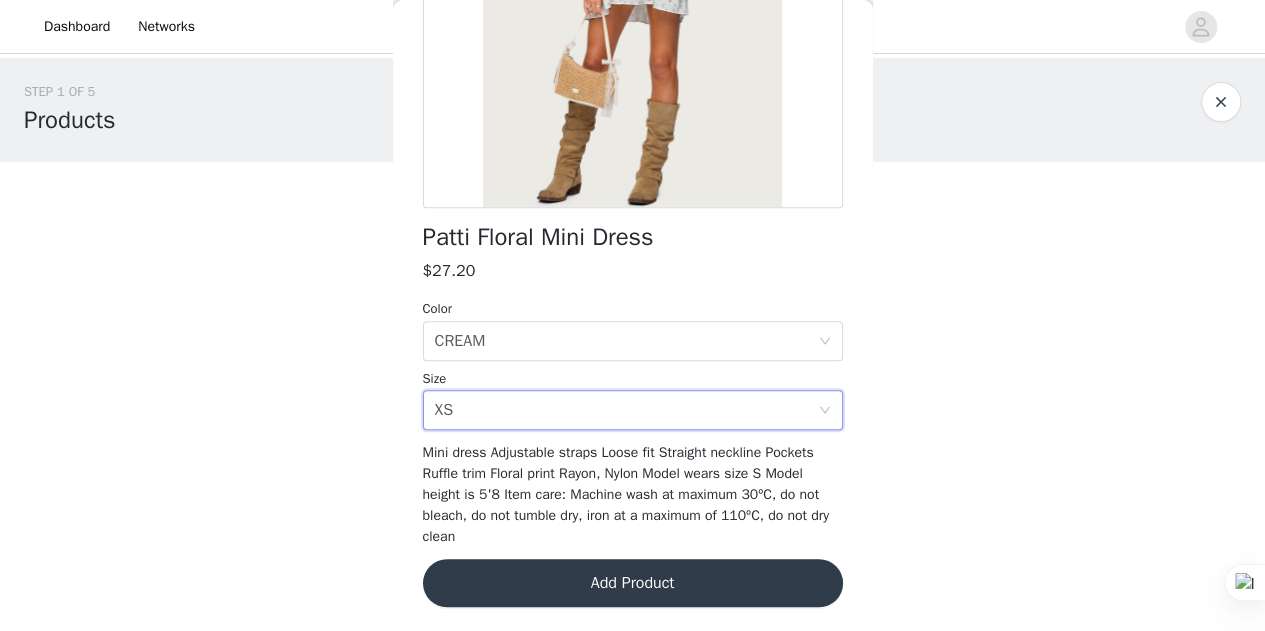 click on "Add Product" at bounding box center [633, 583] 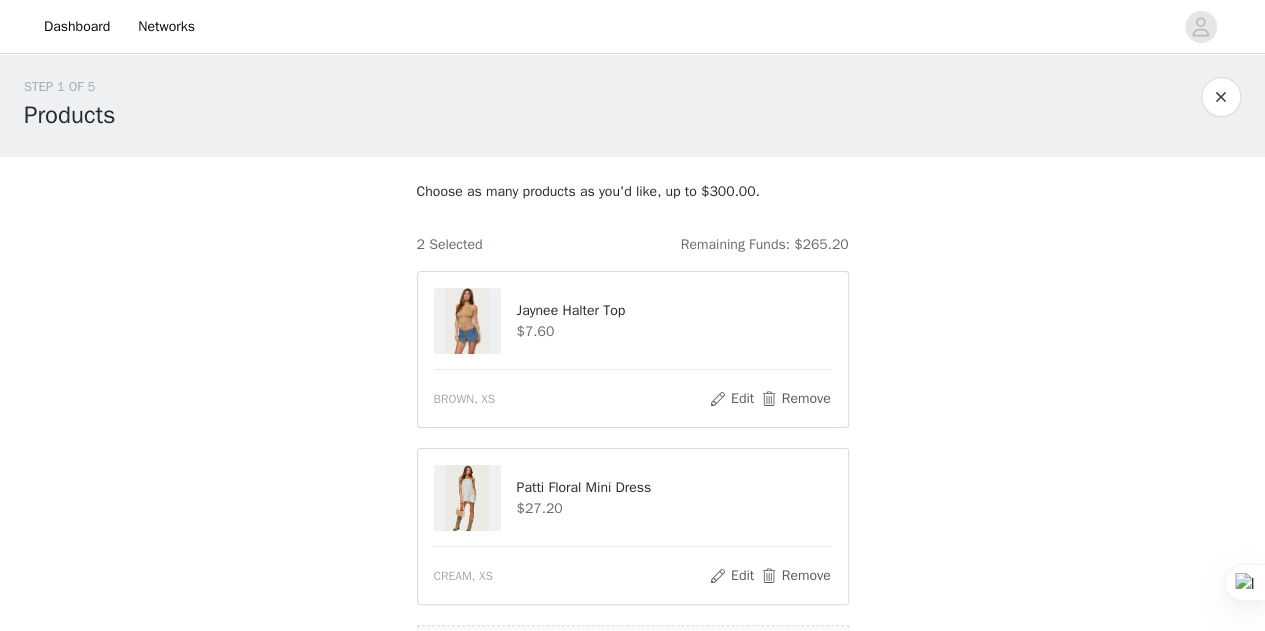 scroll, scrollTop: 0, scrollLeft: 0, axis: both 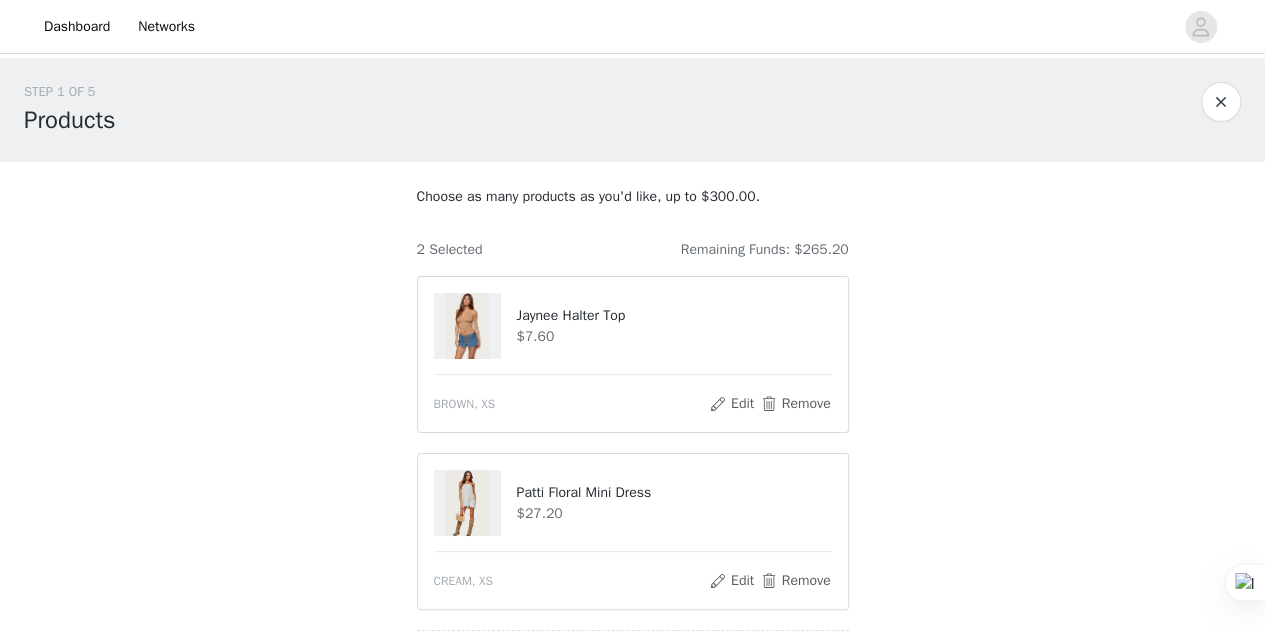 click at bounding box center [1221, 102] 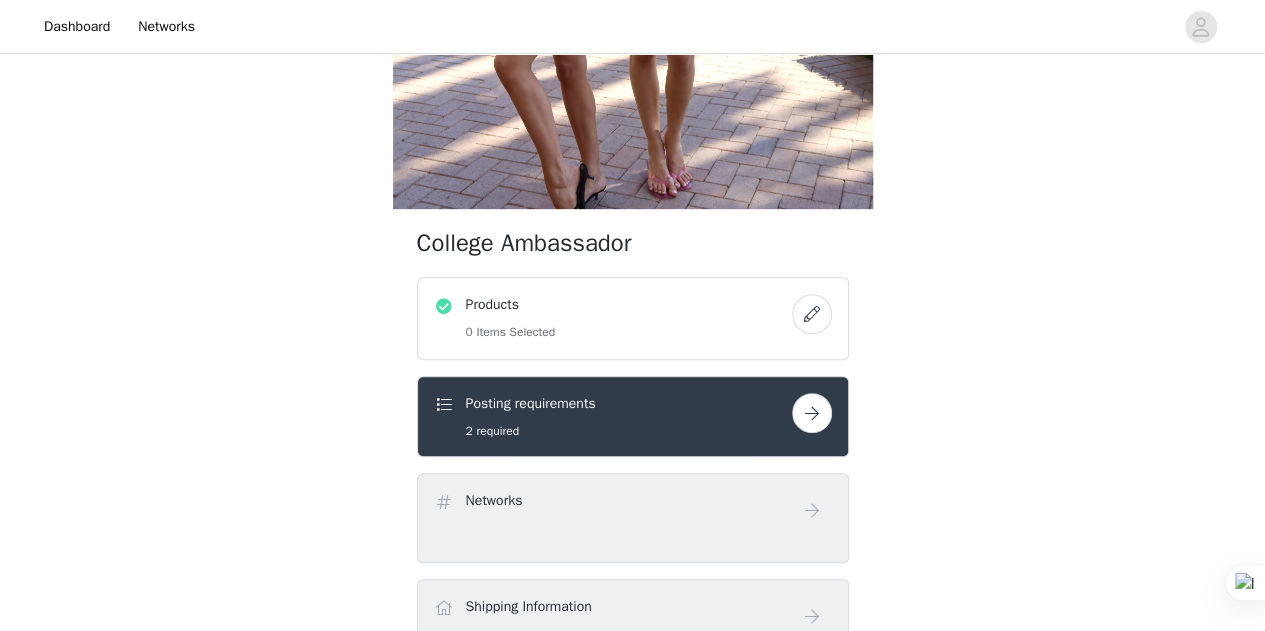 scroll, scrollTop: 556, scrollLeft: 0, axis: vertical 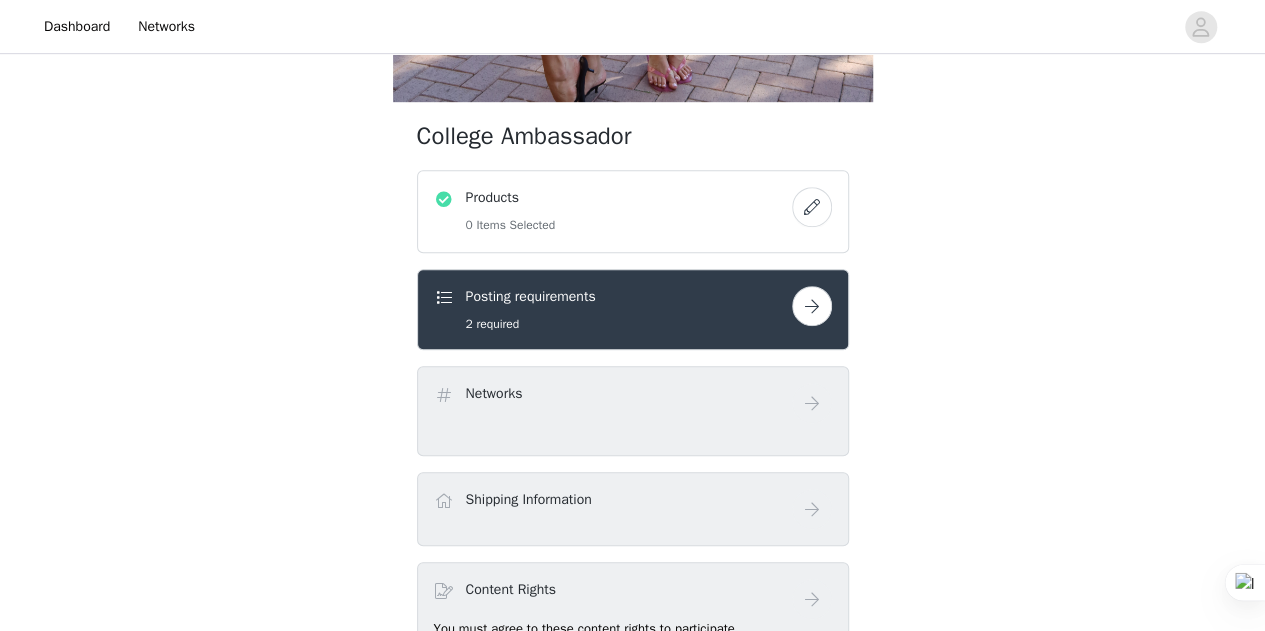 click at bounding box center [812, 207] 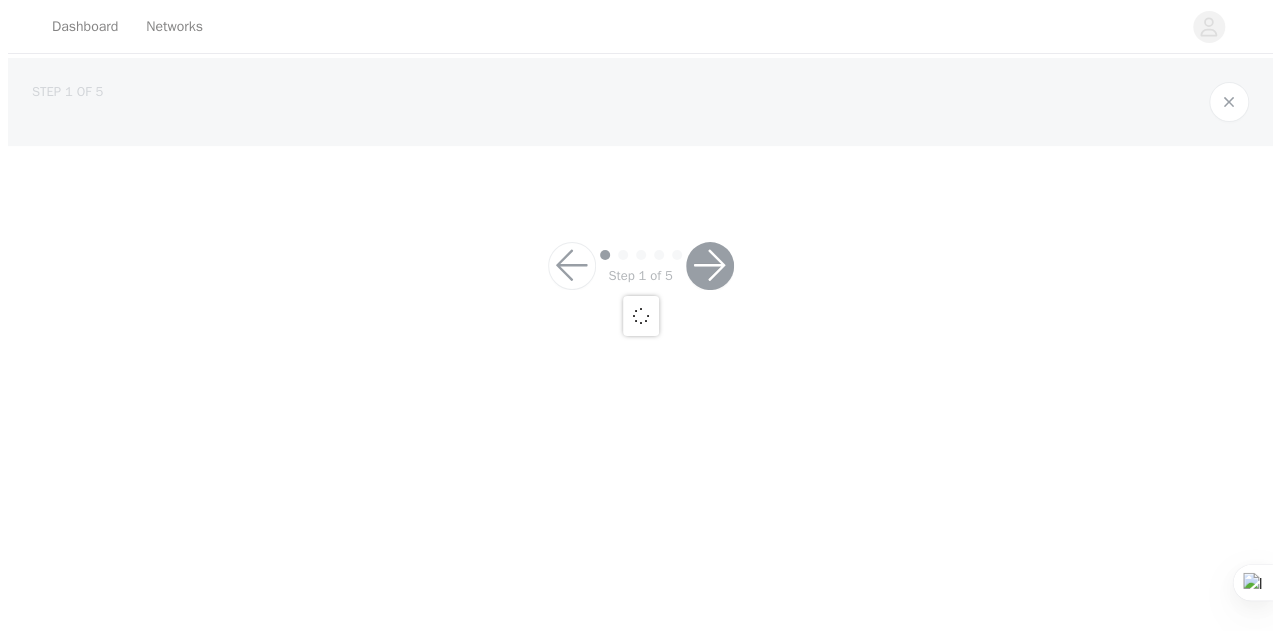scroll, scrollTop: 0, scrollLeft: 0, axis: both 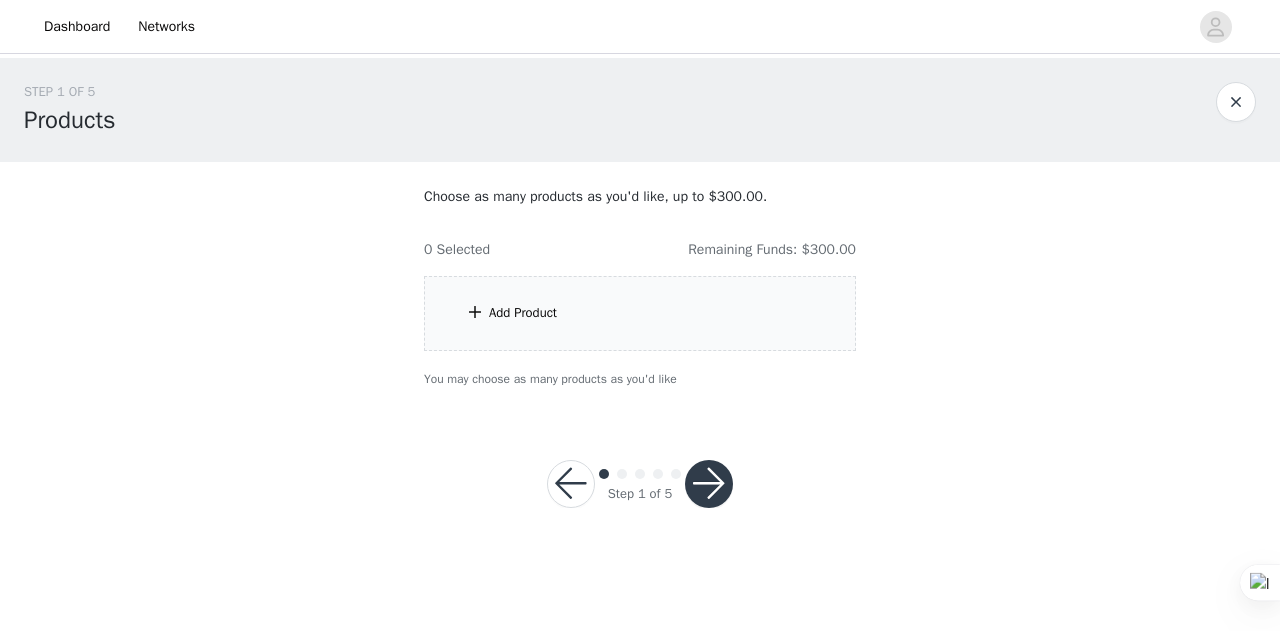 click on "Add Product" at bounding box center [523, 313] 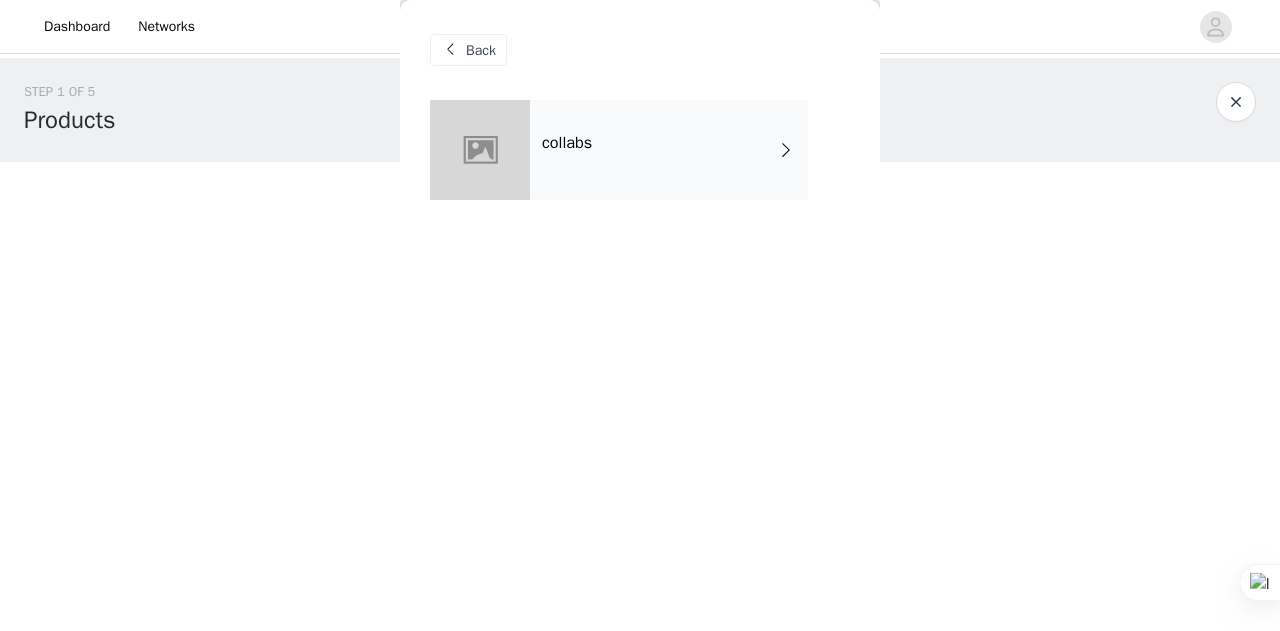click on "collabs" at bounding box center (669, 150) 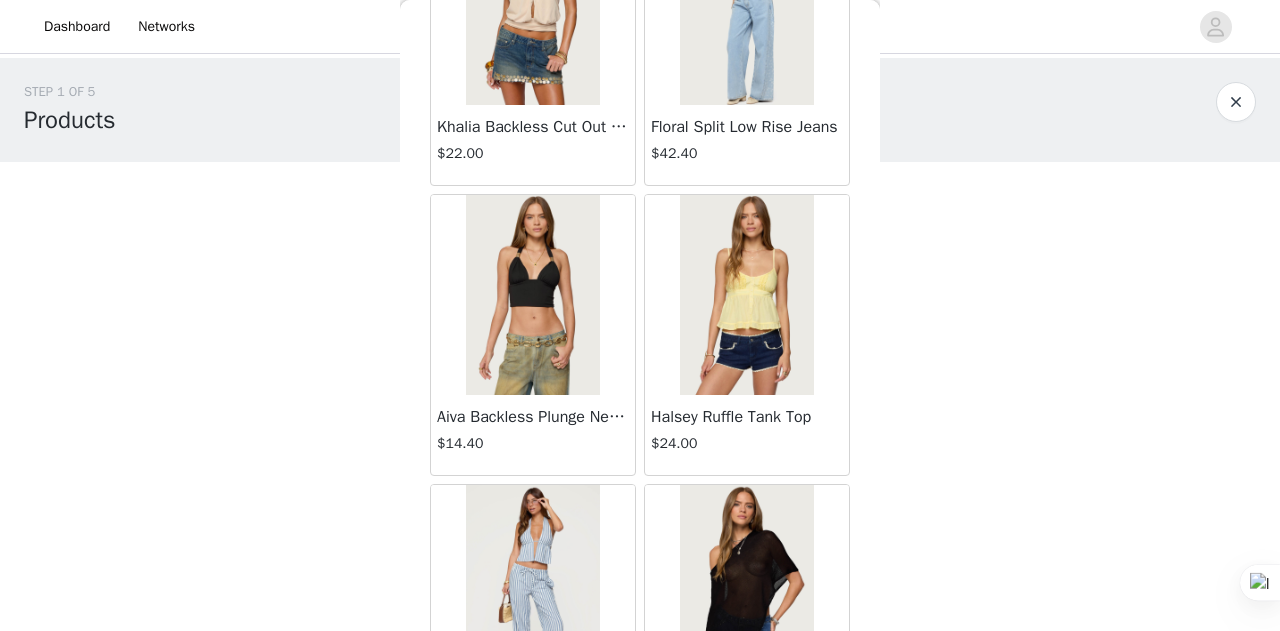 scroll, scrollTop: 2422, scrollLeft: 0, axis: vertical 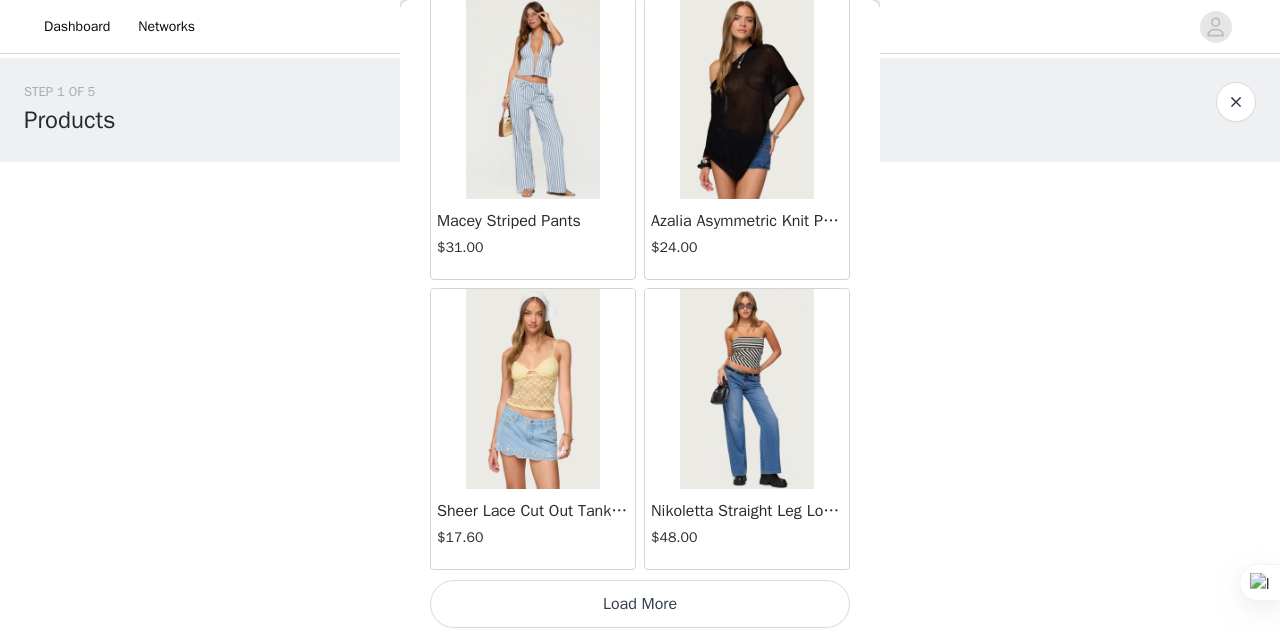 click on "Load More" at bounding box center (640, 604) 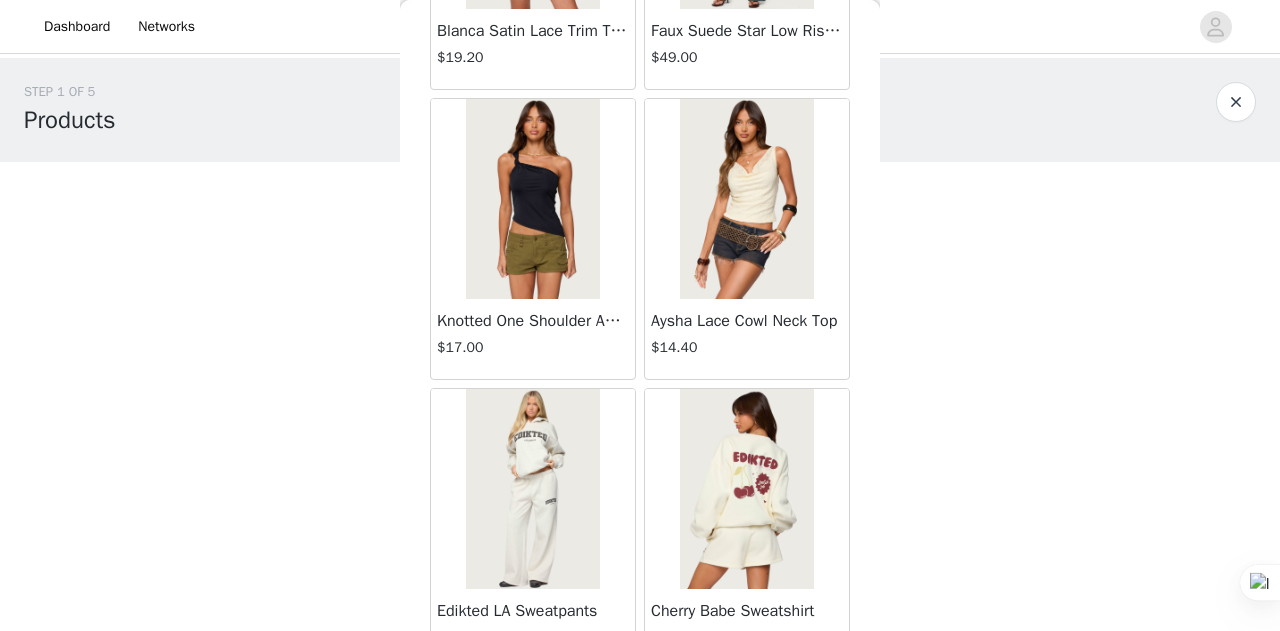 scroll, scrollTop: 5315, scrollLeft: 0, axis: vertical 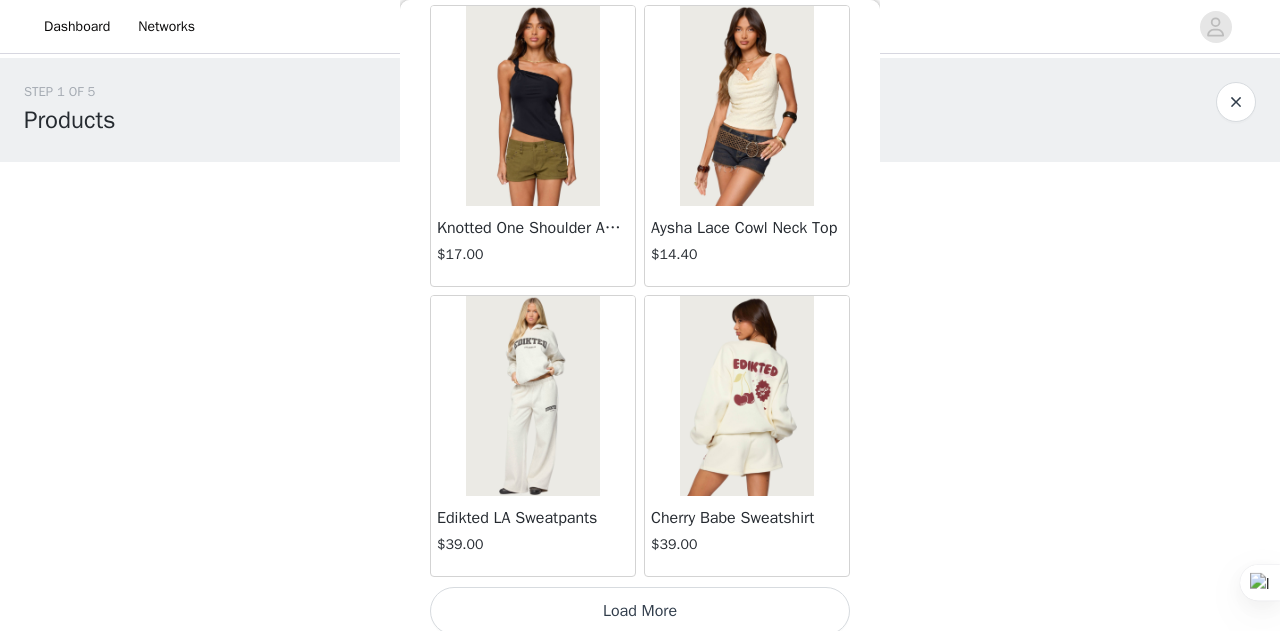 click on "Load More" at bounding box center (640, 611) 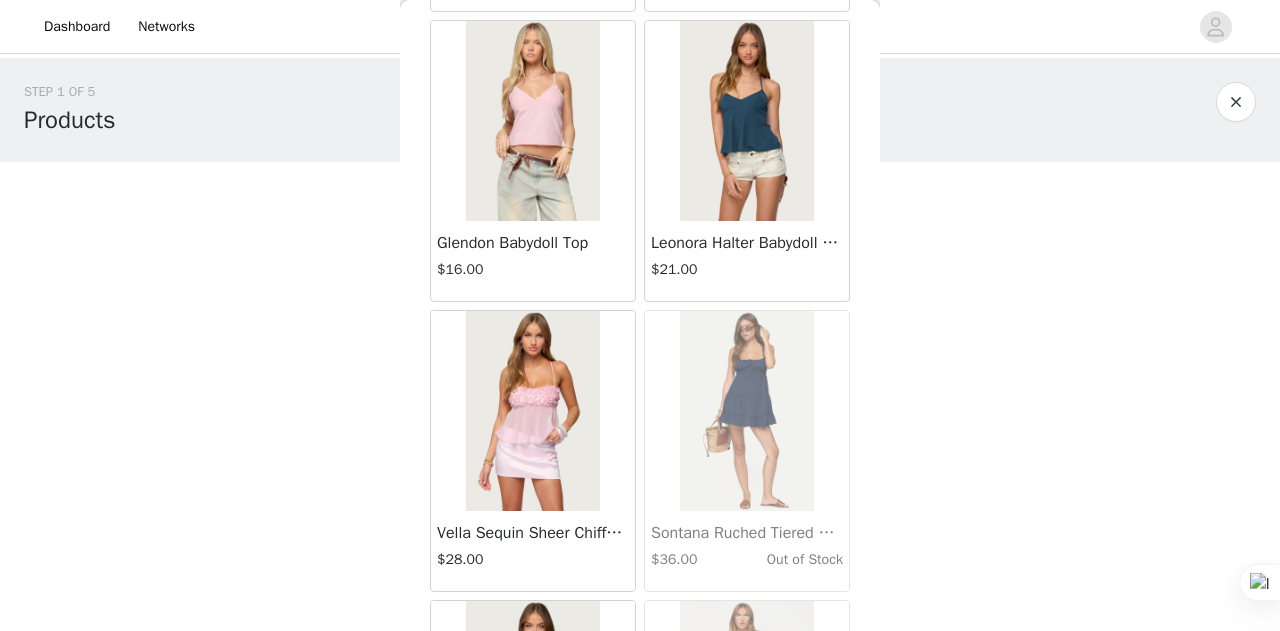 scroll, scrollTop: 6751, scrollLeft: 0, axis: vertical 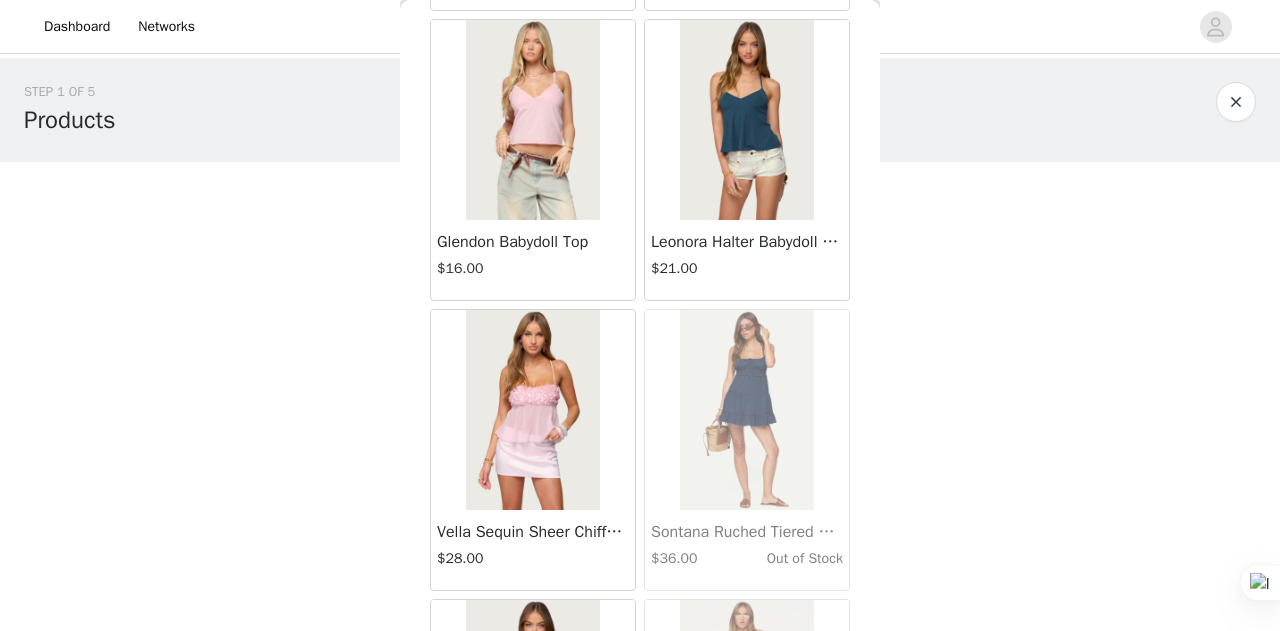 click on "STEP 1 OF 5
Products
Choose as many products as you'd like, up to $300.00.       0 Selected   Remaining Funds: $300.00         Add Product     You may choose as many products as you'd like     Back       Jaynee Halter Top   $7.60       Tropical Fruits Graphic T Shirt   $19.00   Out of Stock     Patti Floral Mini Dress   $27.20       Starrie Panel Stitch Low Rise Jeans   $53.00       Fringe Sequin Crochet Poncho   $39.00       Macee Gingham Romper   $34.00       Malena Asymmetric Halter Top   $9.20       Clementina Eyelet Bodysuit   $18.40       Edikted LA Hoodie   $44.00       Keryn Striped Asymmetric Top   $10.80       Helsa Grommet T Shirt   $18.40       Dragon Lily Layered Chiffon Halter top   $24.00       Khalia Backless Cut Out Halter Top   $22.00       Floral Split Low Rise Jeans   $42.40       Aiva Backless Plunge Neck Halter Top   $14.40       Halsey Ruffle Tank Top   $24.00       Macey Striped Pants" at bounding box center (640, 235) 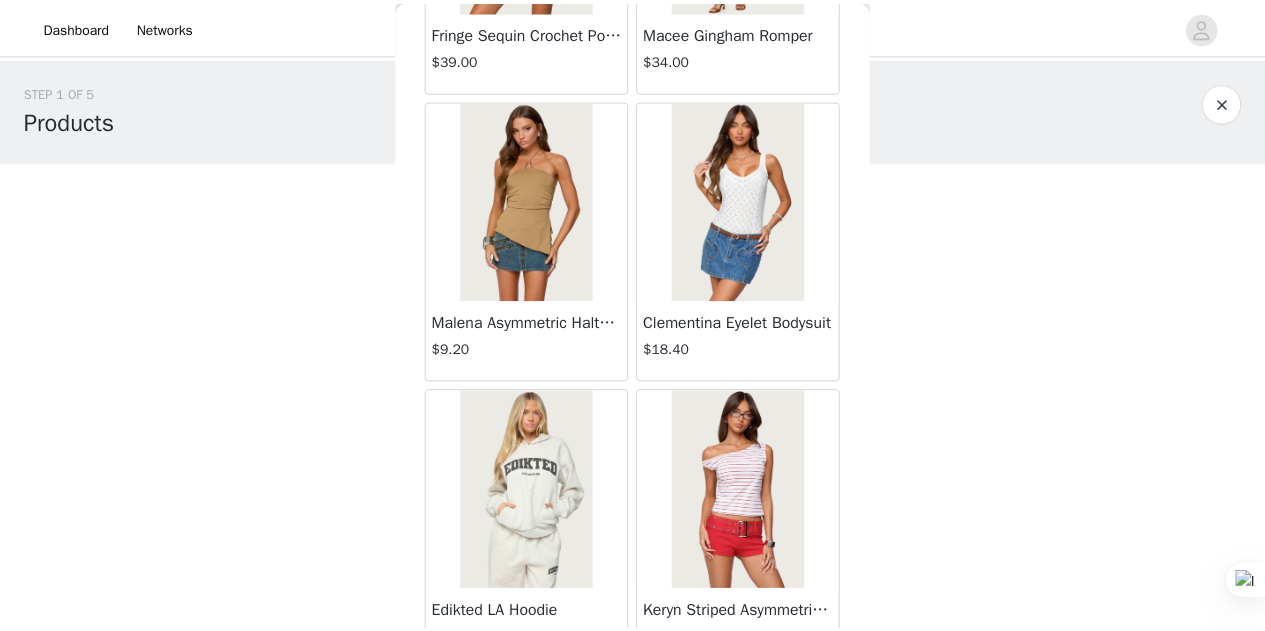 scroll, scrollTop: 0, scrollLeft: 0, axis: both 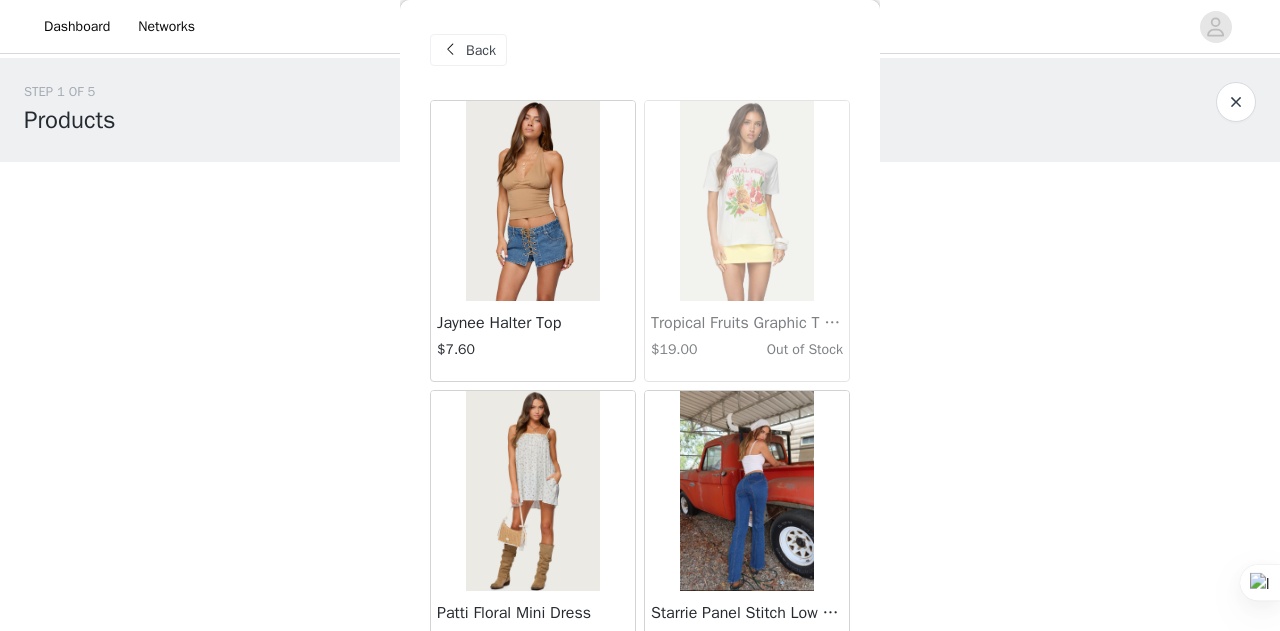 click at bounding box center [450, 50] 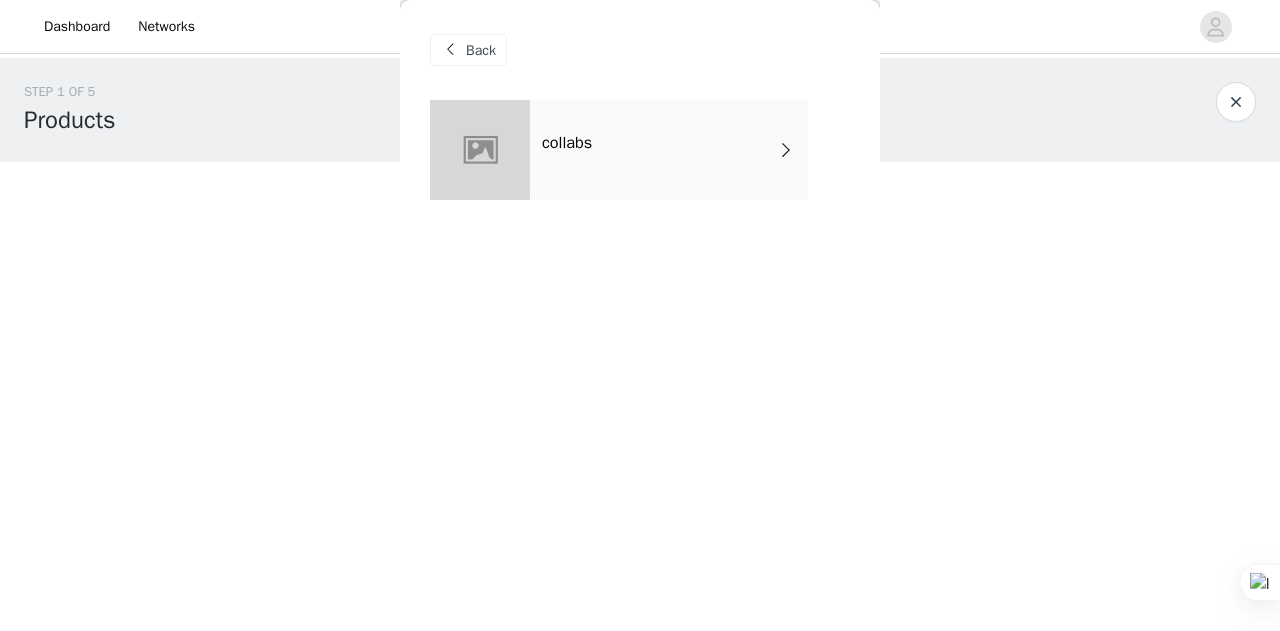click at bounding box center (450, 50) 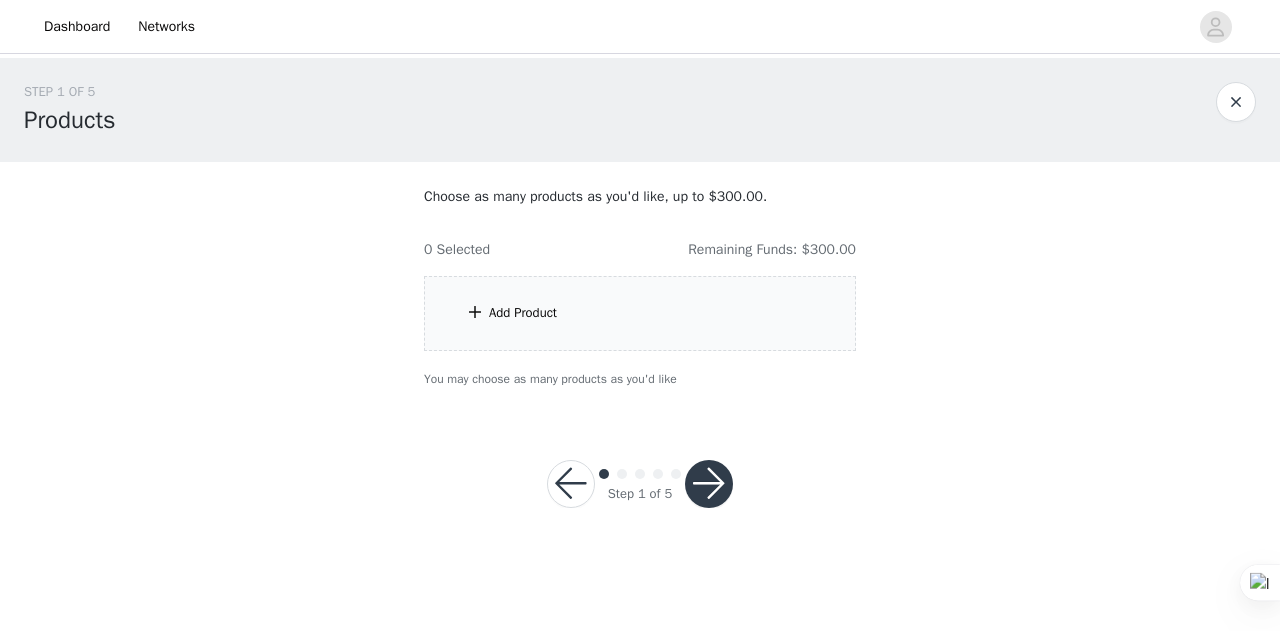 click at bounding box center (1236, 102) 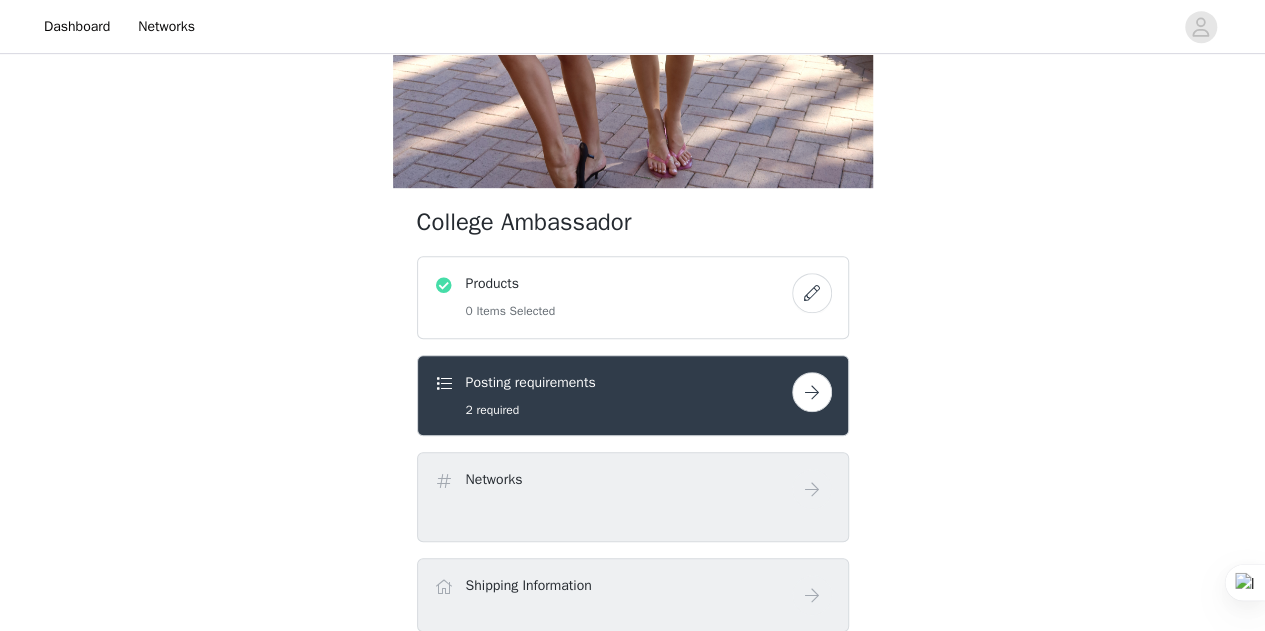 scroll, scrollTop: 475, scrollLeft: 0, axis: vertical 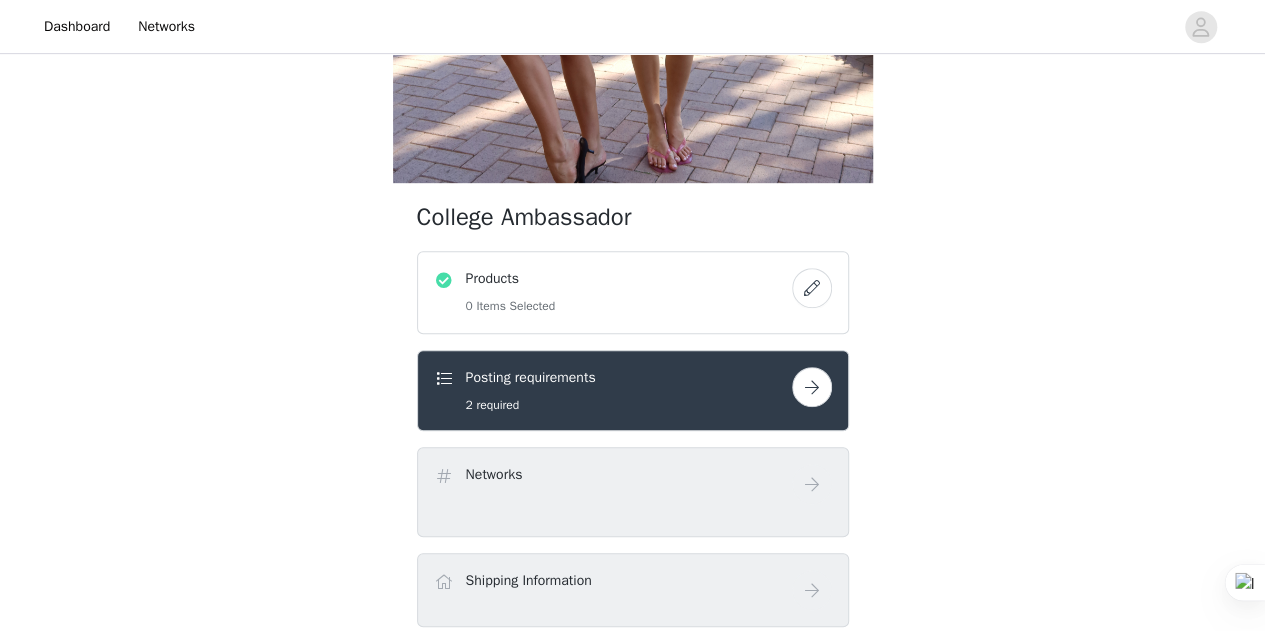 click at bounding box center (812, 387) 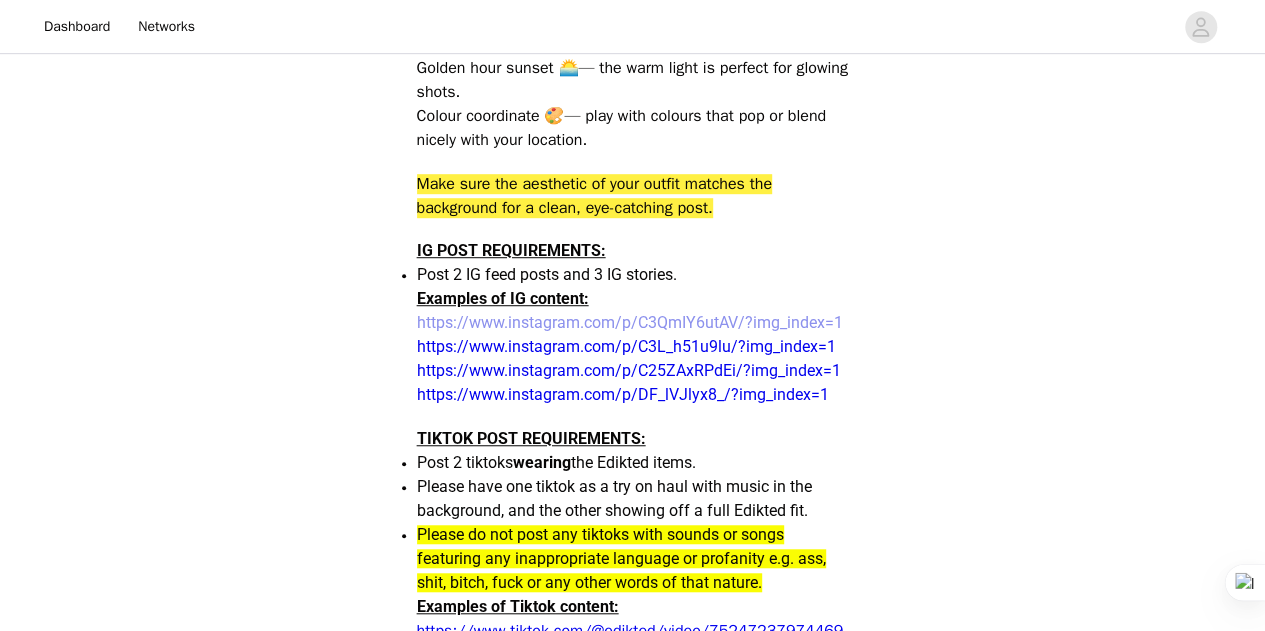 scroll, scrollTop: 540, scrollLeft: 0, axis: vertical 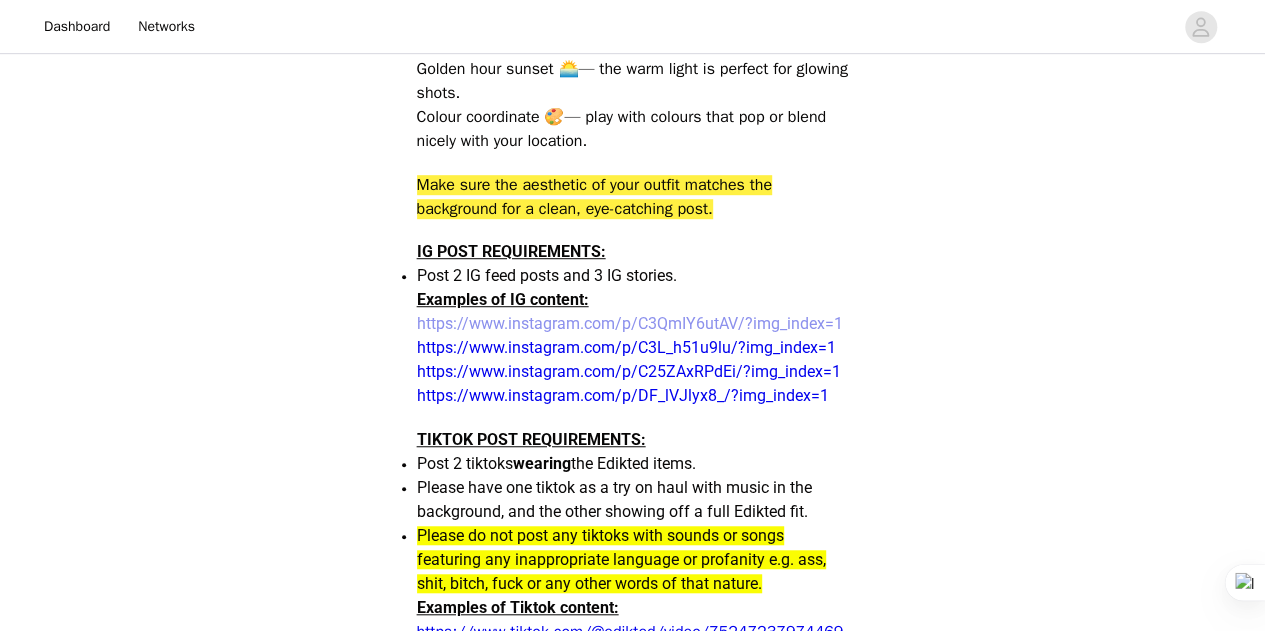 click on "https://www.instagram.com/p/C3QmIY6utAV/?img_index=1" at bounding box center (630, 323) 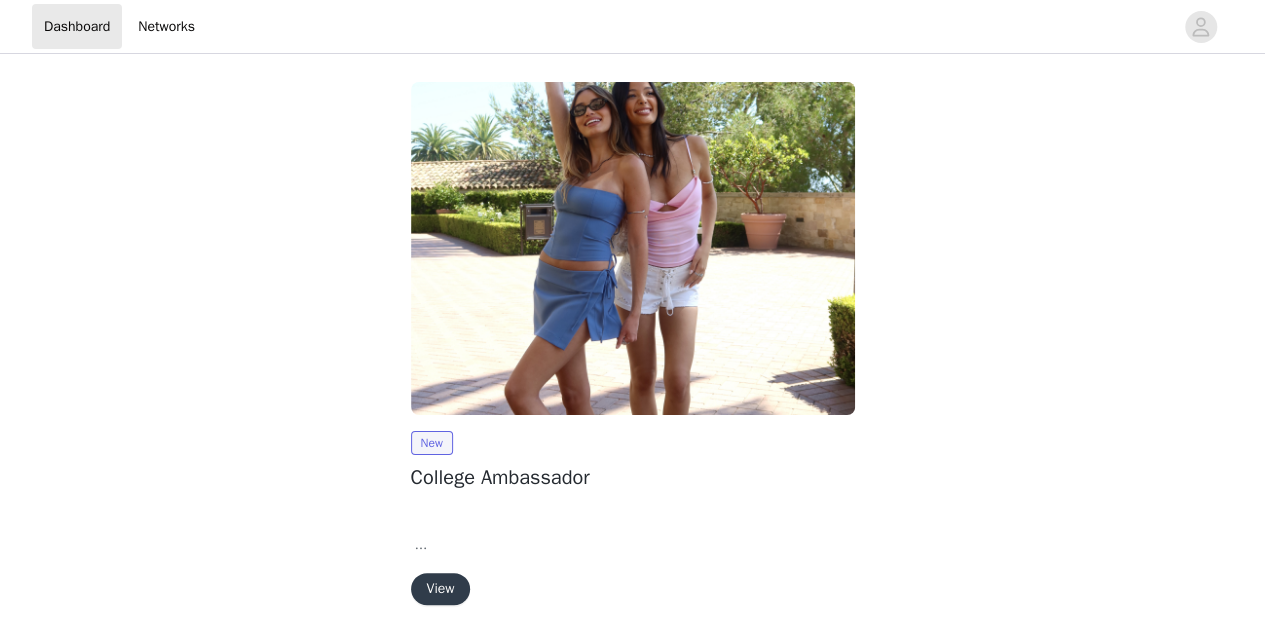 scroll, scrollTop: 74, scrollLeft: 0, axis: vertical 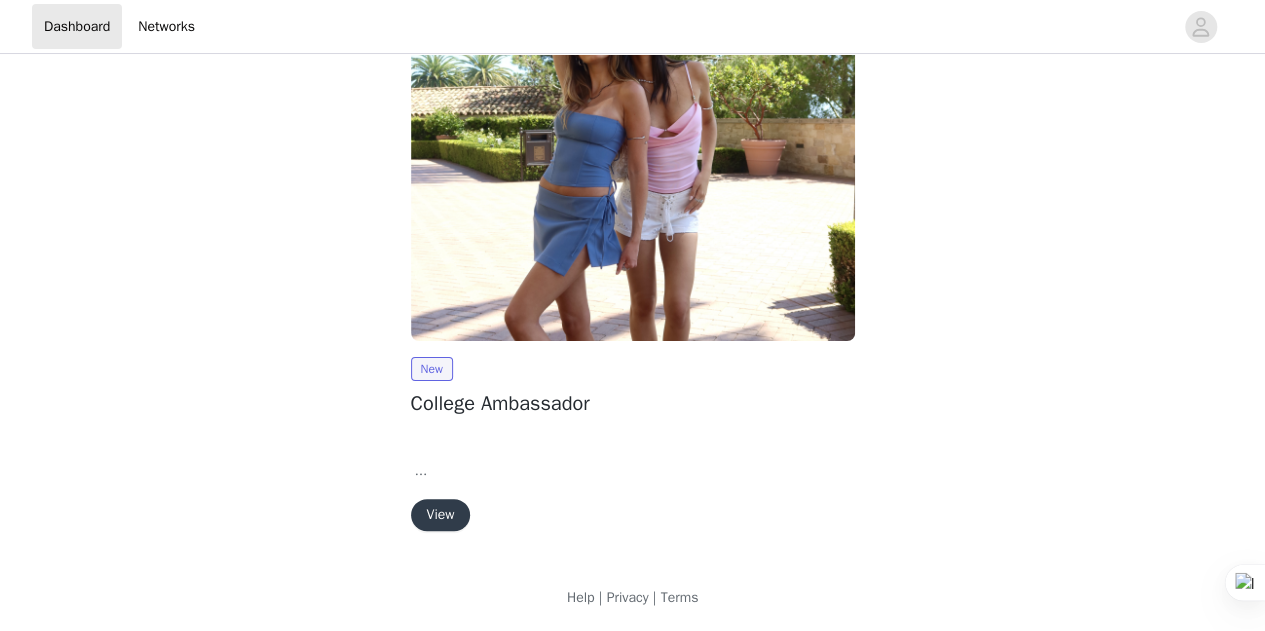 click on "View" at bounding box center (441, 515) 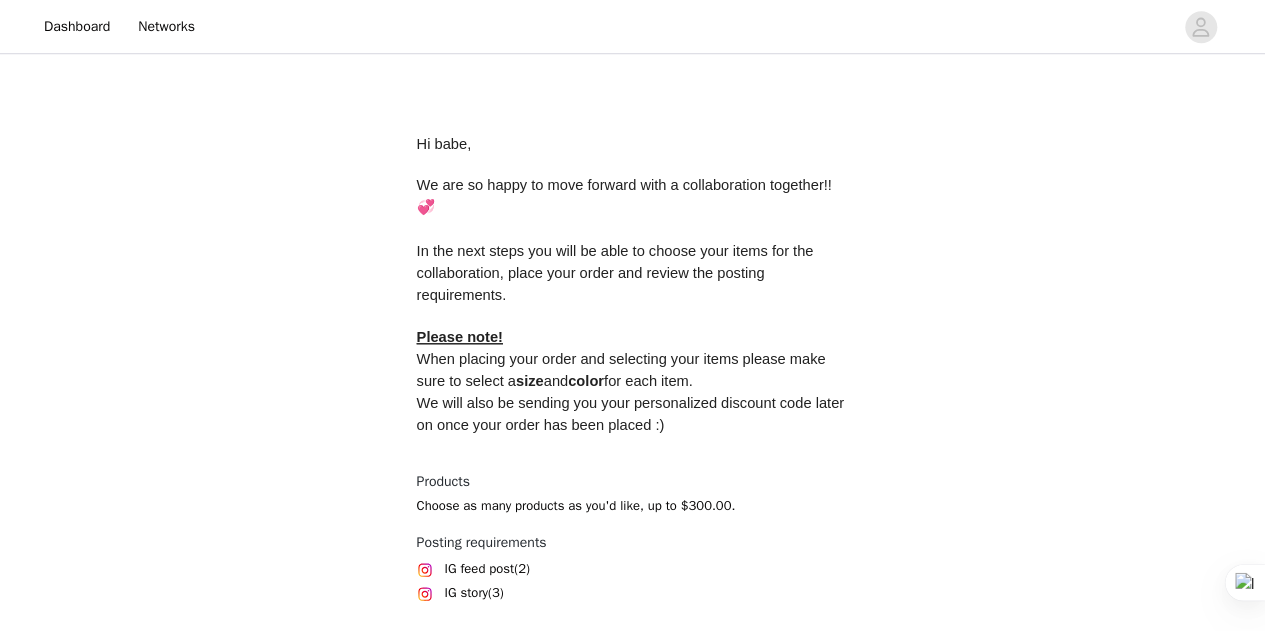 scroll, scrollTop: 886, scrollLeft: 0, axis: vertical 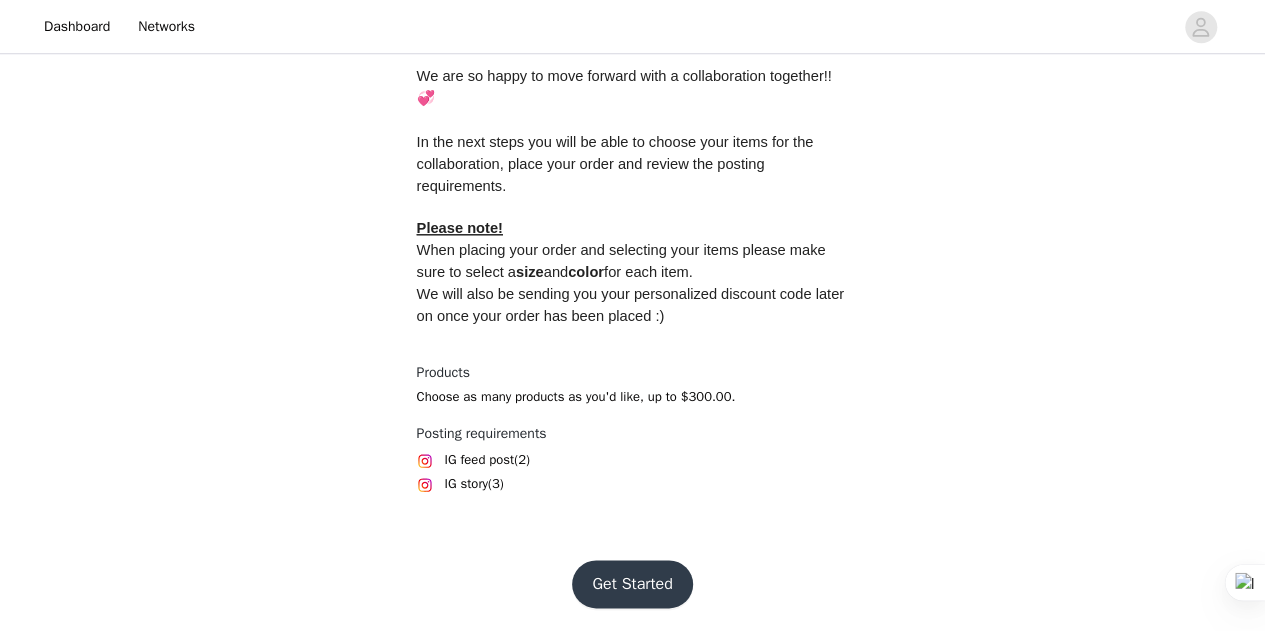 click on "Get Started" at bounding box center [632, 584] 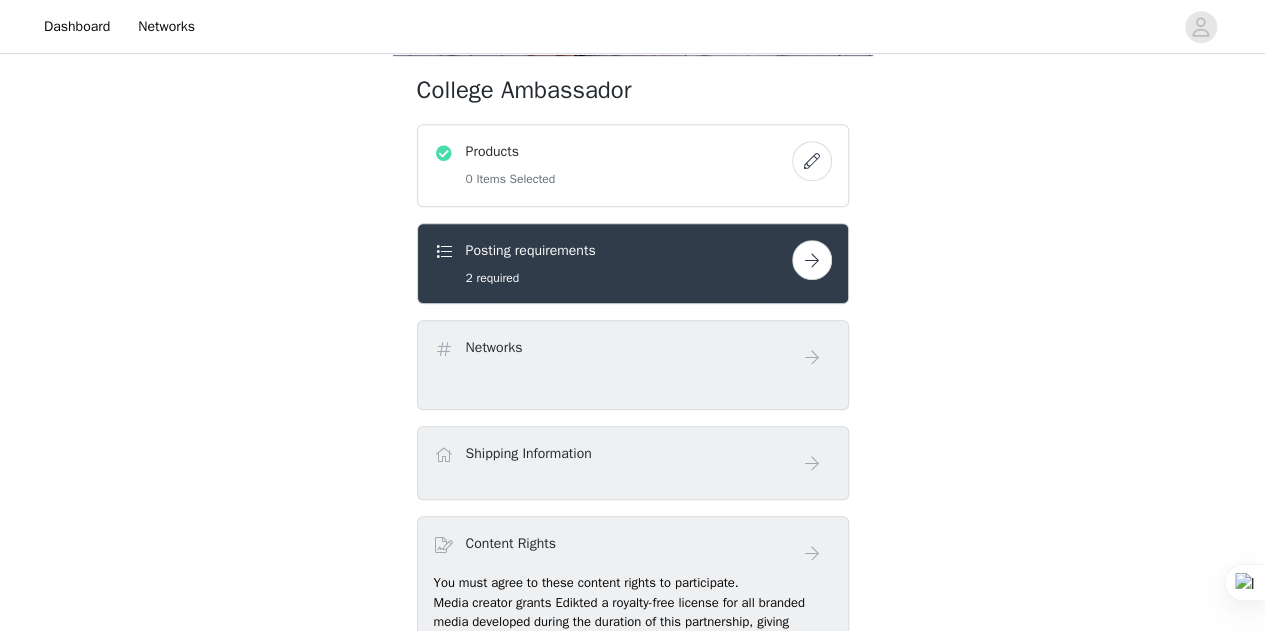 scroll, scrollTop: 598, scrollLeft: 0, axis: vertical 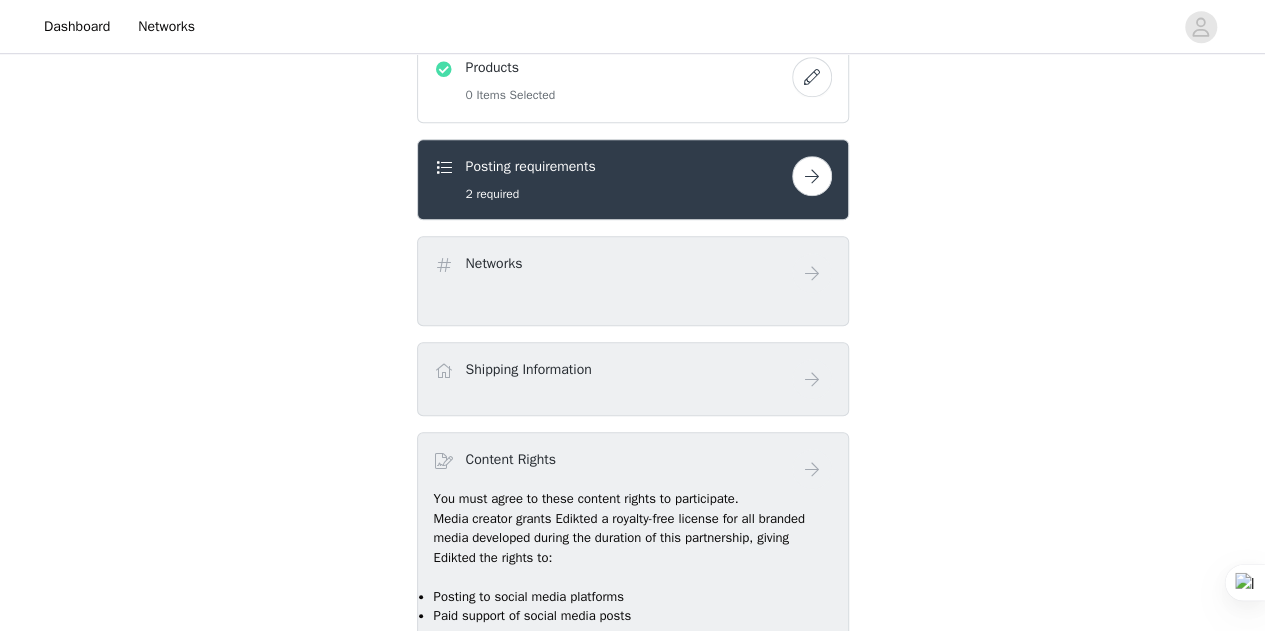 click at bounding box center (812, 176) 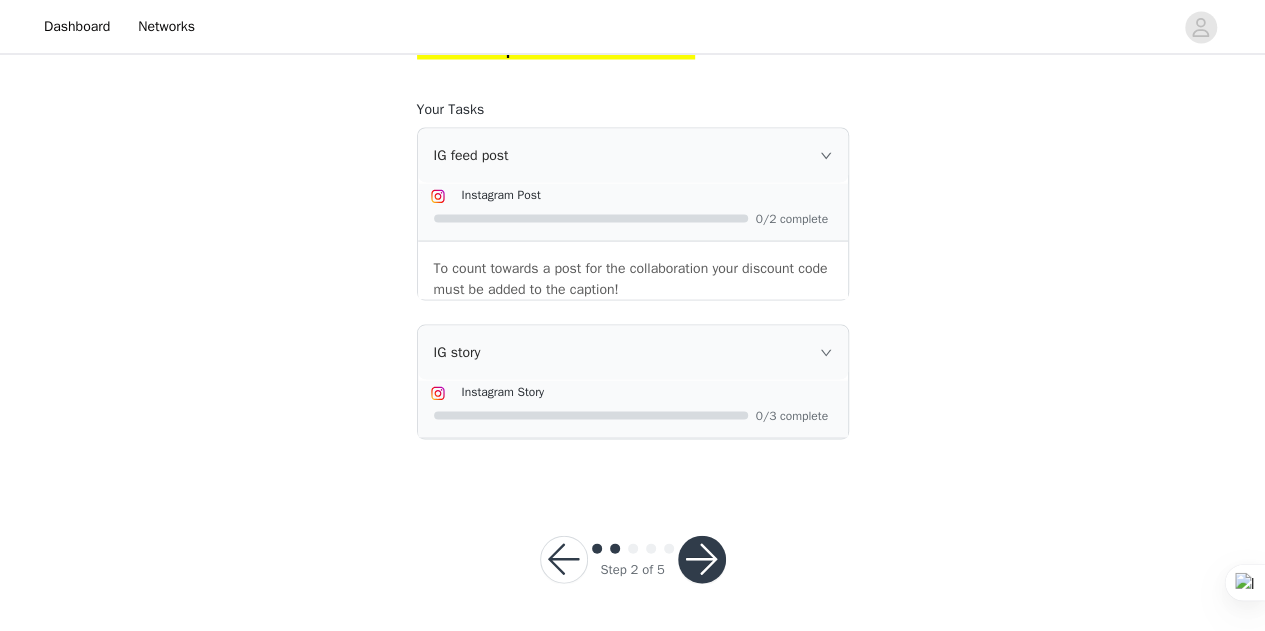 scroll, scrollTop: 1880, scrollLeft: 0, axis: vertical 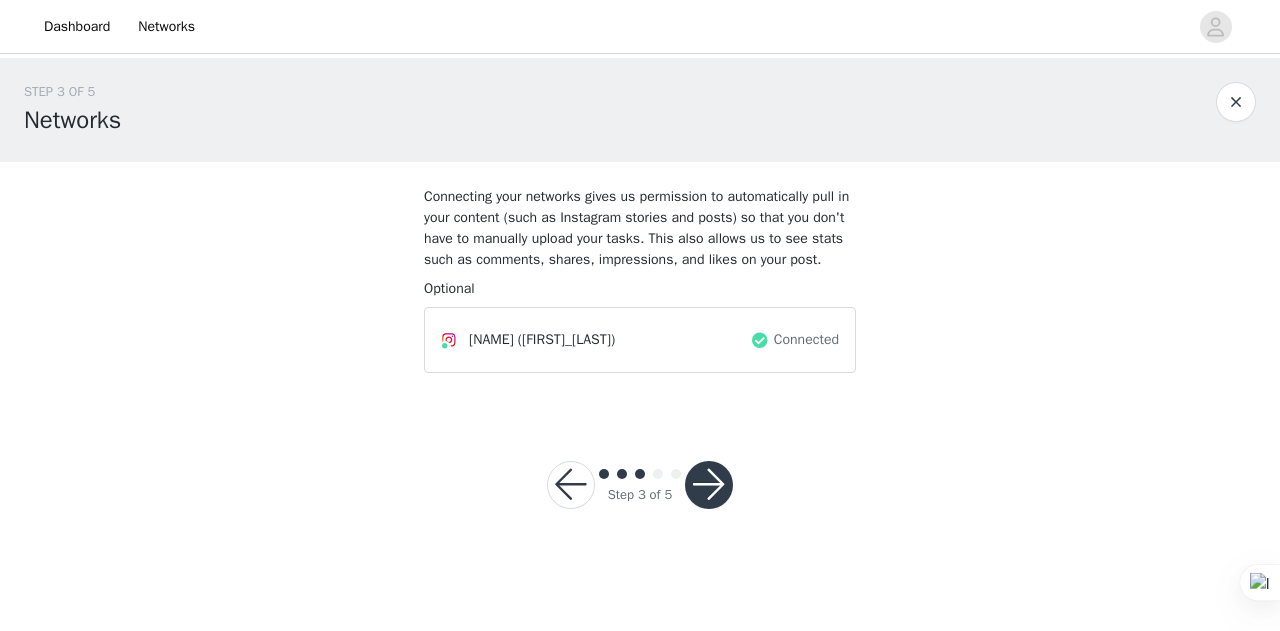 click at bounding box center (709, 485) 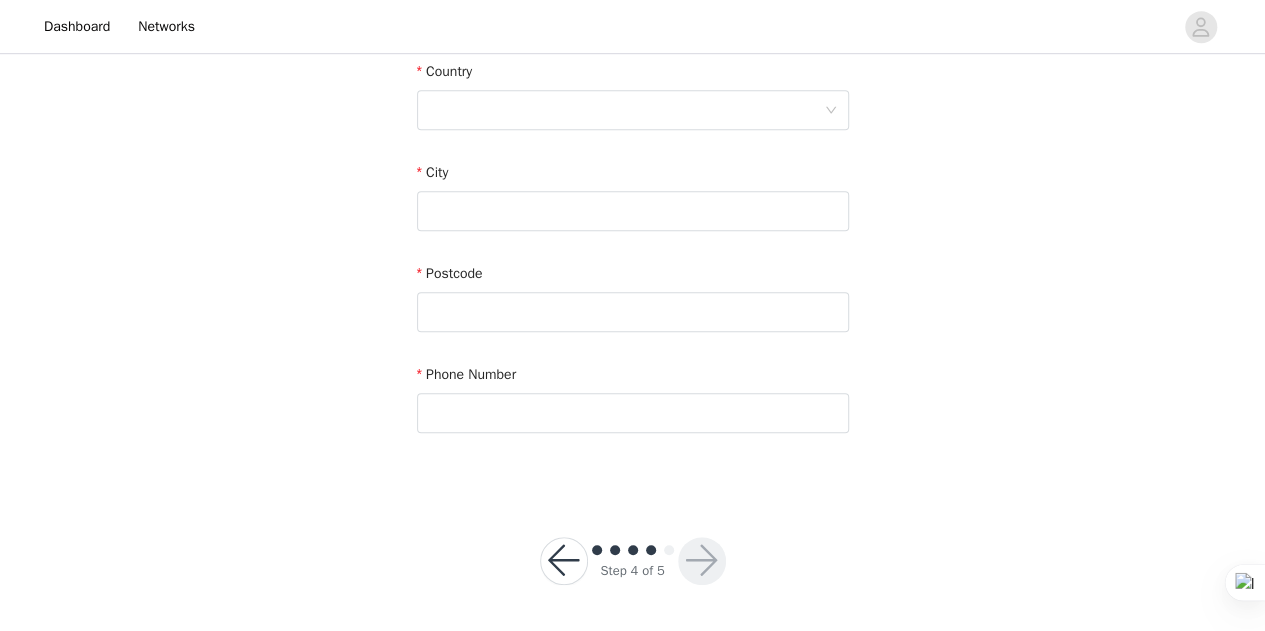 scroll, scrollTop: 0, scrollLeft: 0, axis: both 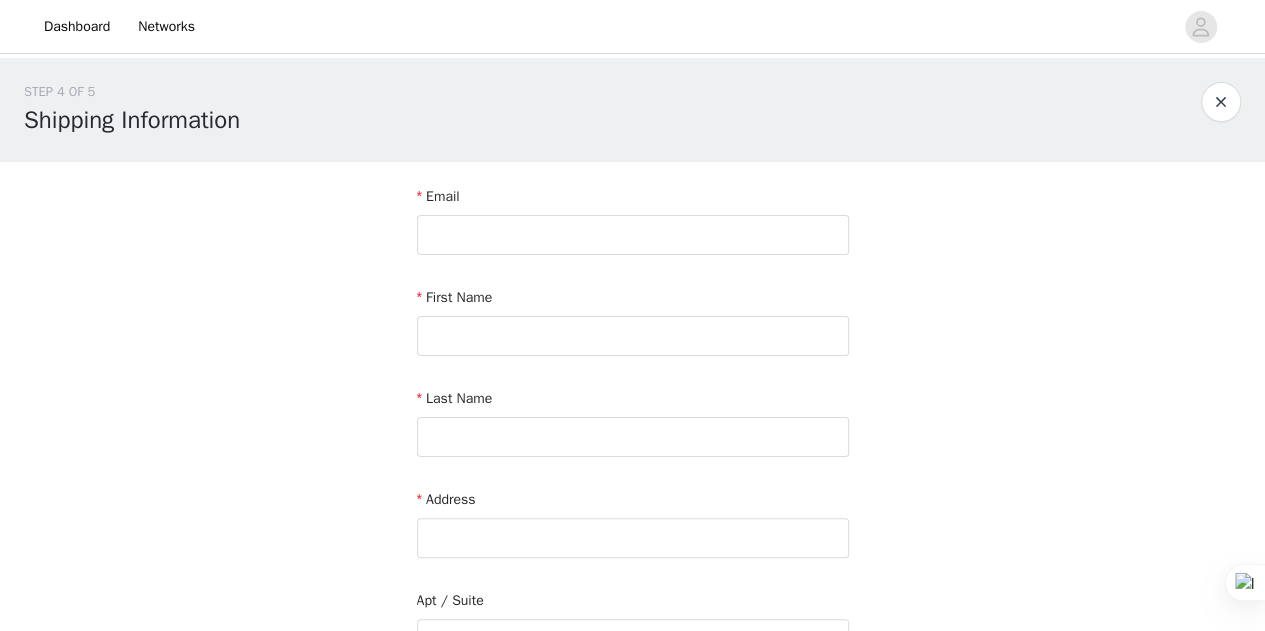click at bounding box center [1221, 102] 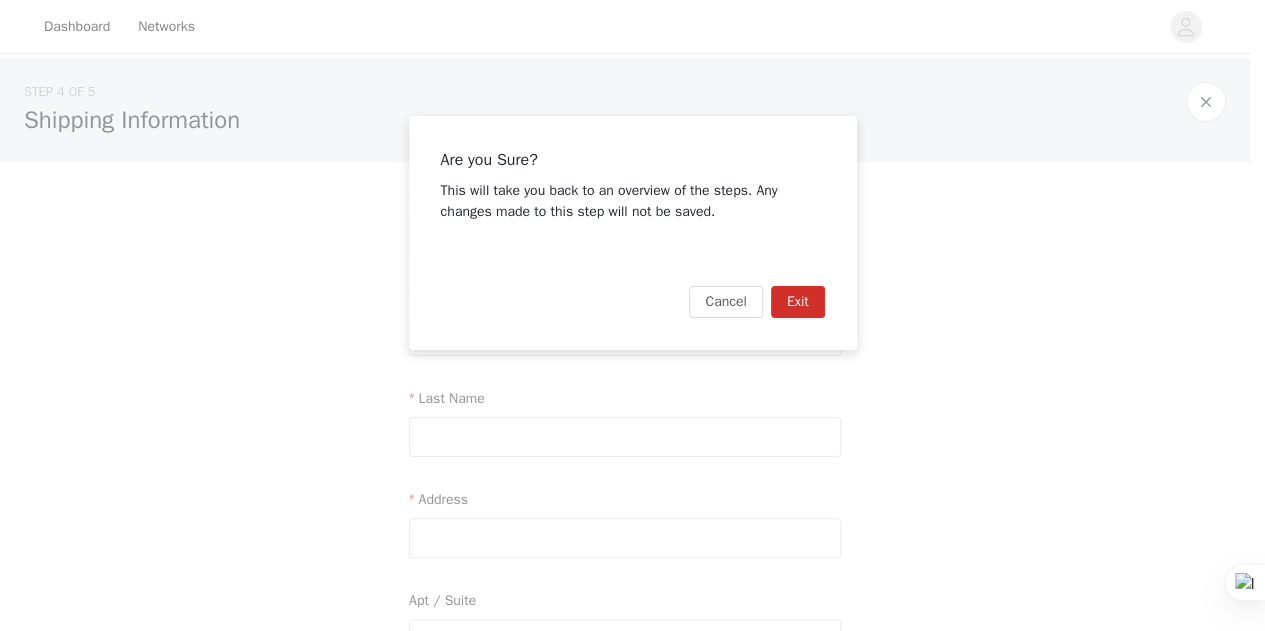 click on "Exit" at bounding box center (798, 302) 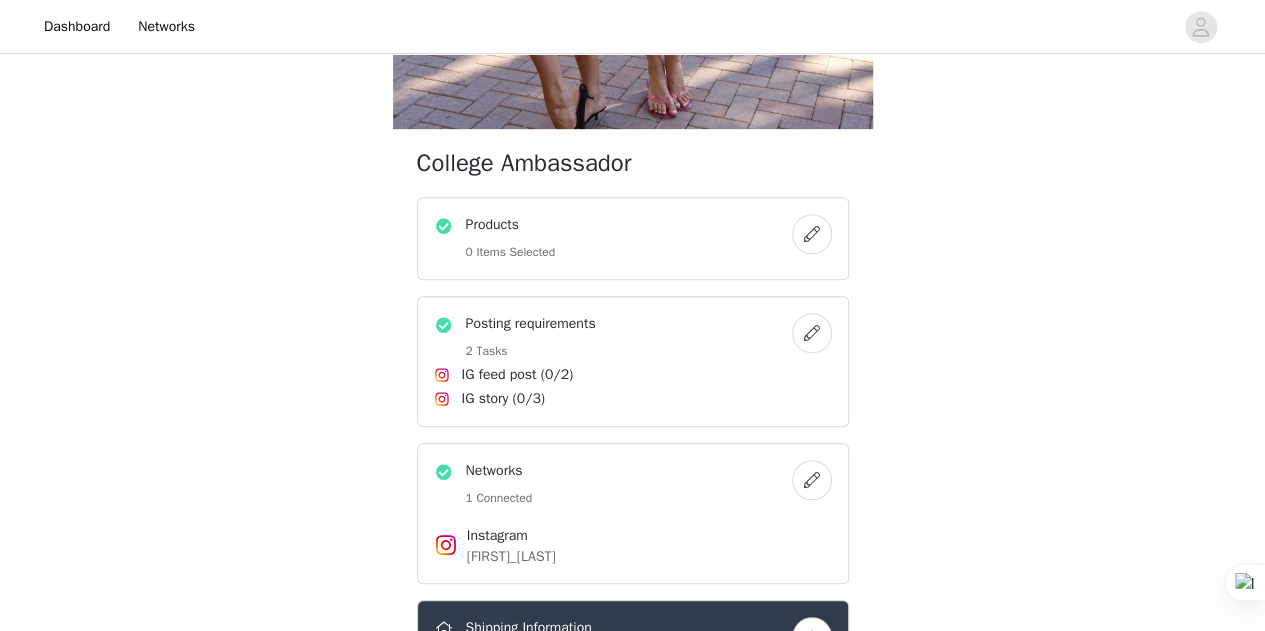 scroll, scrollTop: 526, scrollLeft: 0, axis: vertical 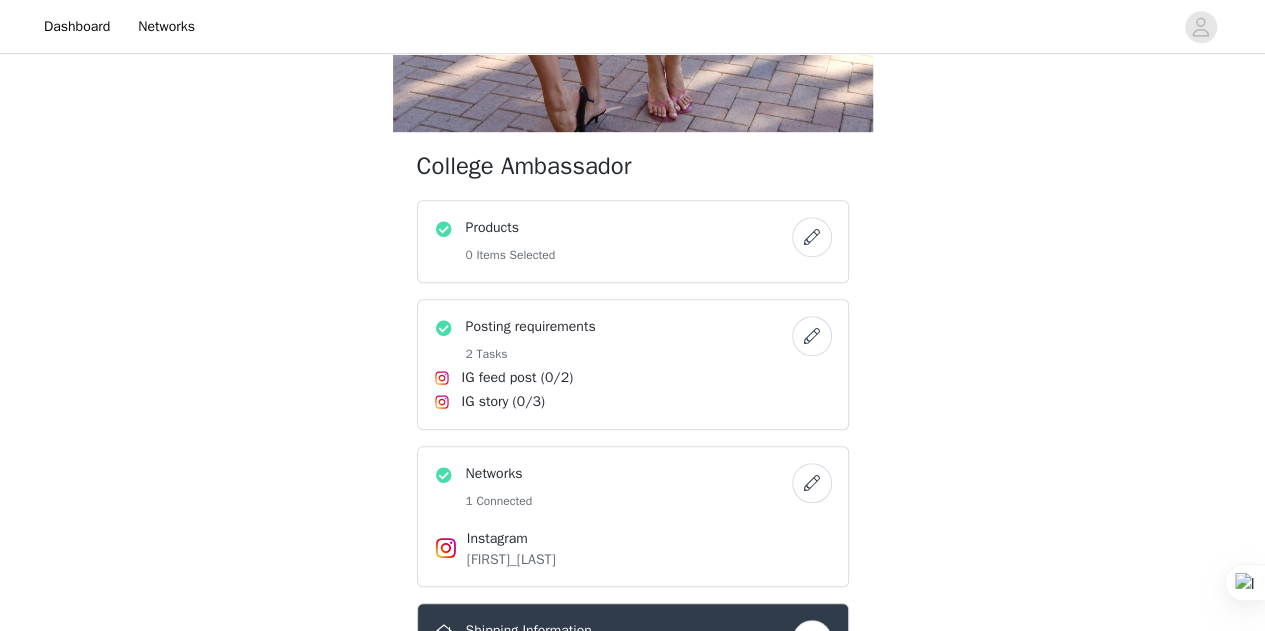 click at bounding box center (812, 237) 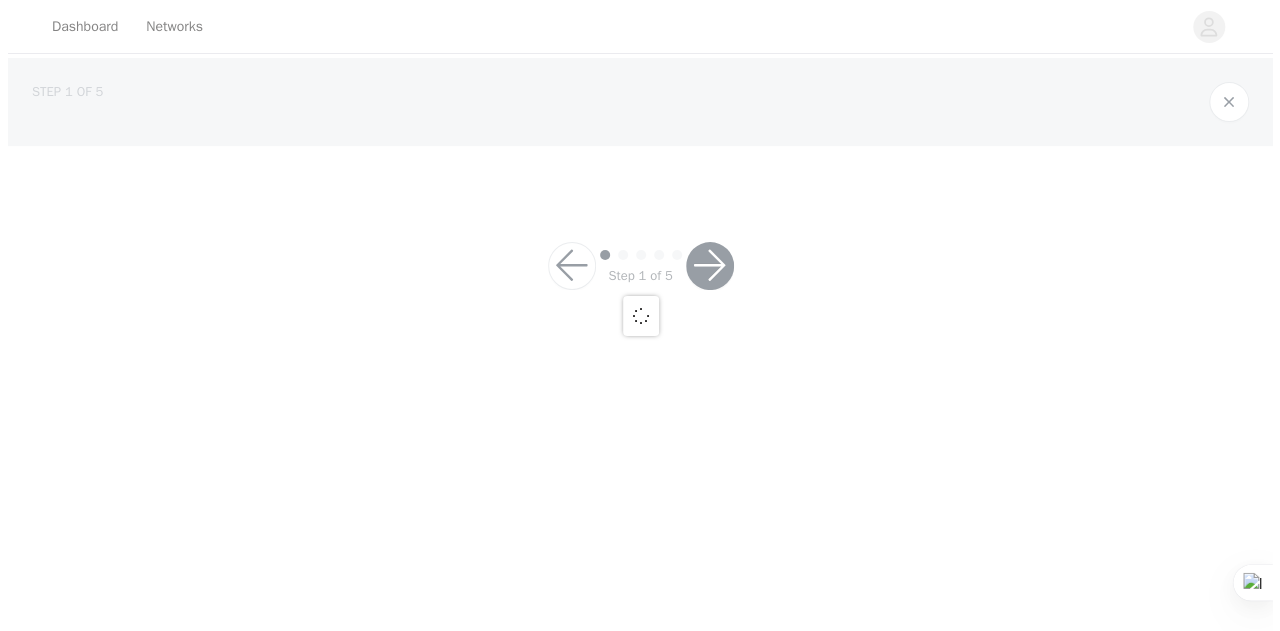scroll, scrollTop: 0, scrollLeft: 0, axis: both 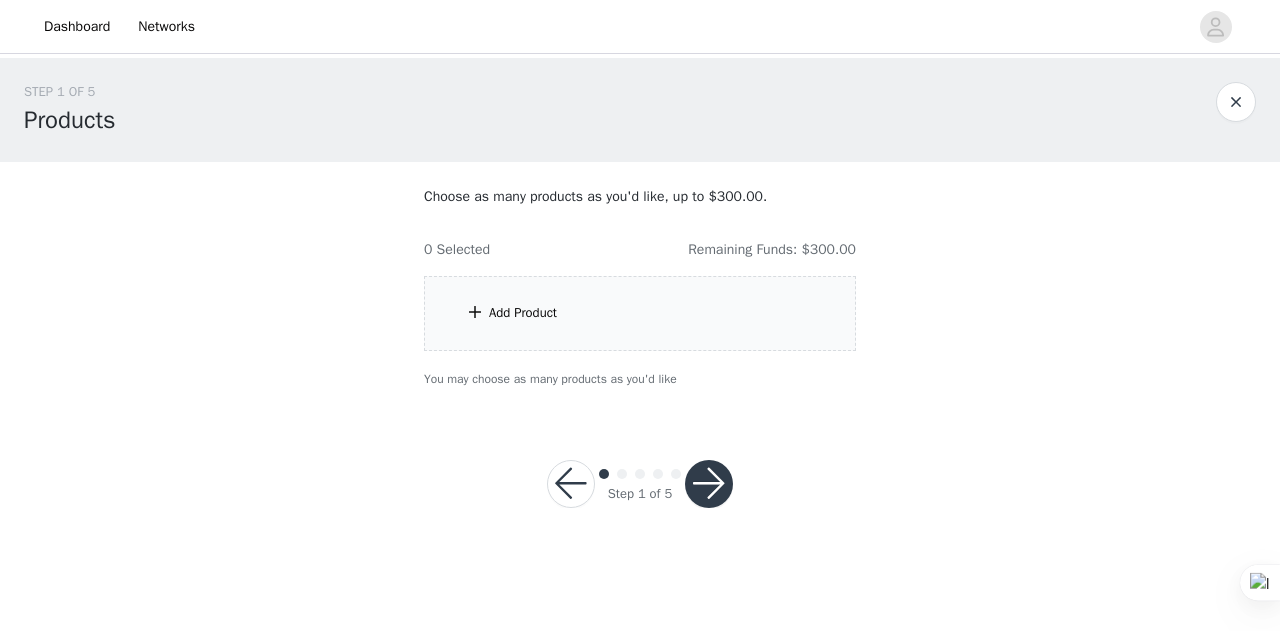 click on "Add Product" at bounding box center (640, 313) 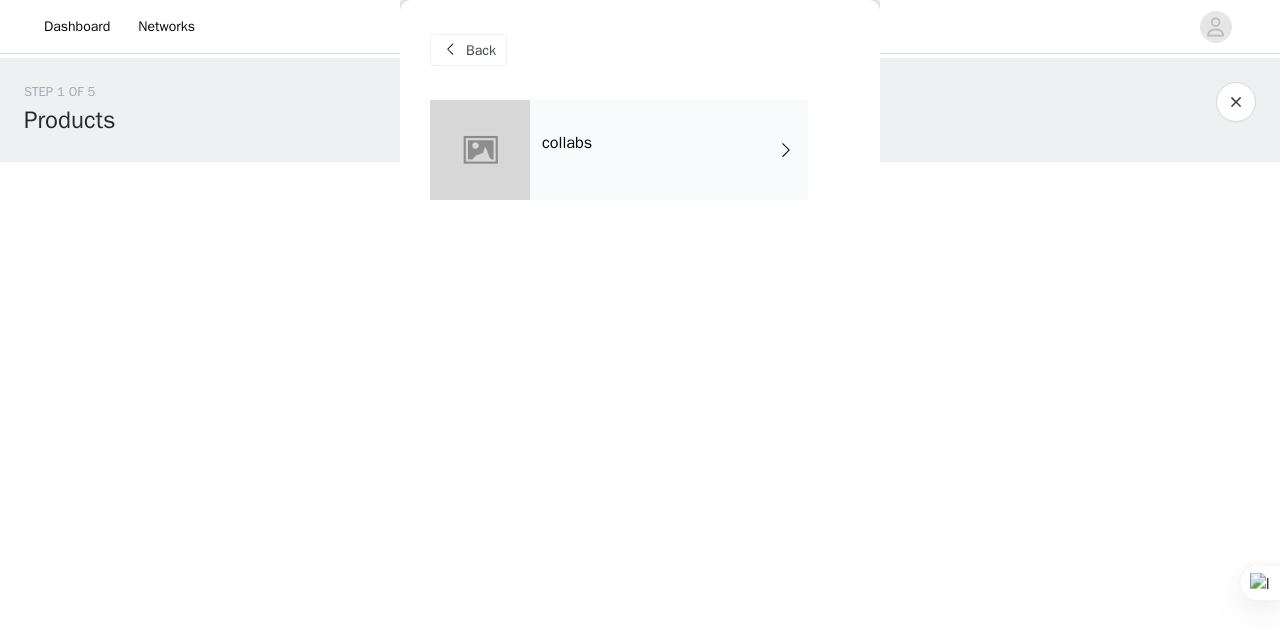 click on "collabs" at bounding box center (669, 150) 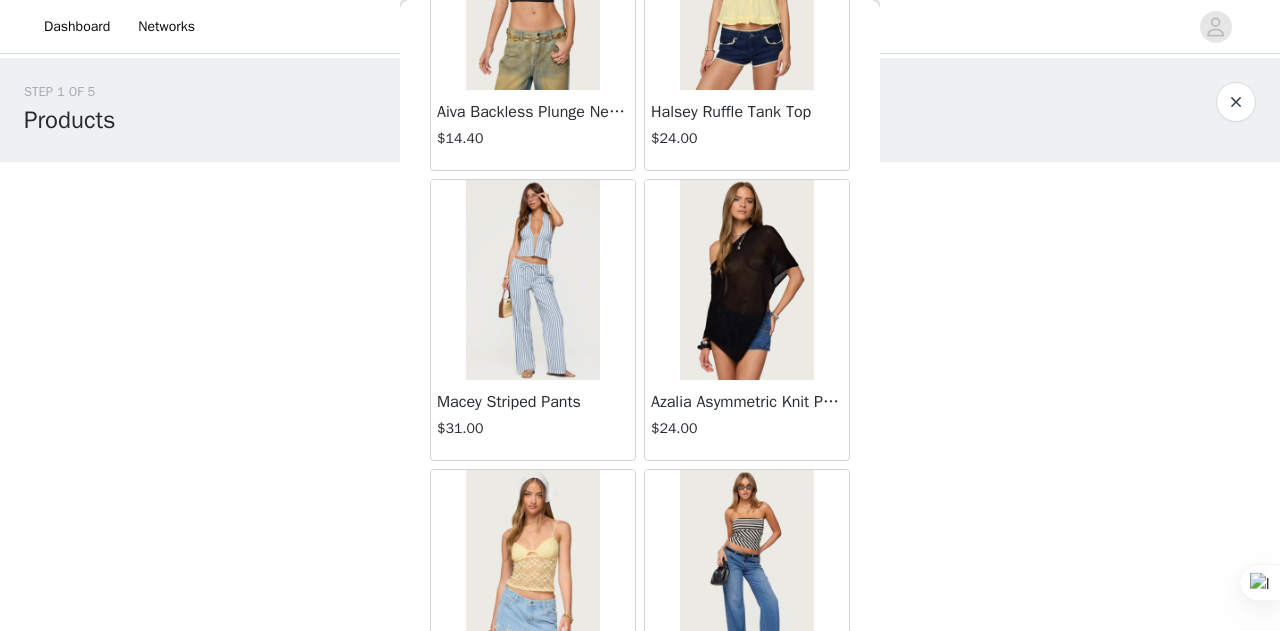 scroll, scrollTop: 2422, scrollLeft: 0, axis: vertical 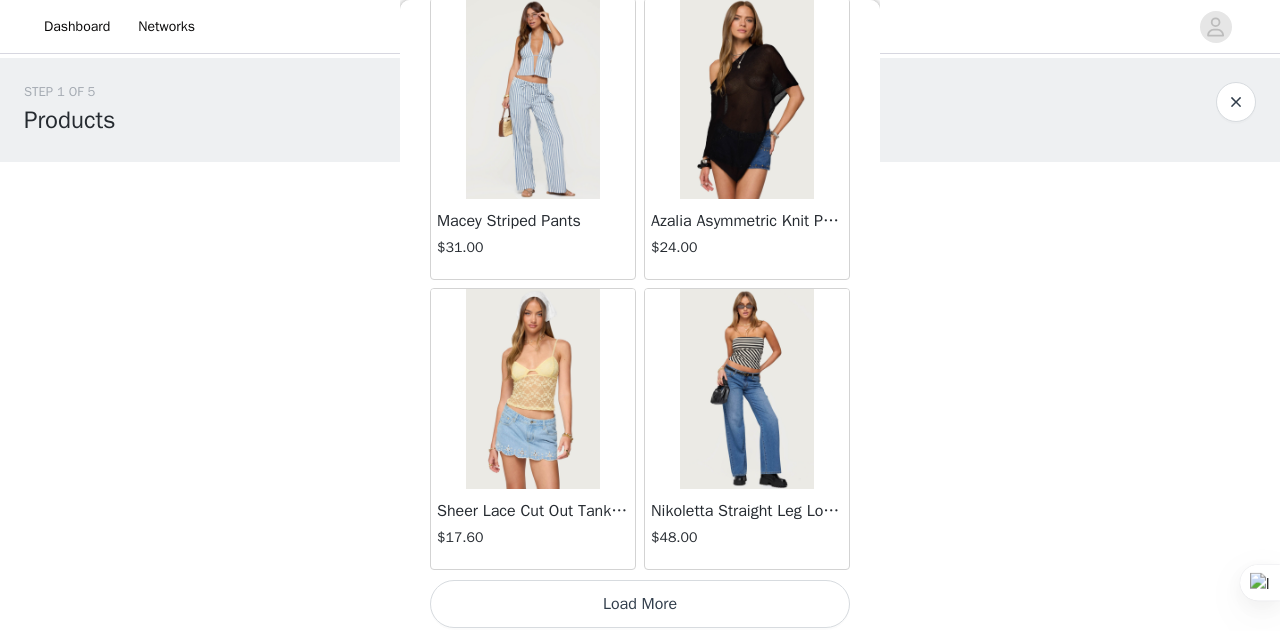 click on "Load More" at bounding box center [640, 604] 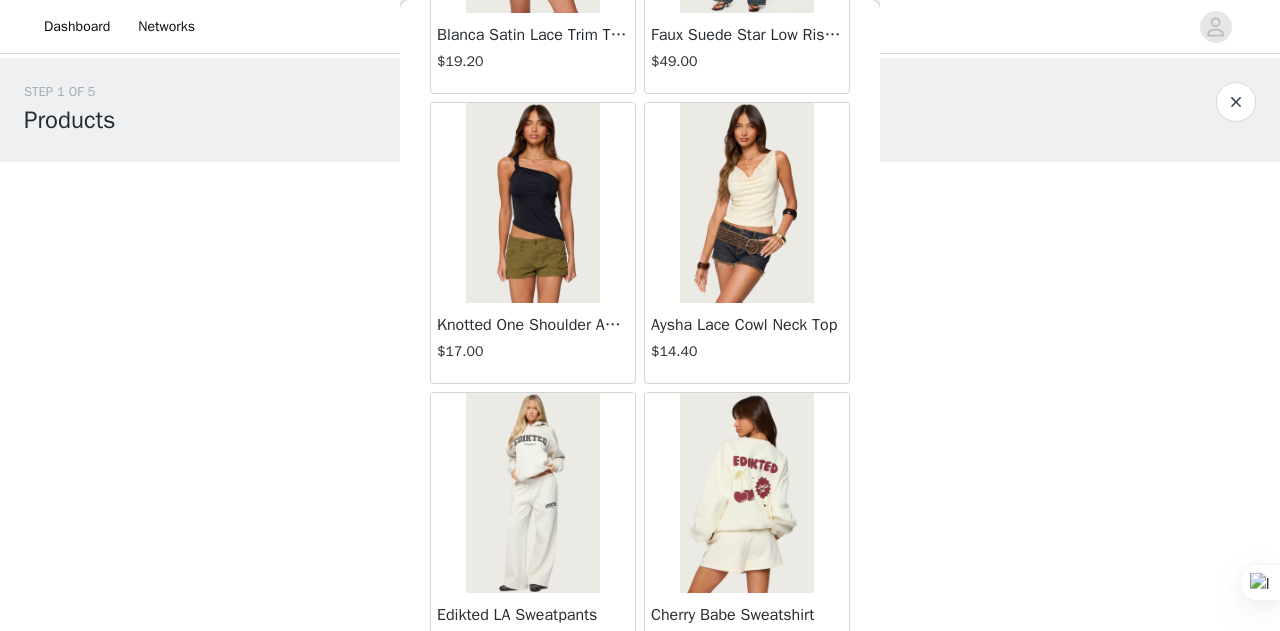 scroll, scrollTop: 5315, scrollLeft: 0, axis: vertical 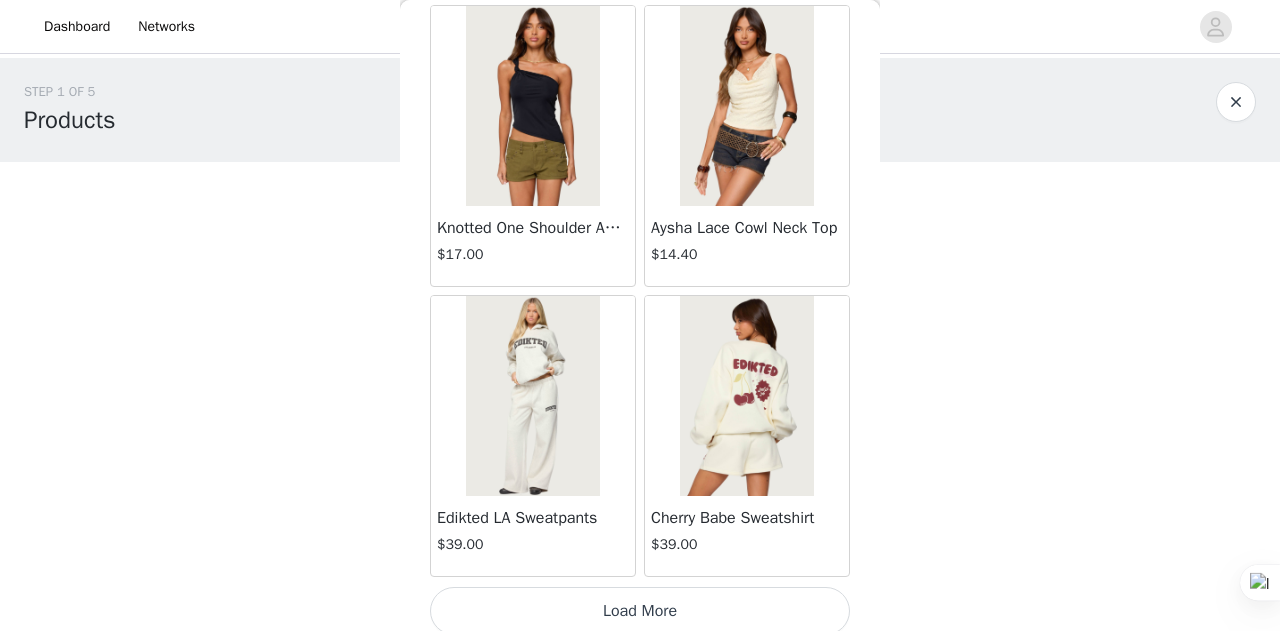 click on "Load More" at bounding box center (640, 611) 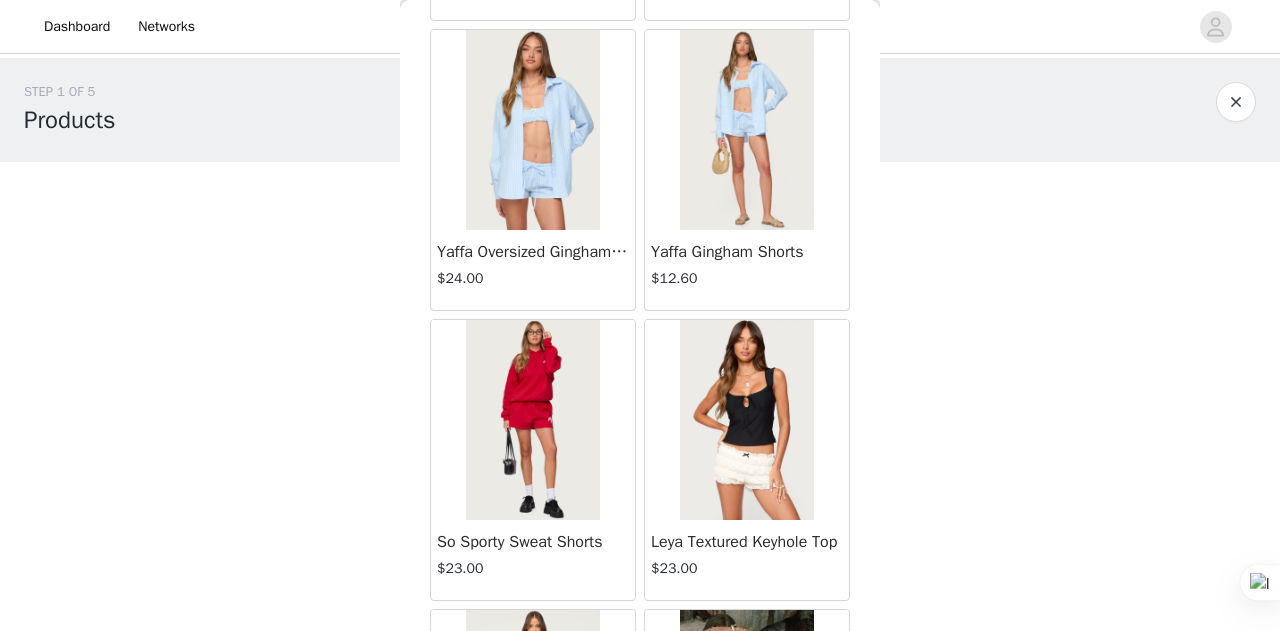 scroll, scrollTop: 7902, scrollLeft: 0, axis: vertical 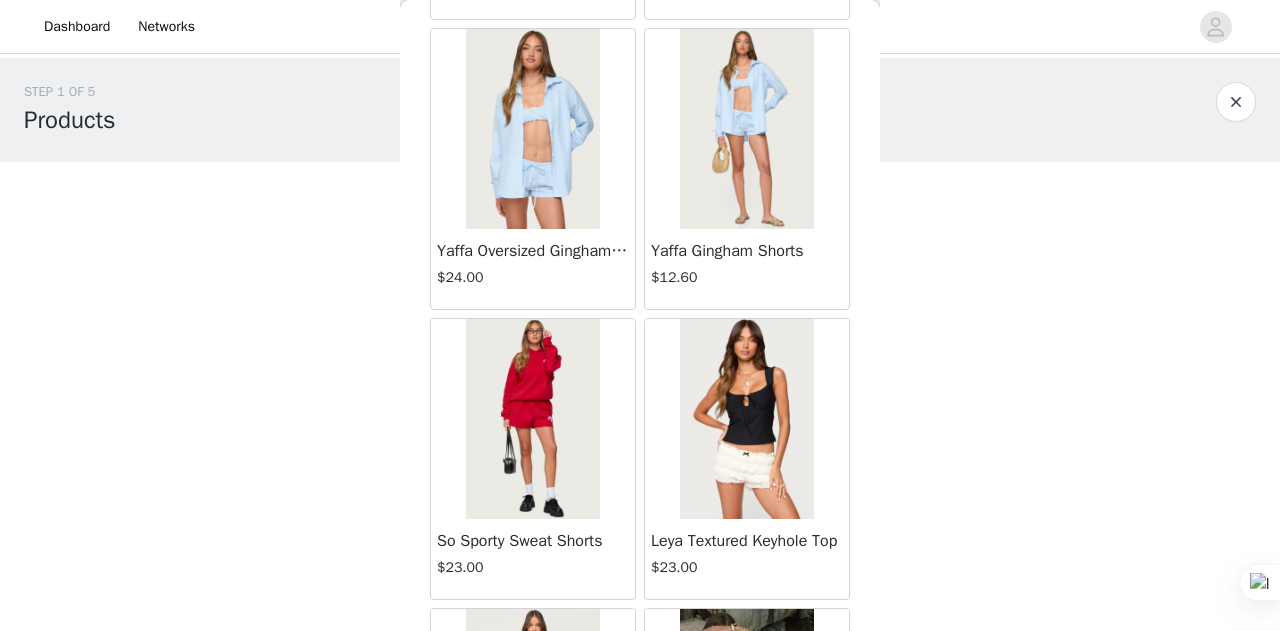 click at bounding box center [746, 419] 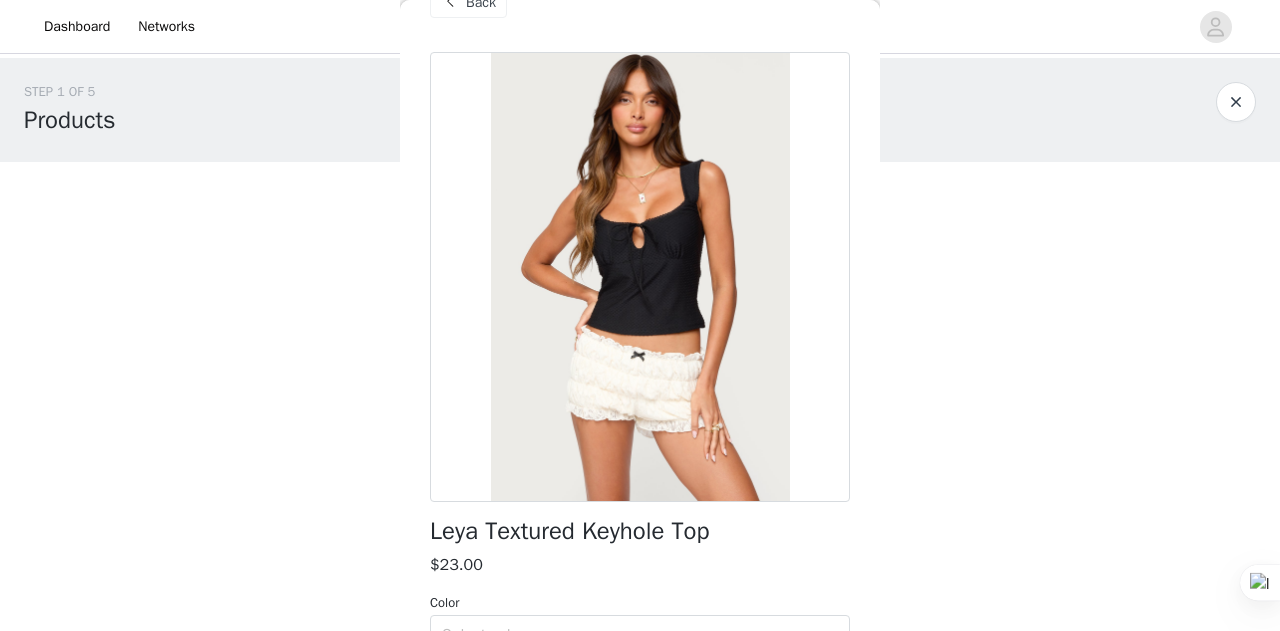 scroll, scrollTop: 0, scrollLeft: 0, axis: both 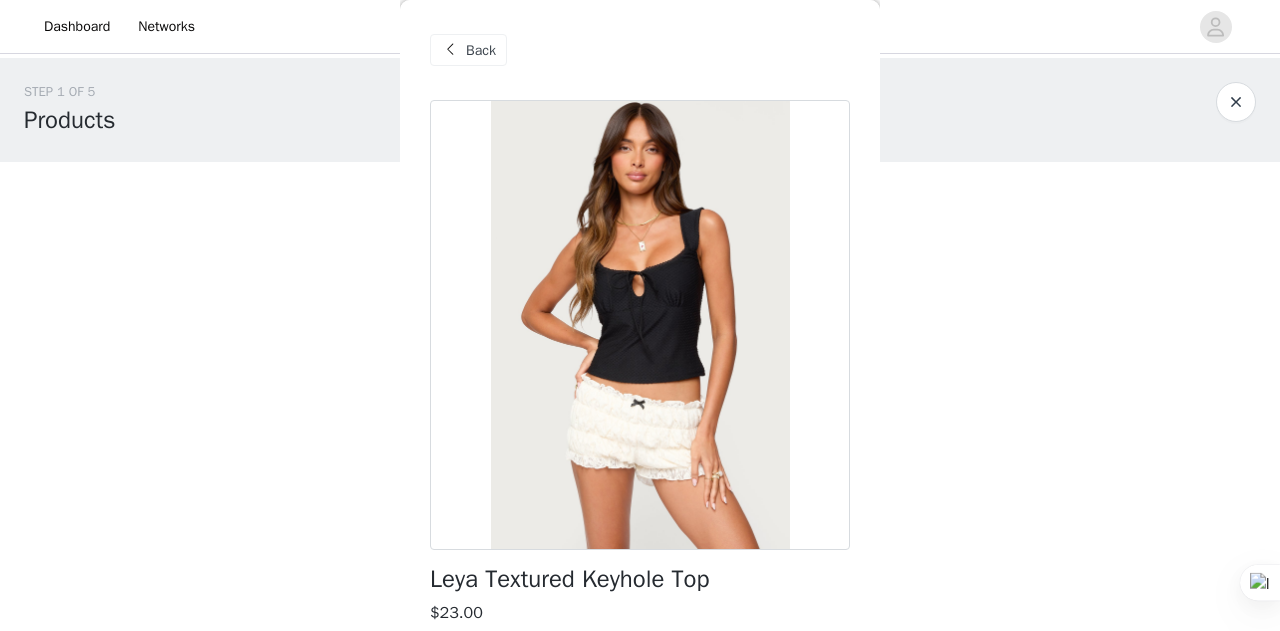 click on "Back" at bounding box center [481, 50] 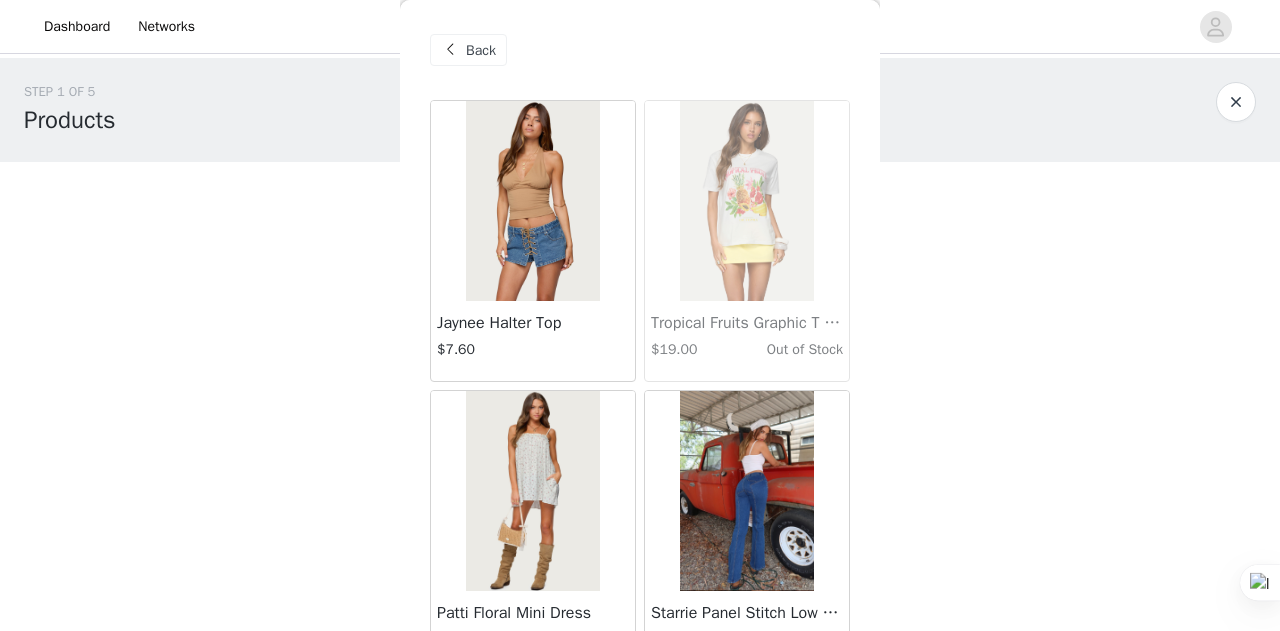 click at bounding box center [450, 50] 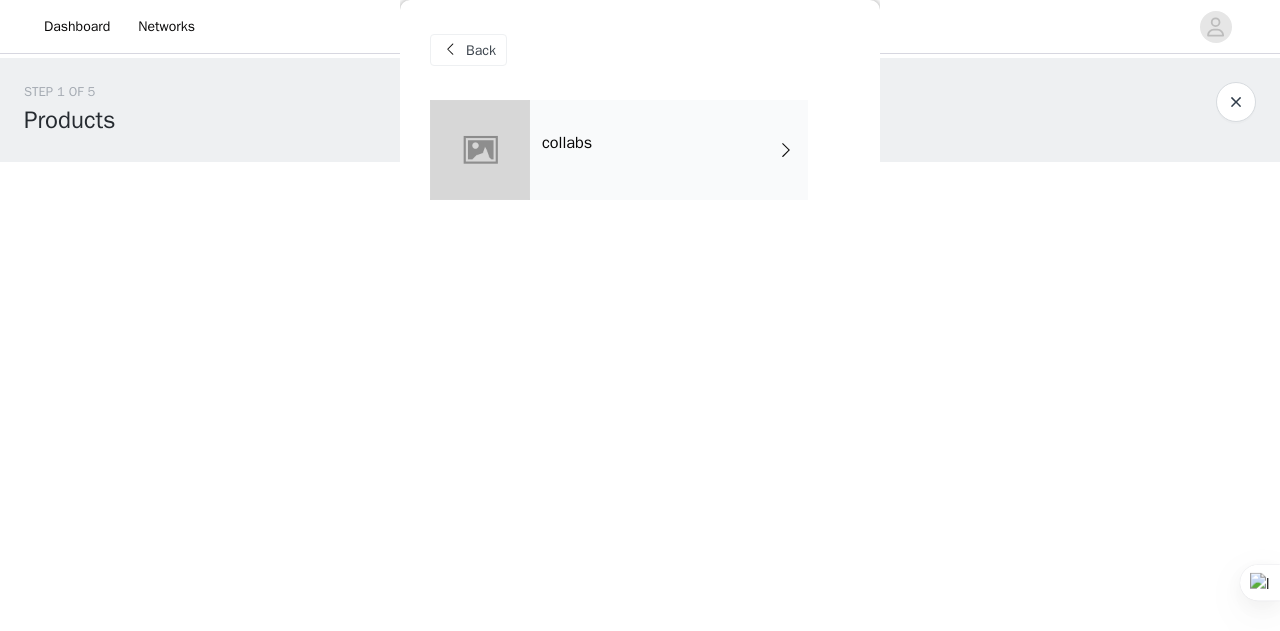 click at bounding box center (450, 50) 